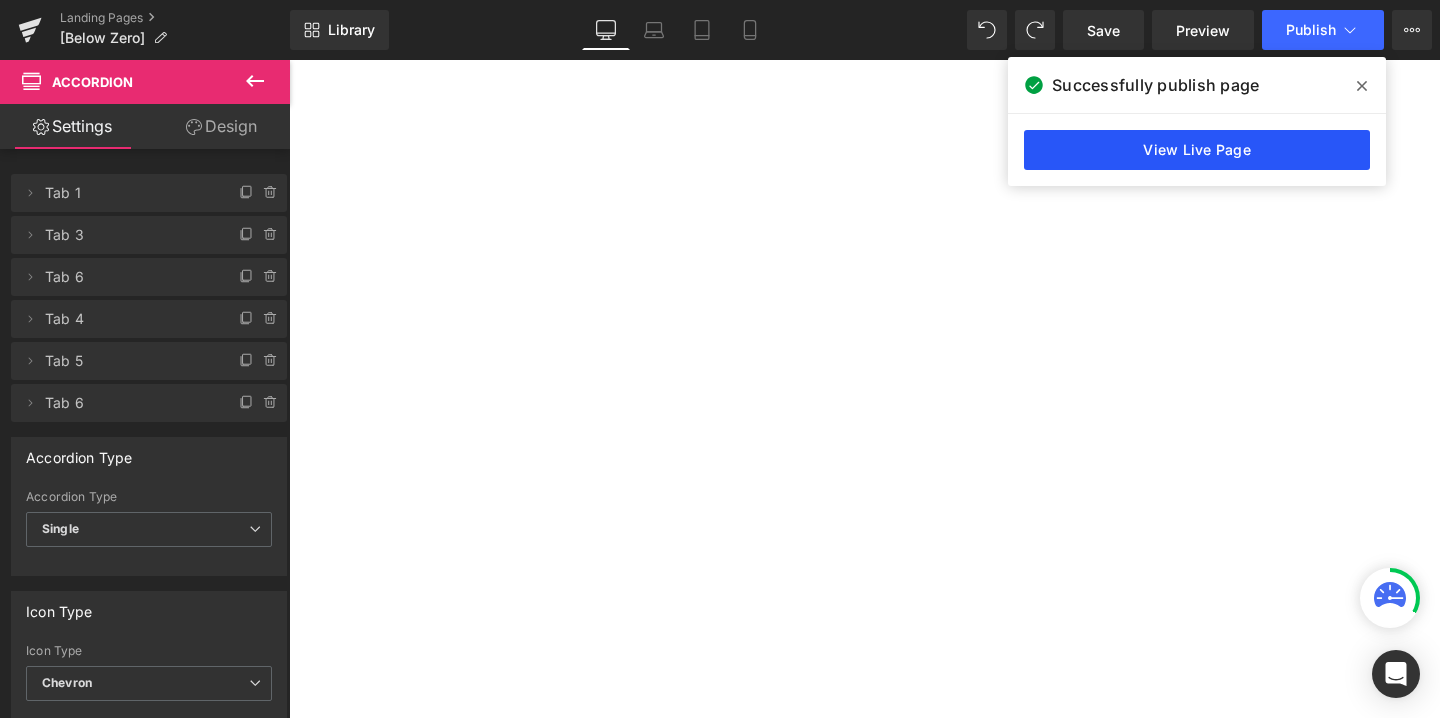 click on "View Live Page" at bounding box center [1197, 150] 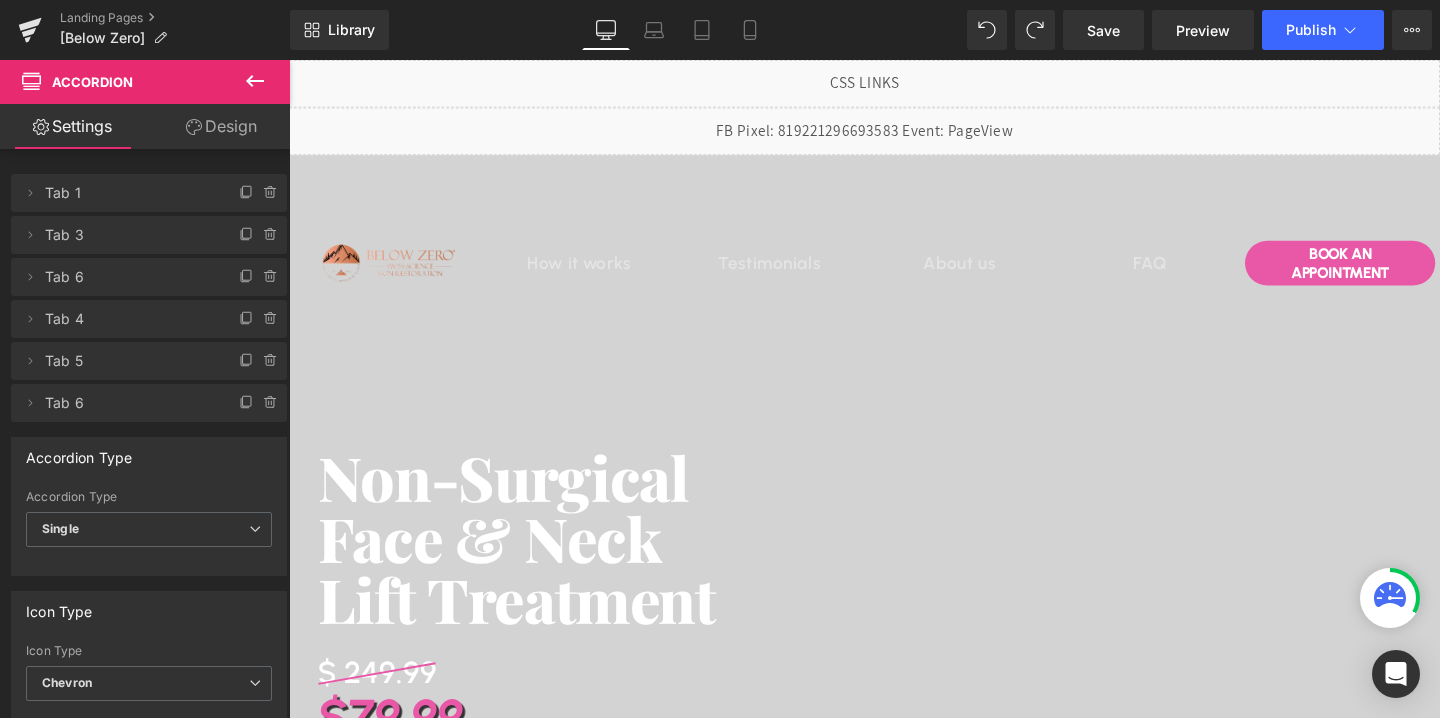 scroll, scrollTop: 5684, scrollLeft: 0, axis: vertical 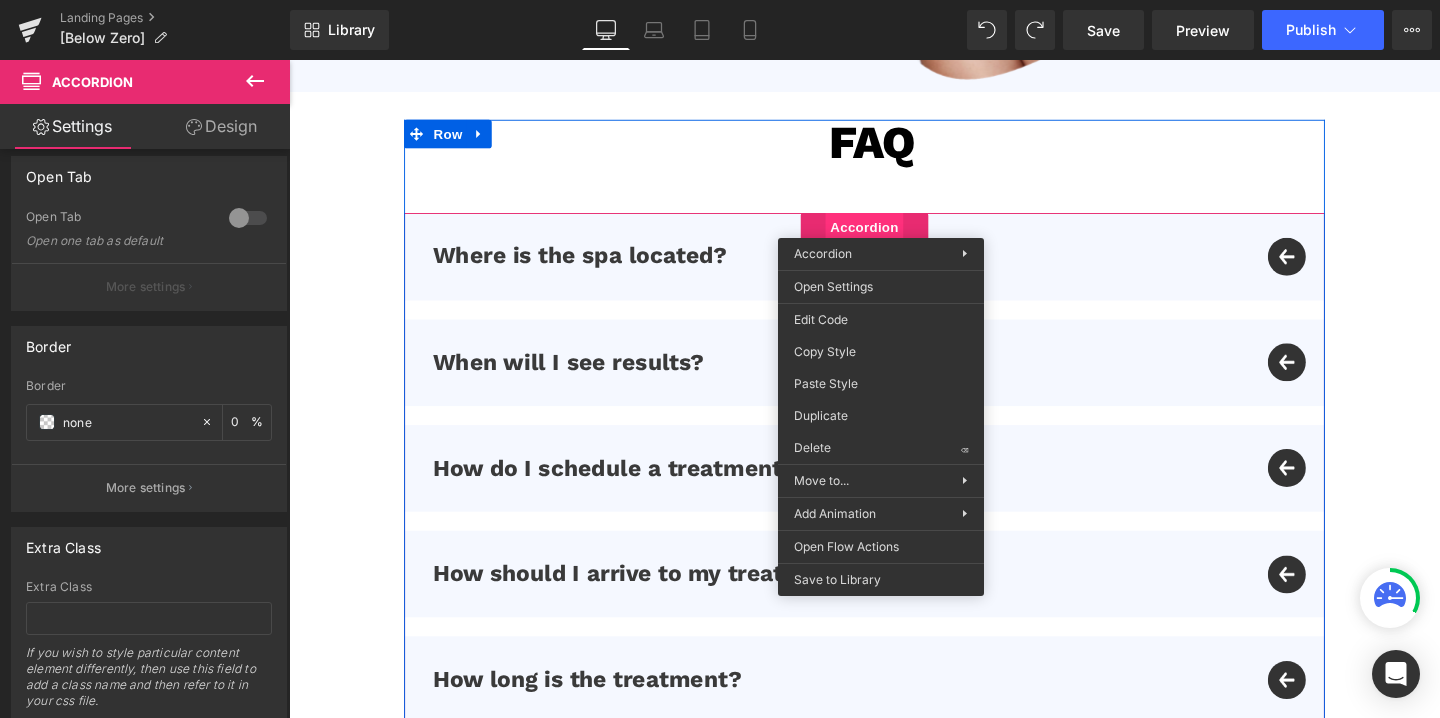 click on "Accordion" at bounding box center [894, 236] 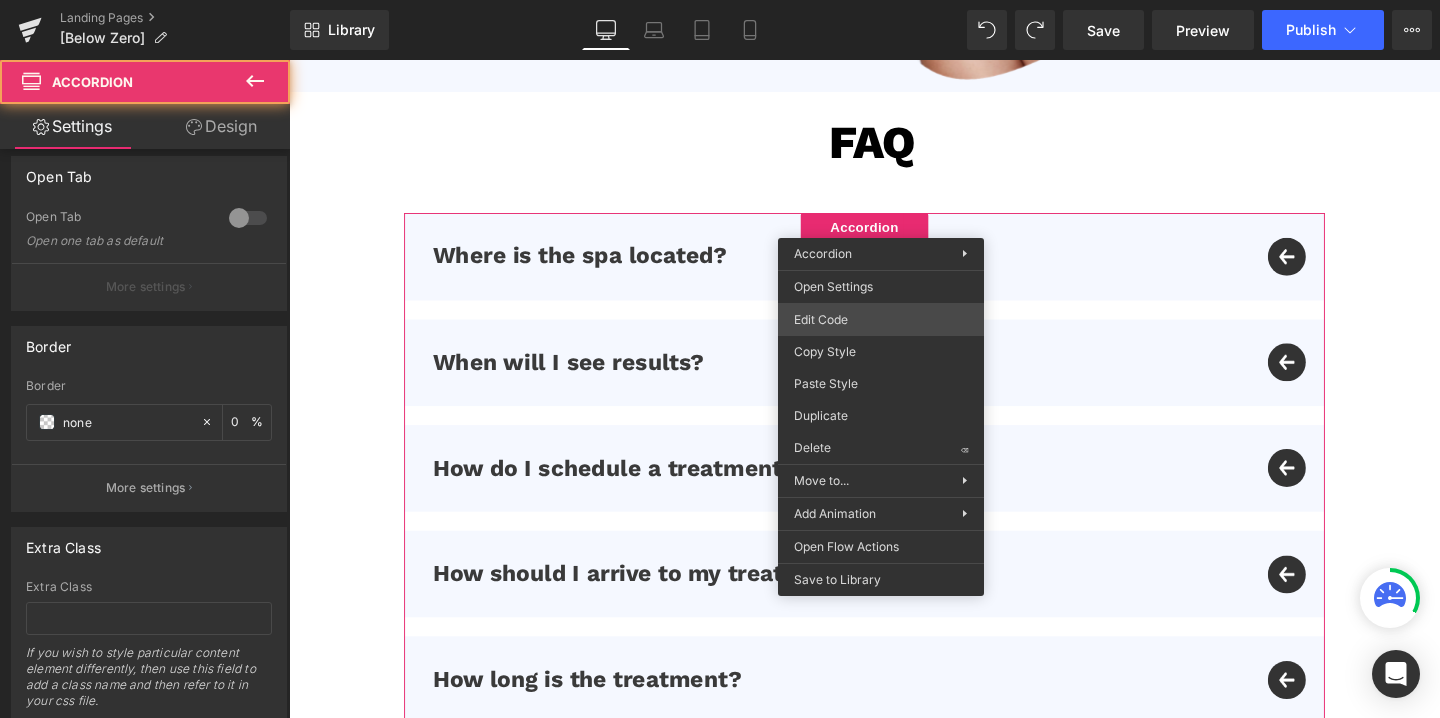 click on "Accordion  You are previewing how the   will restyle your page. You can not edit Elements in Preset Preview Mode.  Landing Pages [Below Zero] Library Desktop Desktop Laptop Tablet Mobile Save Preview Publish Scheduled View Live Page View with current Template Save Template to Library Schedule Publish  Optimize  Publish Settings Shortcuts  Your page can’t be published   You've reached the maximum number of published pages on your plan  (0/0).  You need to upgrade your plan or unpublish all your pages to get 1 publish slot.   Unpublish pages   Upgrade plan  Elements Global Style Base Row  rows, columns, layouts, div Heading  headings, titles, h1,h2,h3,h4,h5,h6 Text Block  texts, paragraphs, contents, blocks Image  images, photos, alts, uploads Icon  icons, symbols Button  button, call to action, cta Separator  separators, dividers, horizontal lines Liquid  liquid, custom code, html, javascript, css, reviews, apps, applications, embeded, iframe Banner Parallax  Hero Banner  Stack Tabs  Carousel  Pricing  List" at bounding box center (720, 0) 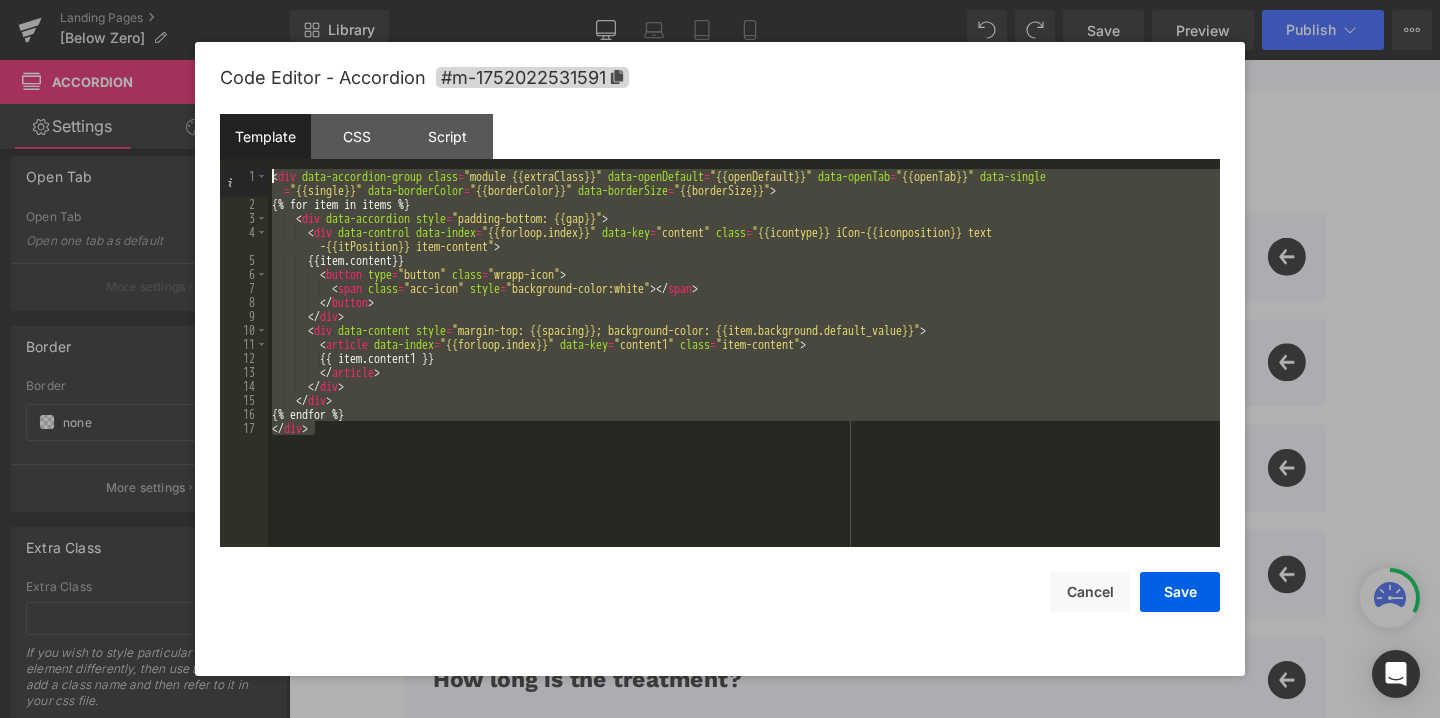 drag, startPoint x: 359, startPoint y: 464, endPoint x: 230, endPoint y: 181, distance: 311.01447 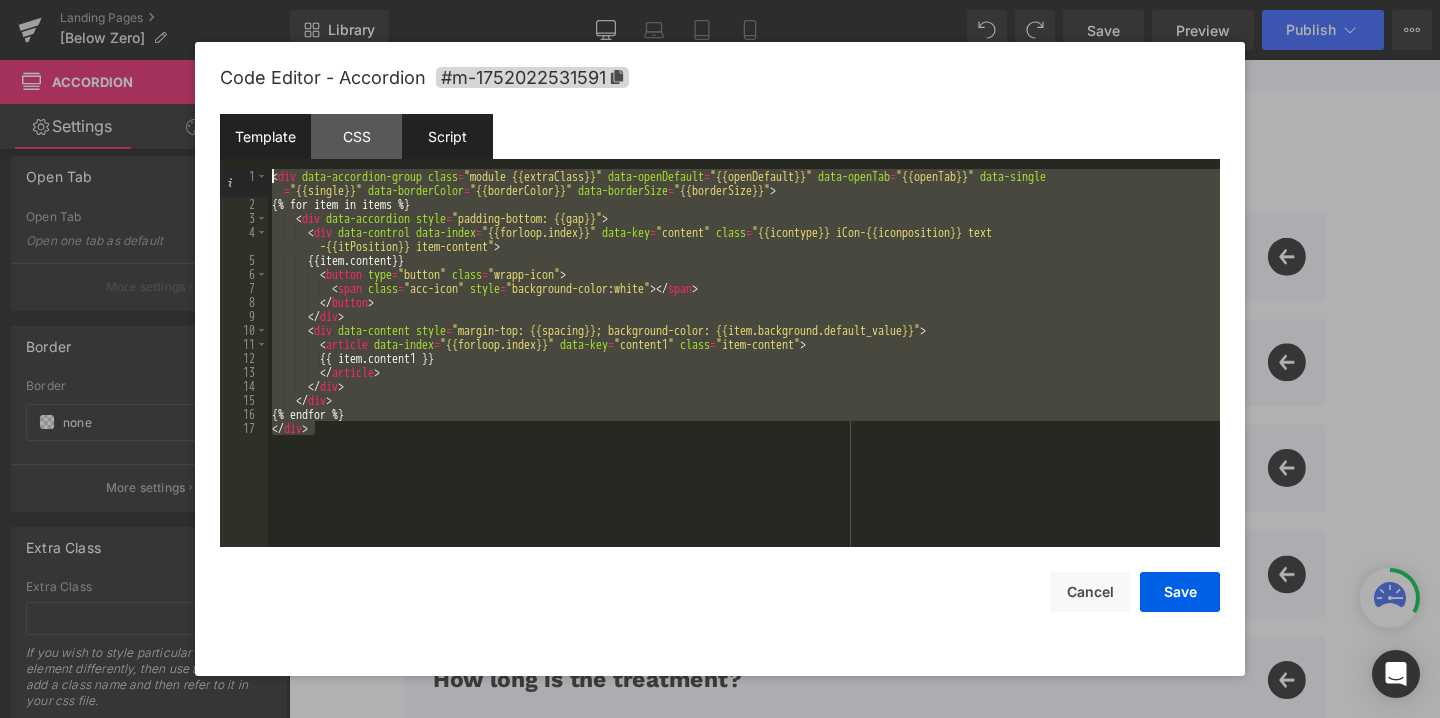click on "Script" at bounding box center [447, 136] 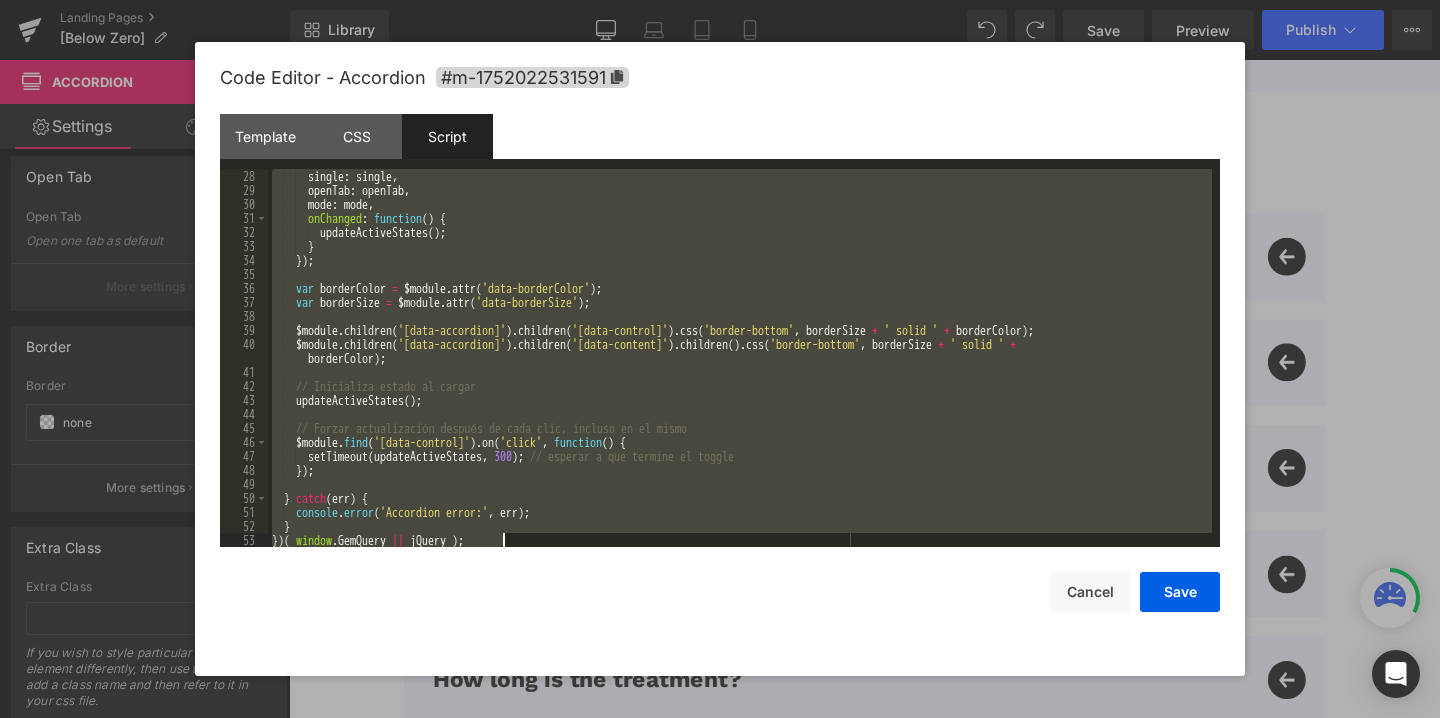 scroll, scrollTop: 378, scrollLeft: 0, axis: vertical 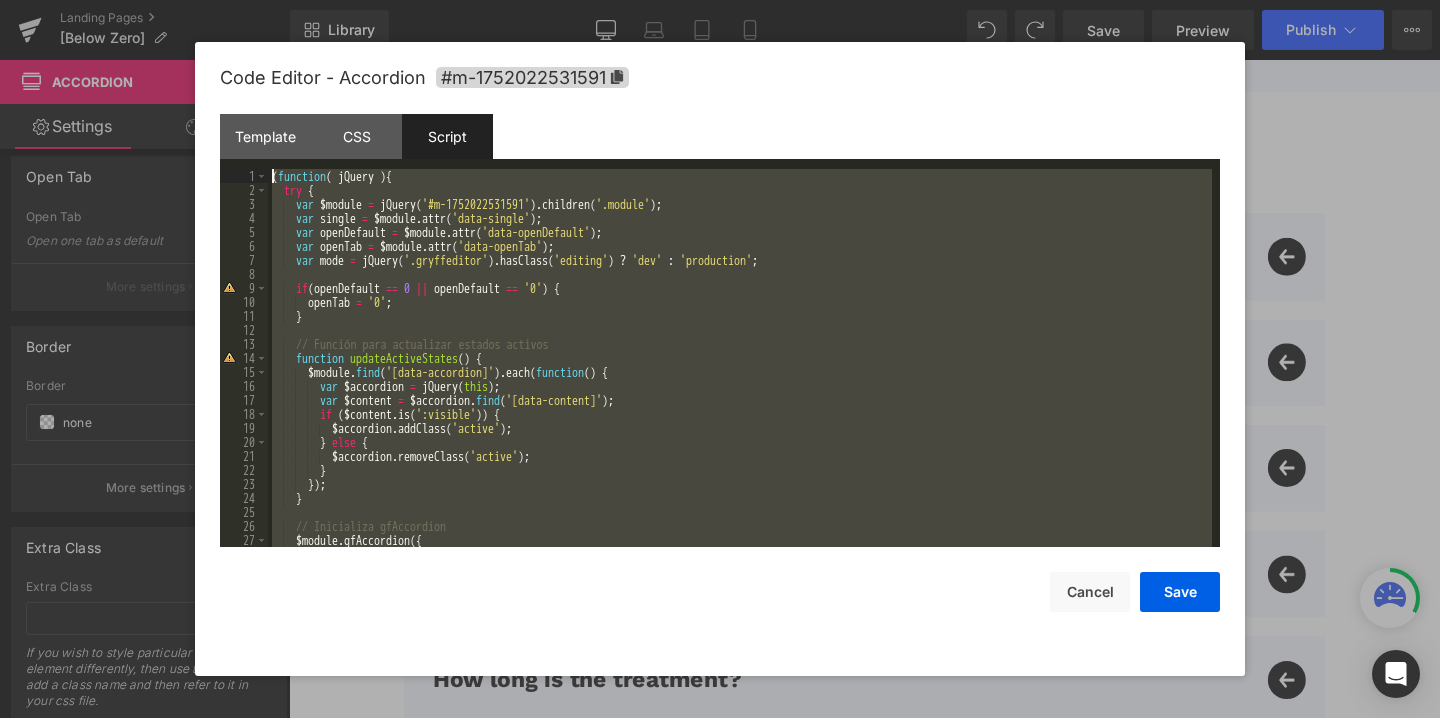drag, startPoint x: 519, startPoint y: 533, endPoint x: 402, endPoint y: 64, distance: 483.37357 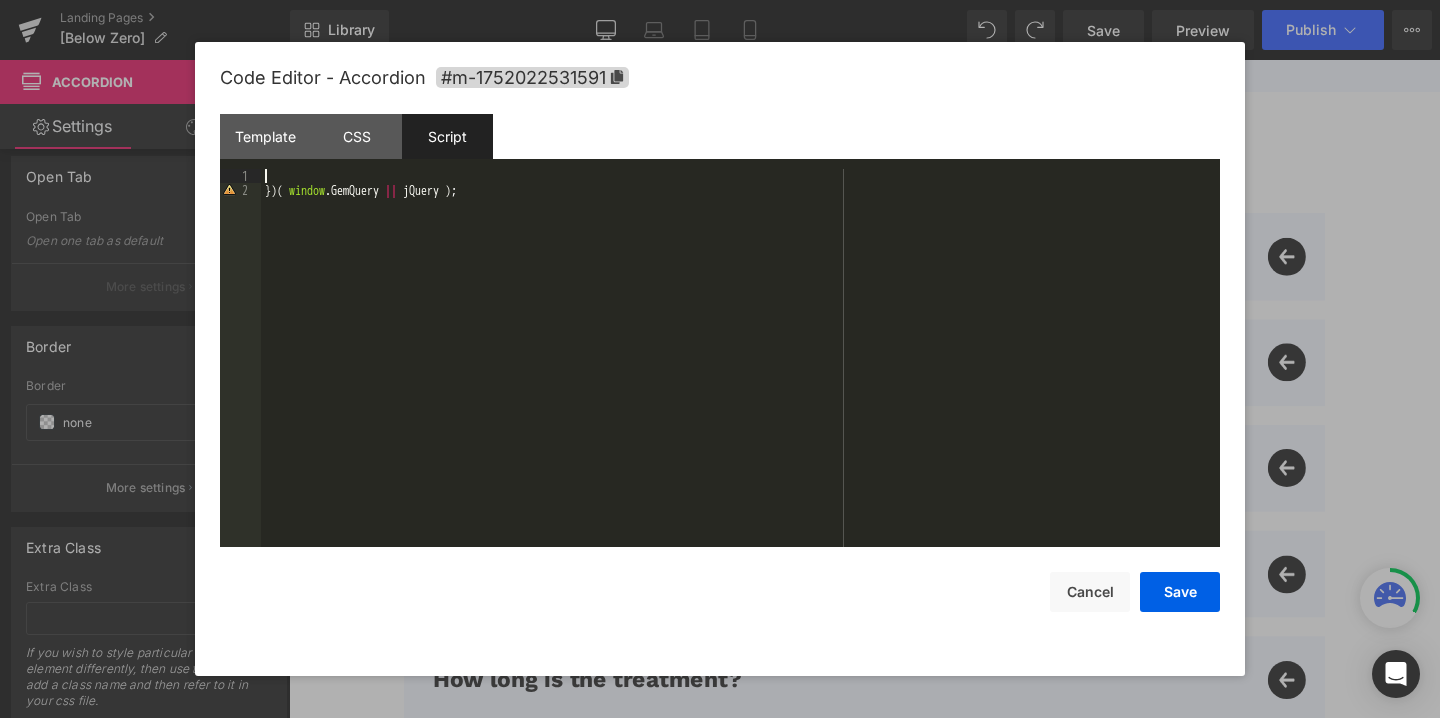 click on "}) (   window . GemQuery   ||   jQuery   ) ;" at bounding box center (740, 372) 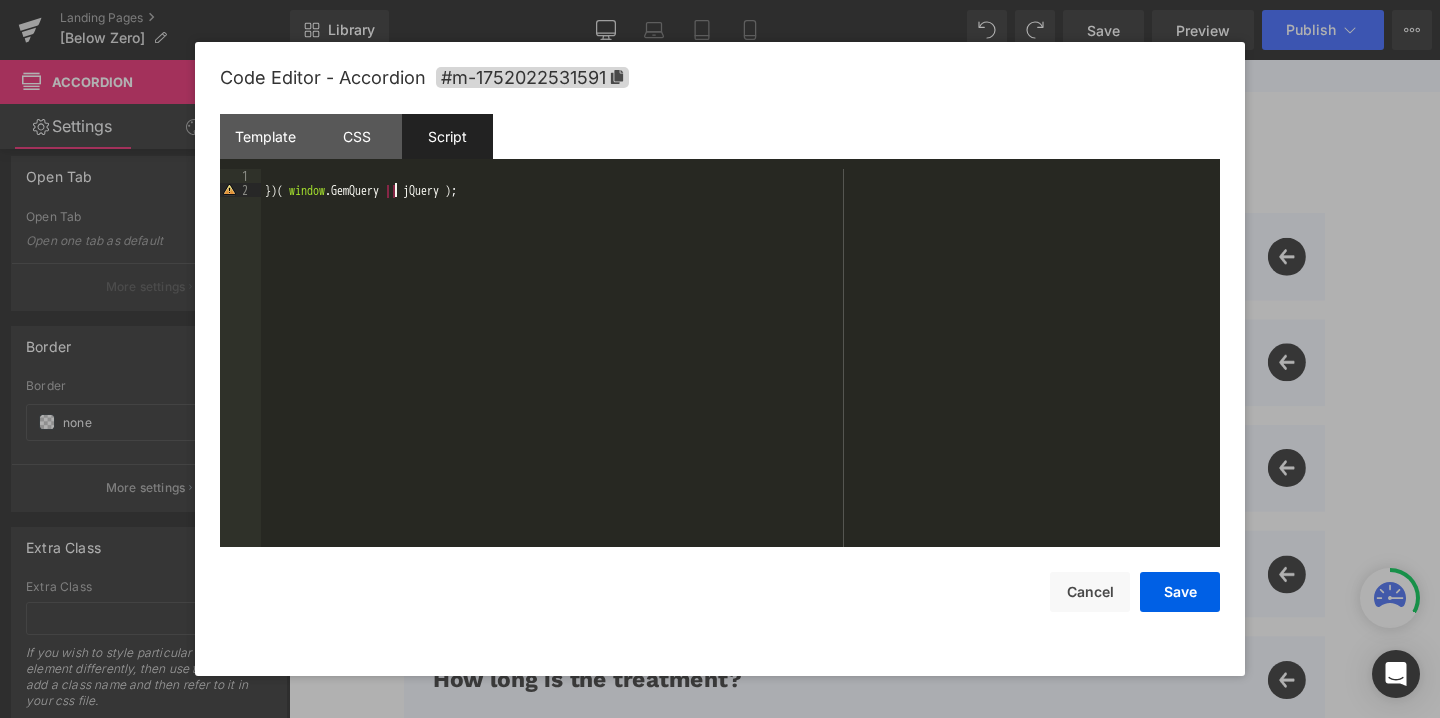 click on "}) (   window . GemQuery   ||   jQuery   ) ;" at bounding box center (740, 372) 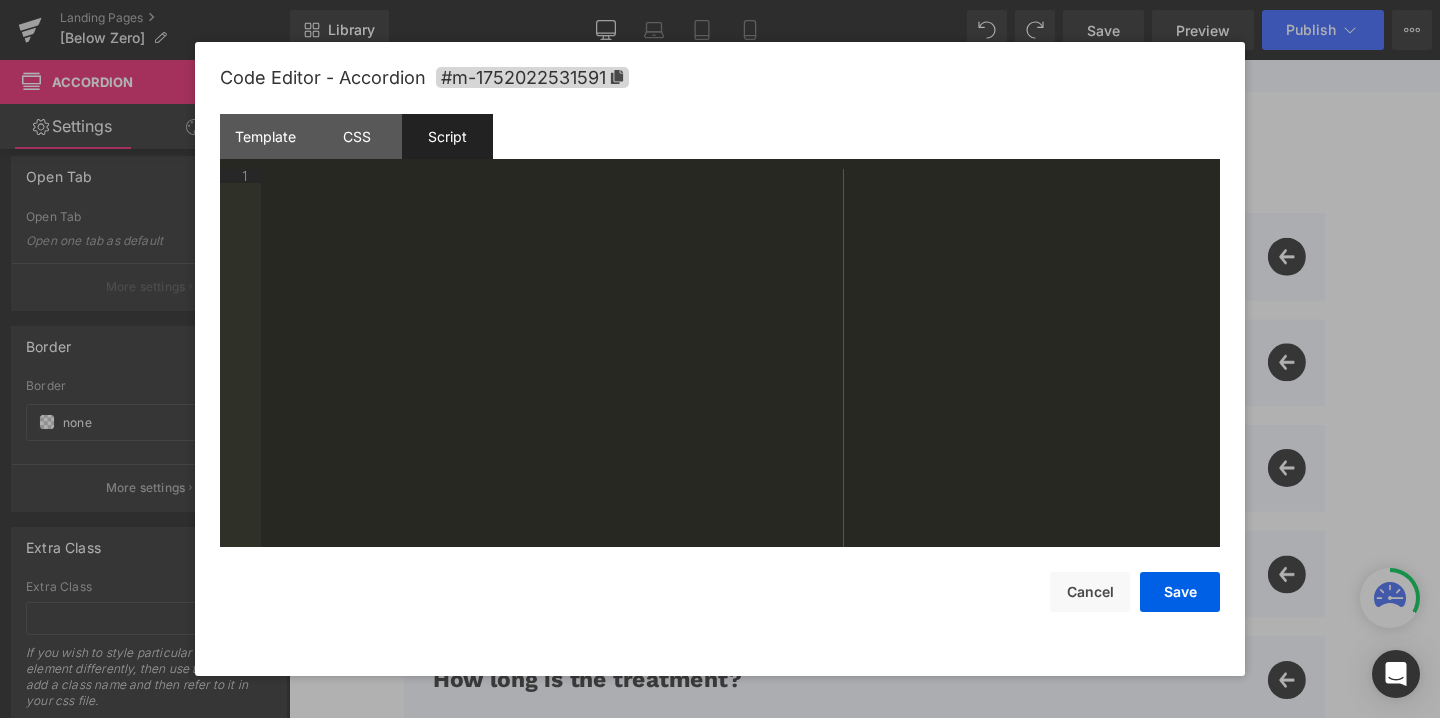 scroll, scrollTop: 392, scrollLeft: 0, axis: vertical 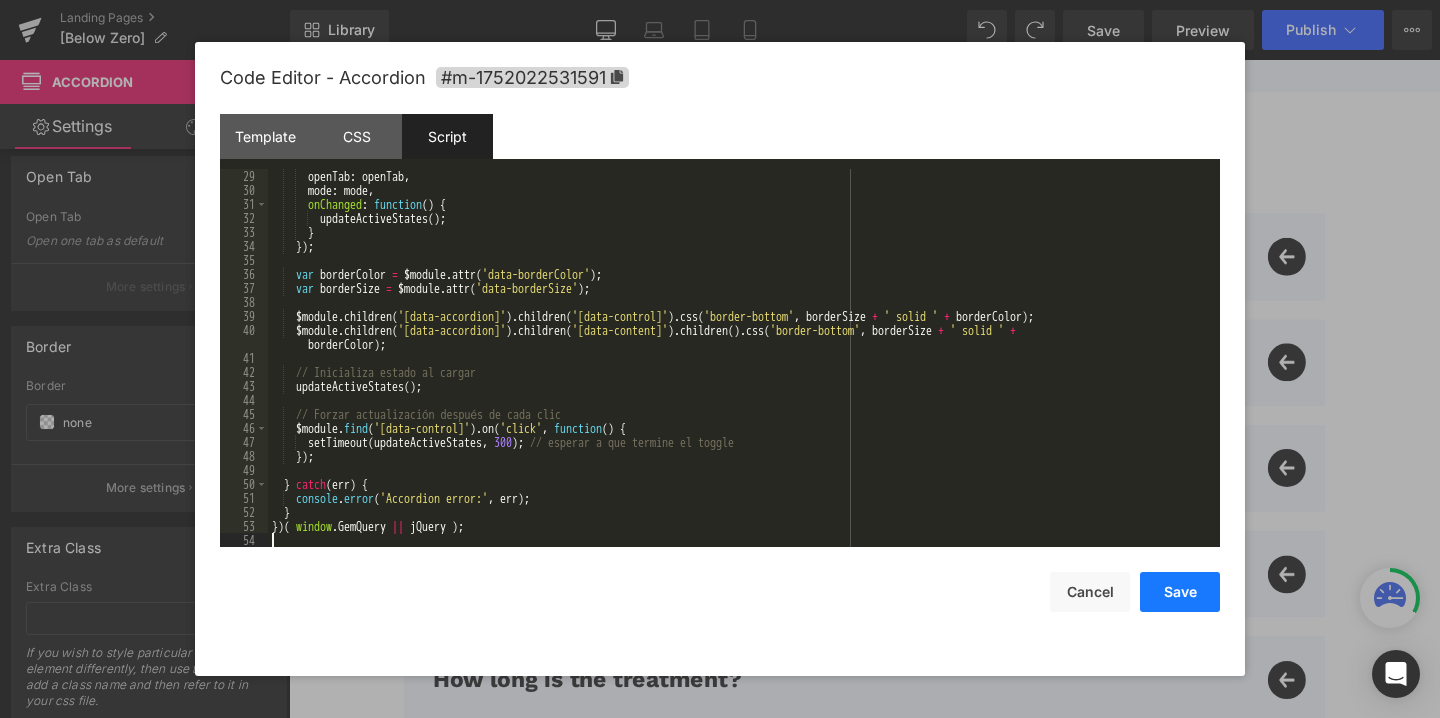 click on "Save" at bounding box center (1180, 592) 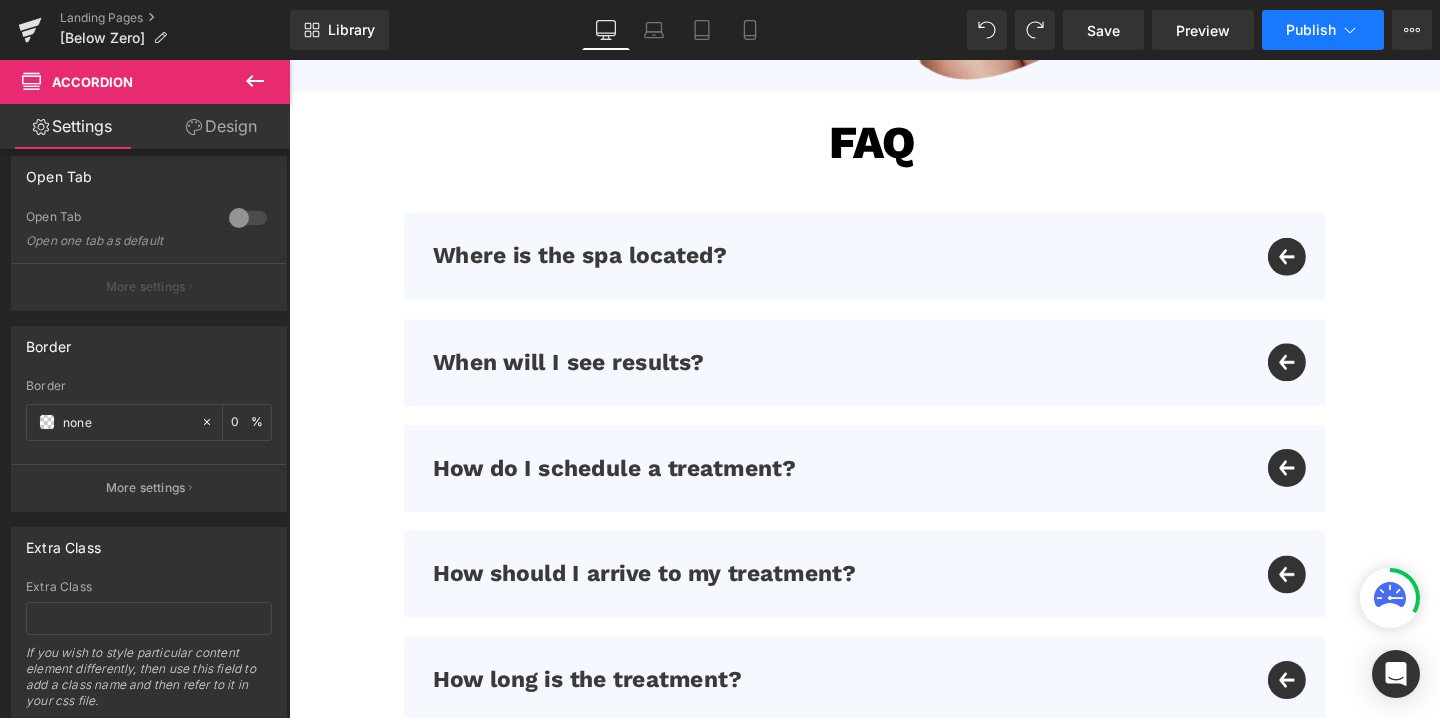 click on "Publish" at bounding box center [1311, 30] 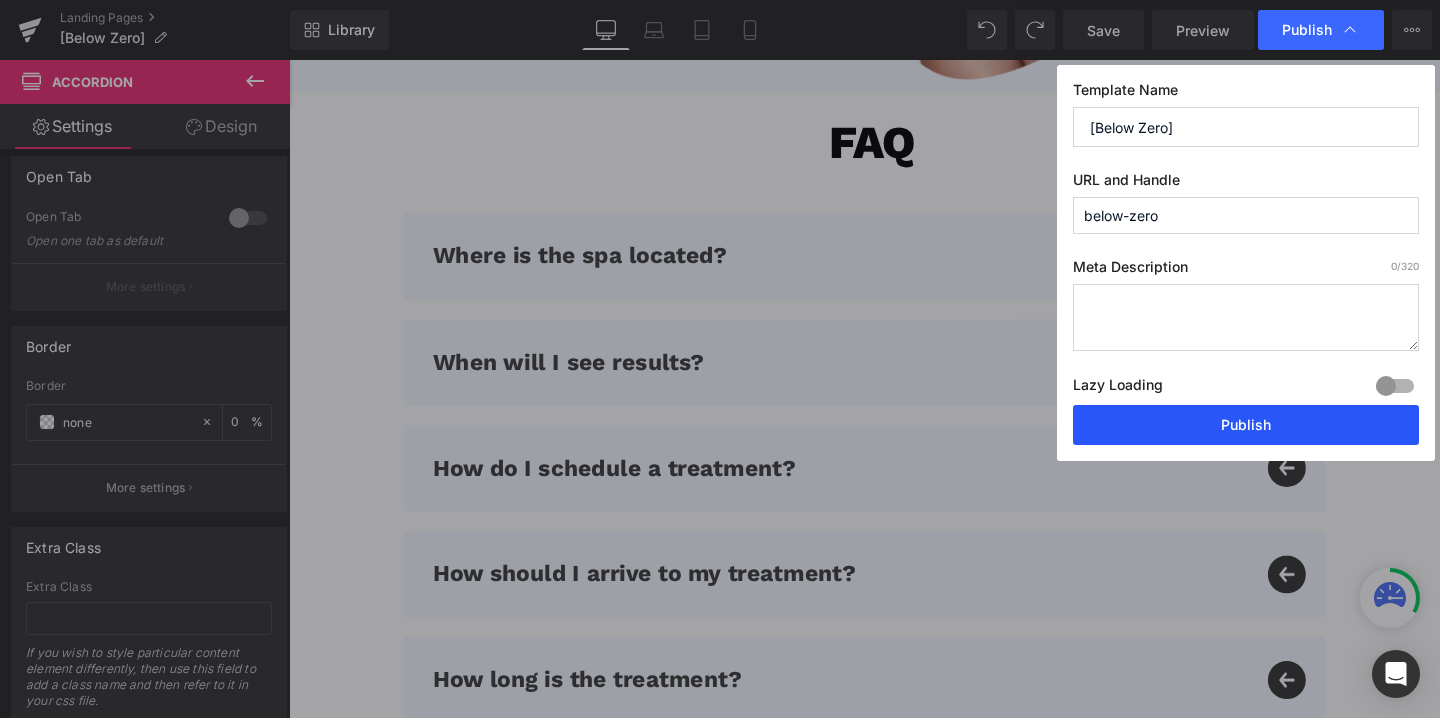 click on "Publish" at bounding box center (1246, 425) 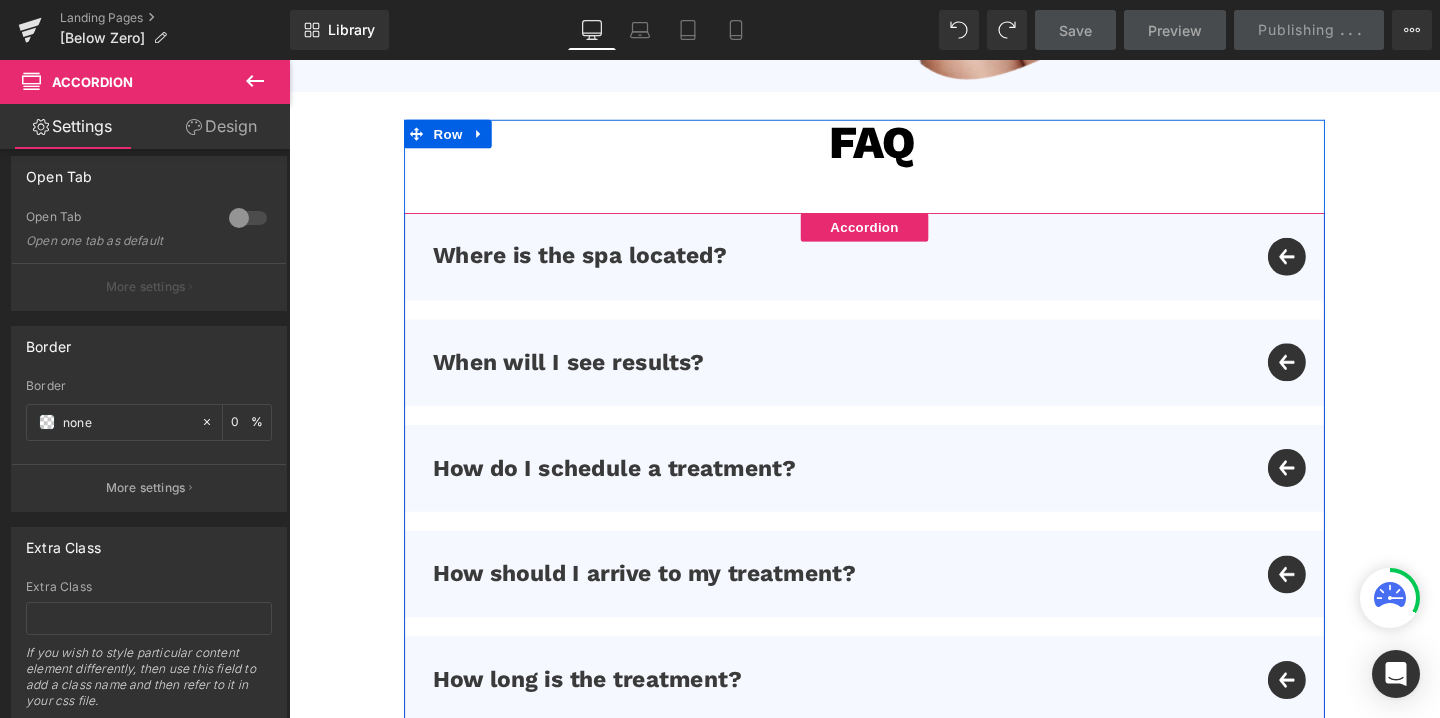 click on "Where is the spa located?
Text Block" at bounding box center (894, 266) 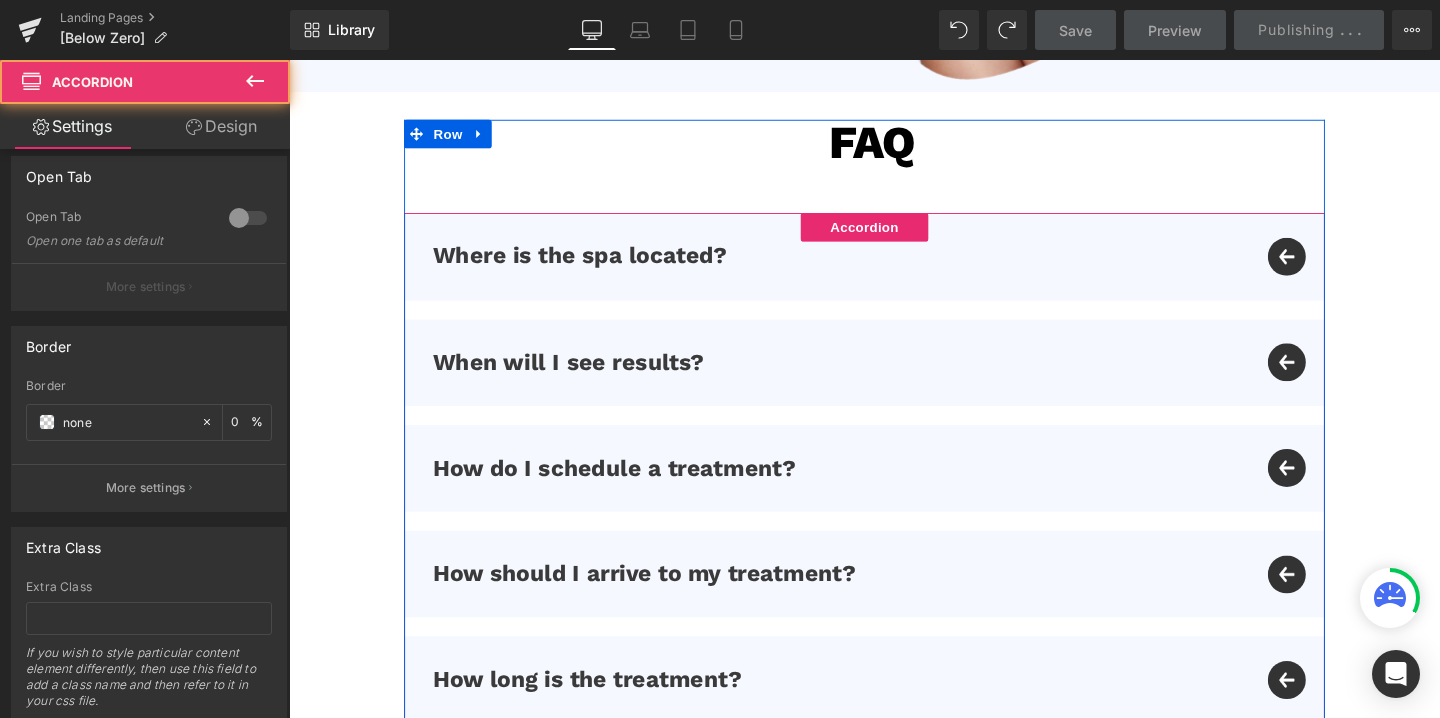 click on "Where is the spa located?
Text Block" at bounding box center (894, 266) 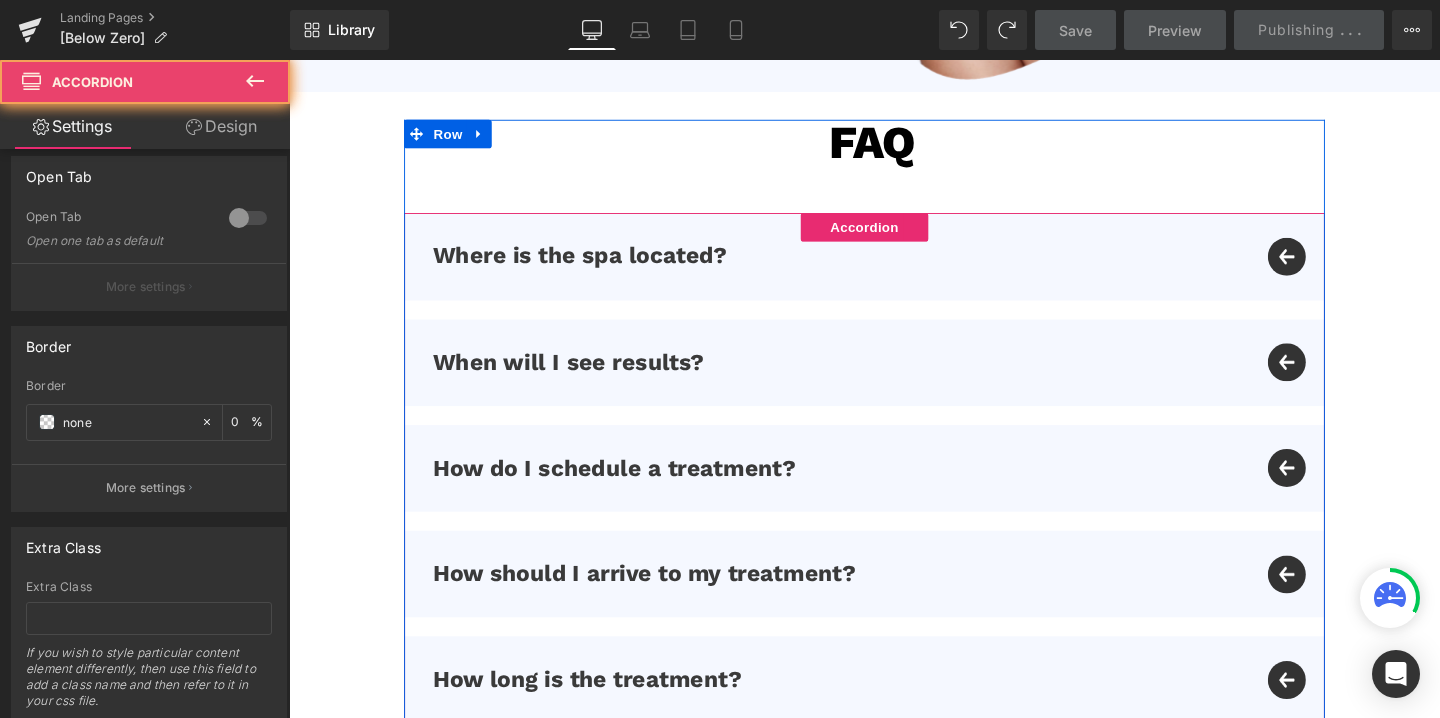 click on "Where is the spa located?
Text Block" at bounding box center (894, 266) 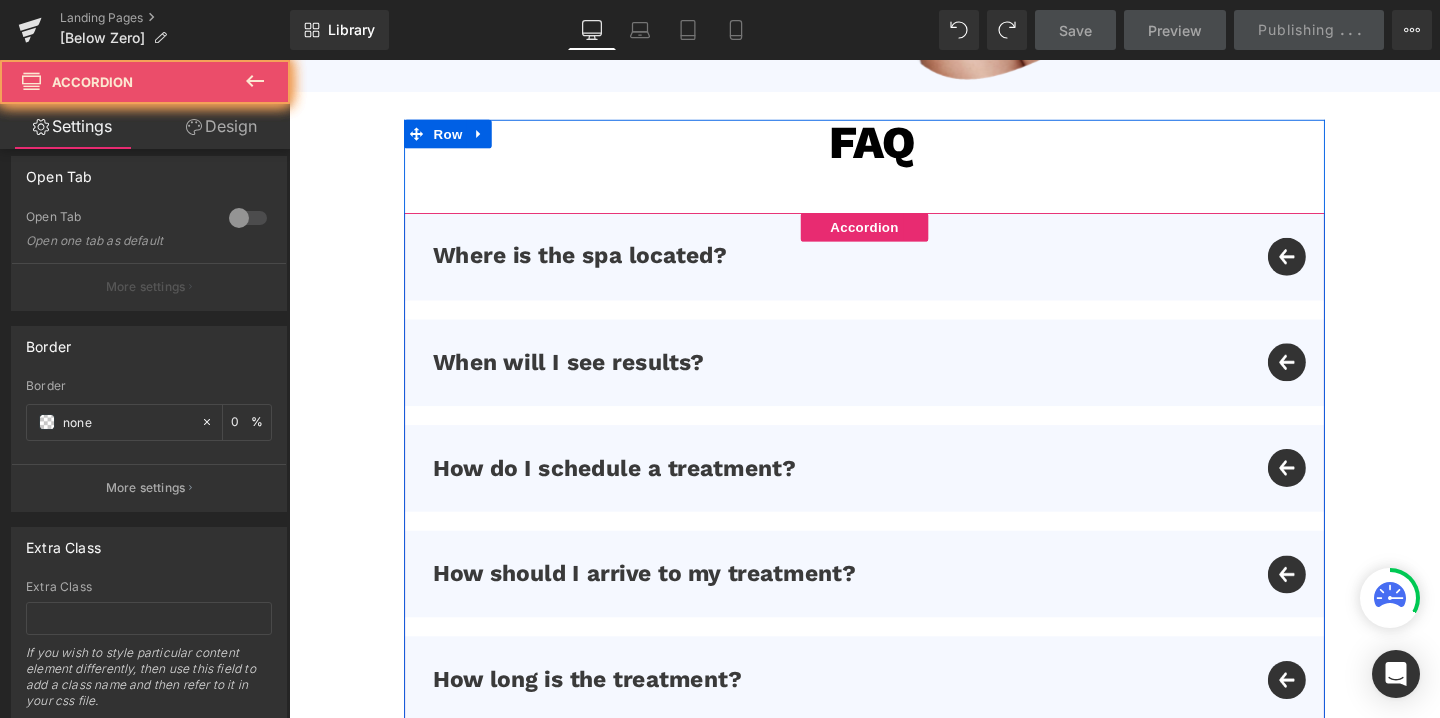 click on "Where is the spa located?
Text Block" at bounding box center (894, 266) 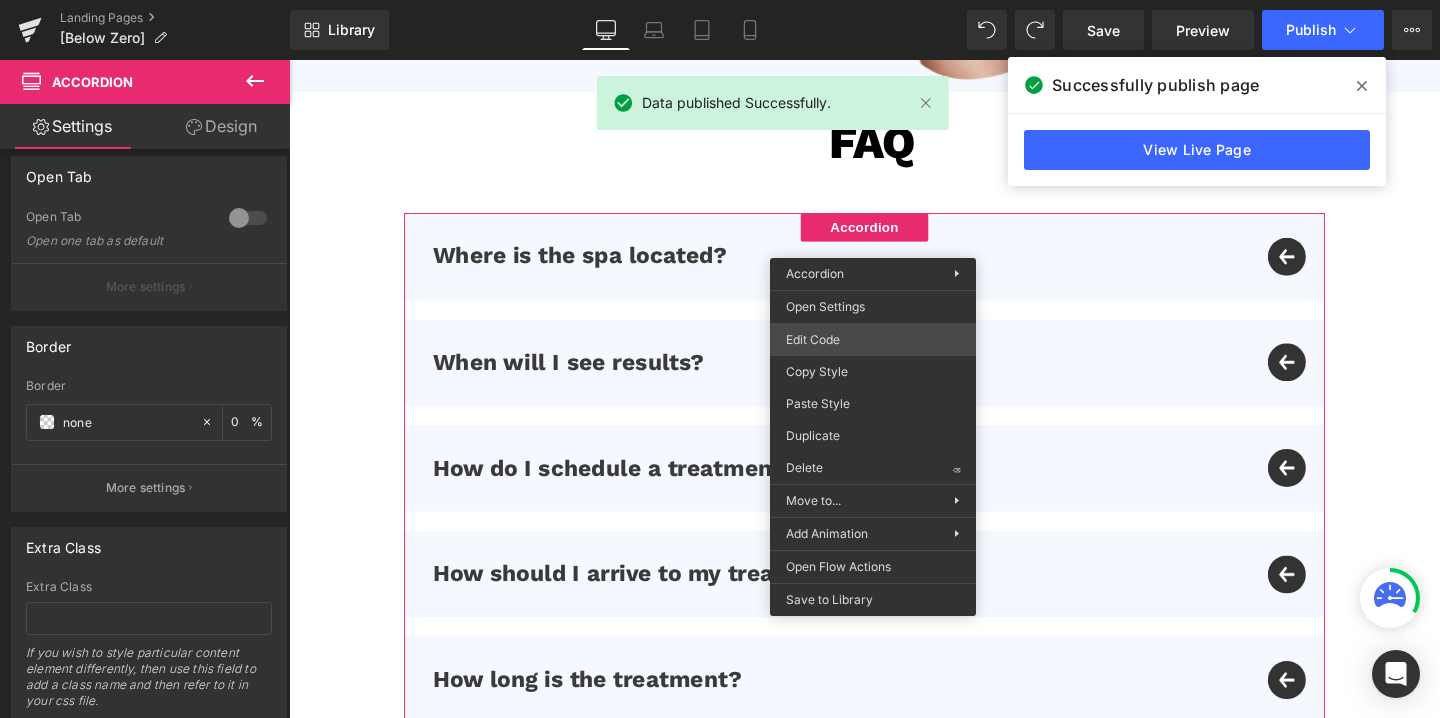click on "Accordion  You are previewing how the   will restyle your page. You can not edit Elements in Preset Preview Mode.  Landing Pages [Below Zero] Library Desktop Desktop Laptop Tablet Mobile Save Preview Publish Scheduled View Live Page View with current Template Save Template to Library Schedule Publish  Optimize  Publish Settings Shortcuts  Your page can’t be published   You've reached the maximum number of published pages on your plan  (0/0).  You need to upgrade your plan or unpublish all your pages to get 1 publish slot.   Unpublish pages   Upgrade plan
Data published Successfully.
Elements Global Style Base Row  rows, columns, layouts, div Heading  headings, titles, h1,h2,h3,h4,h5,h6 Text Block  texts, paragraphs, contents, blocks Image  images, photos, alts, uploads Icon  icons, symbols Button  button, call to action, cta Separator  separators, dividers, horizontal lines Liquid  Banner Parallax  Hero Banner  Stack Tabs  Carousel  List" at bounding box center [720, 0] 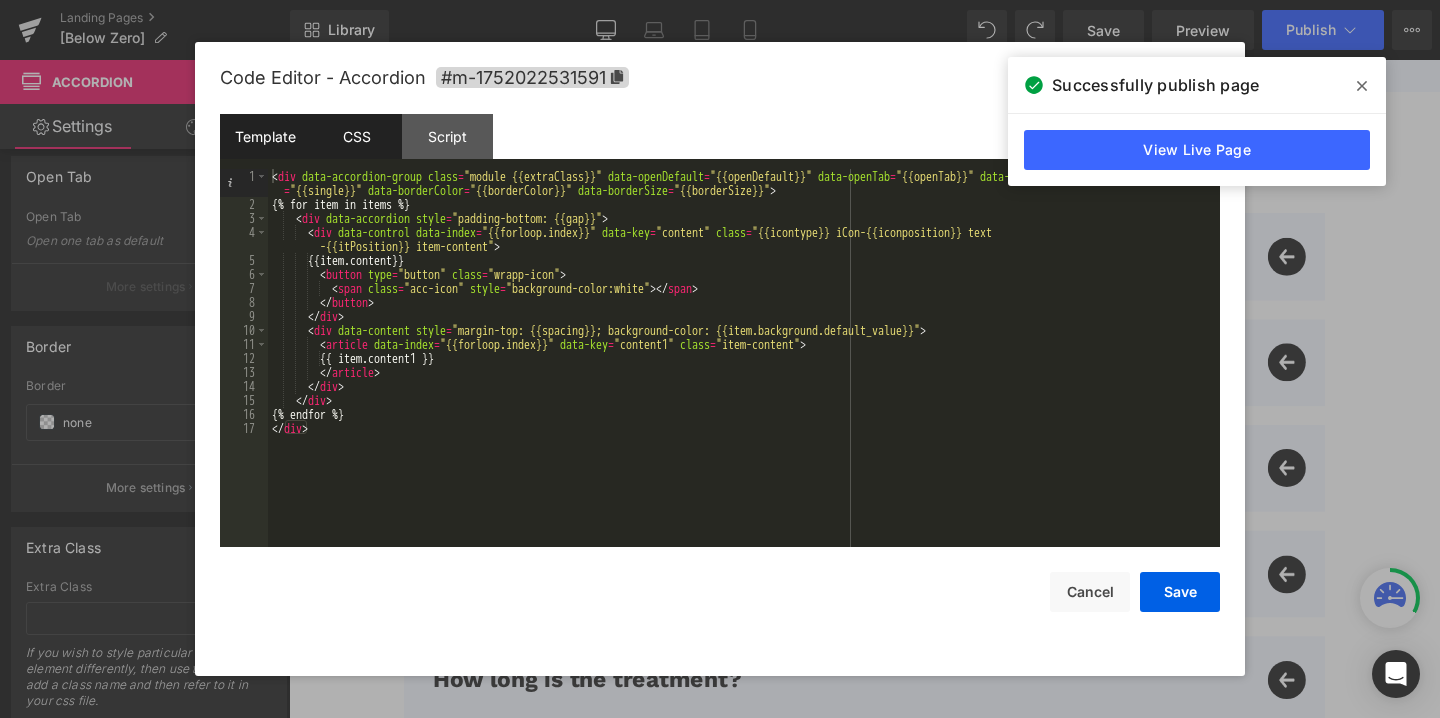click on "CSS" at bounding box center (356, 136) 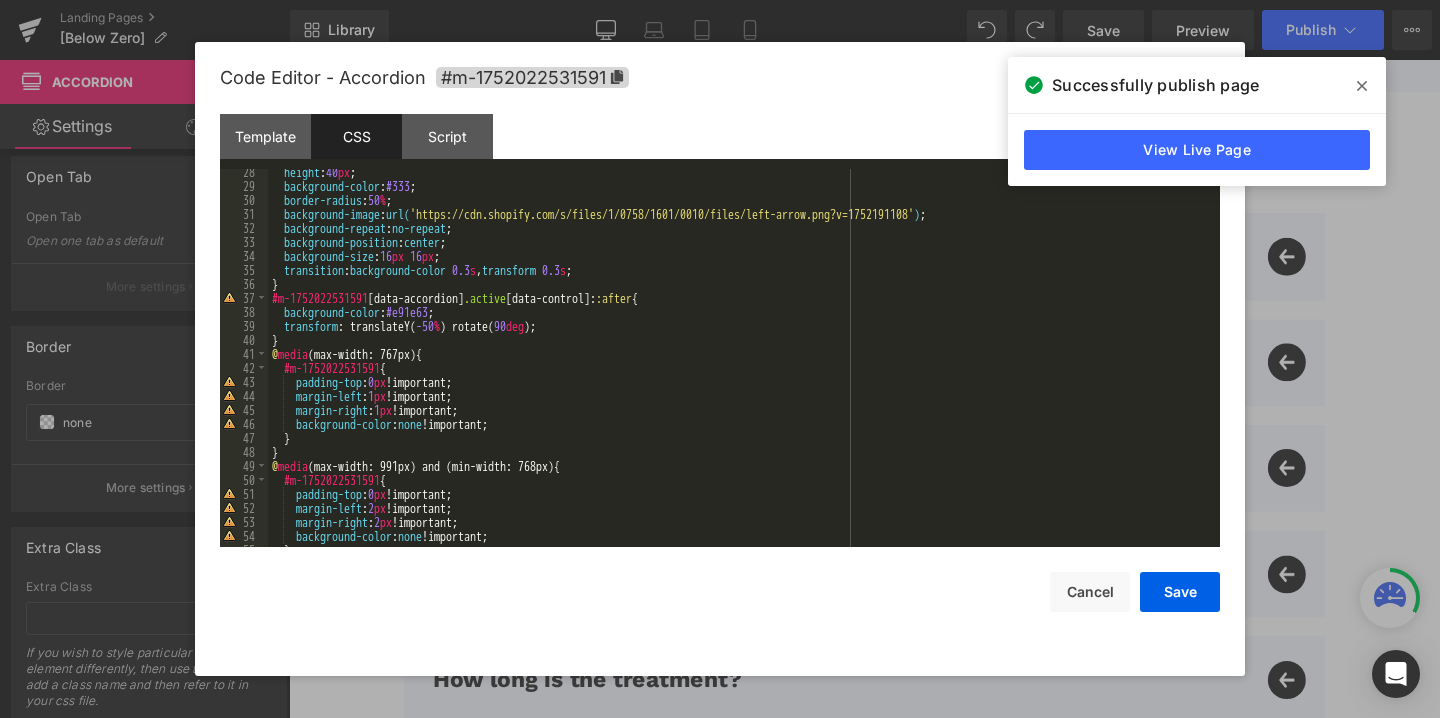 scroll, scrollTop: 318, scrollLeft: 0, axis: vertical 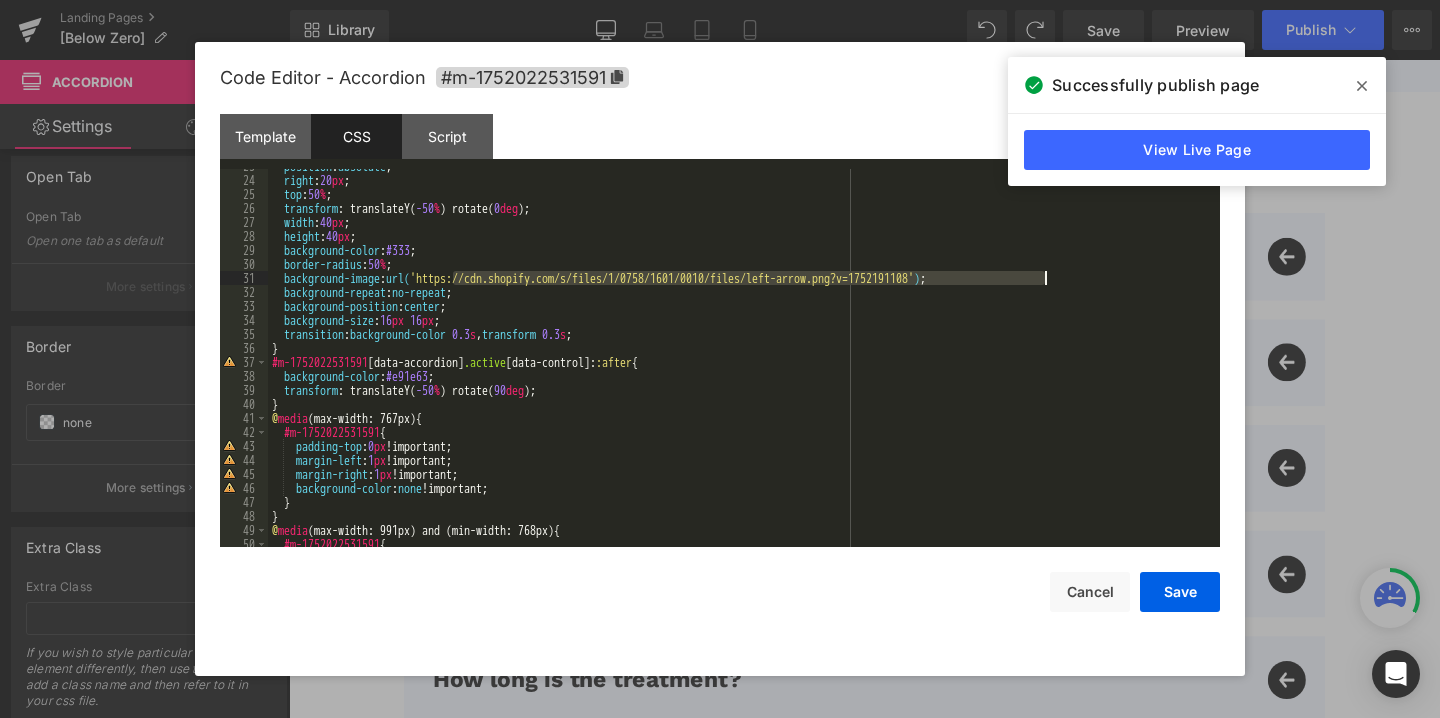 drag, startPoint x: 454, startPoint y: 273, endPoint x: 1044, endPoint y: 275, distance: 590.0034 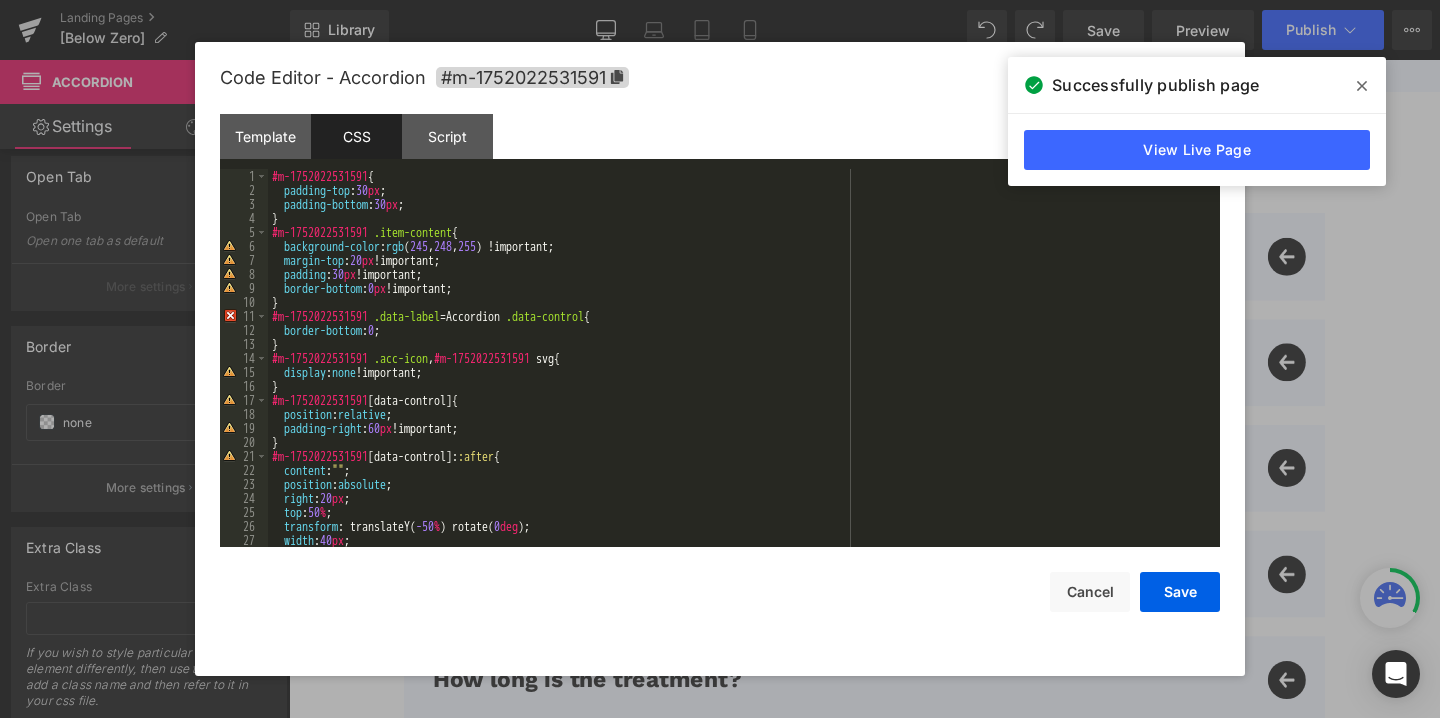 scroll, scrollTop: 0, scrollLeft: 0, axis: both 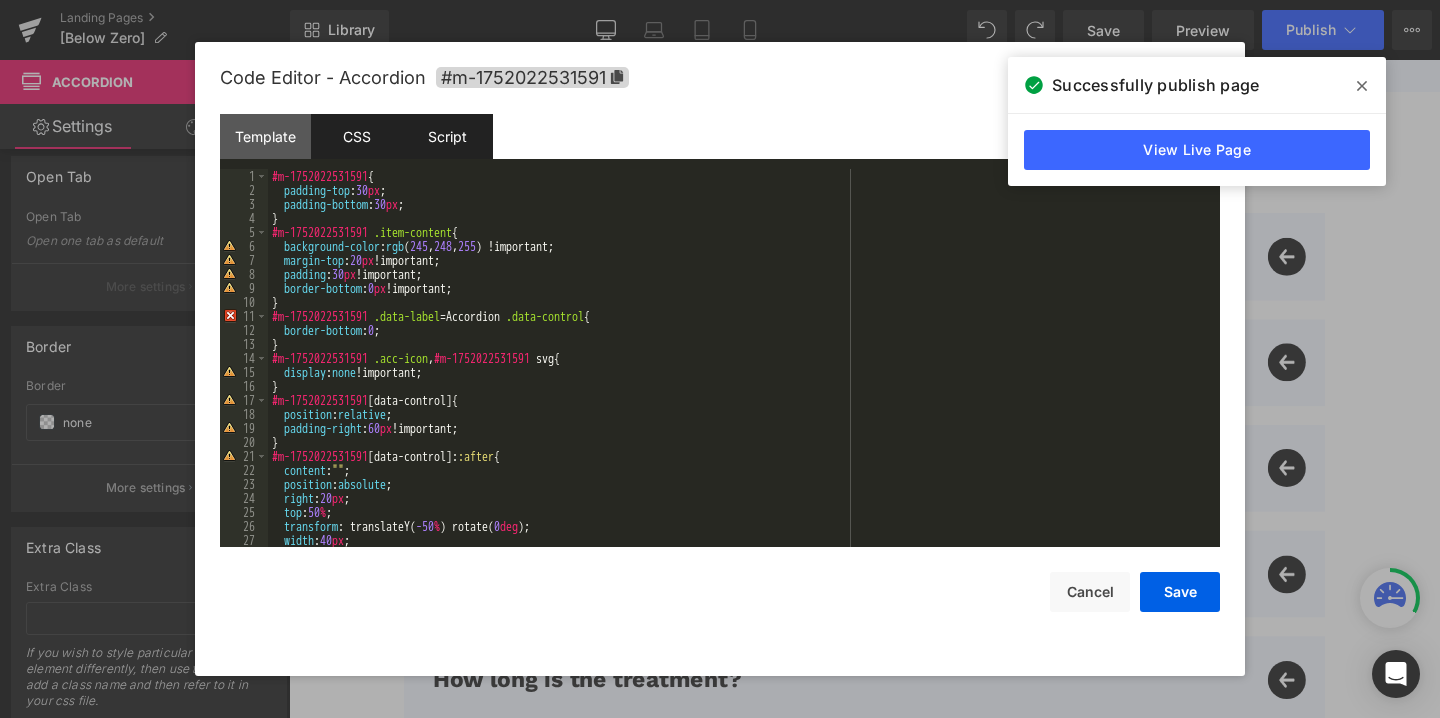 click on "Script" at bounding box center (447, 136) 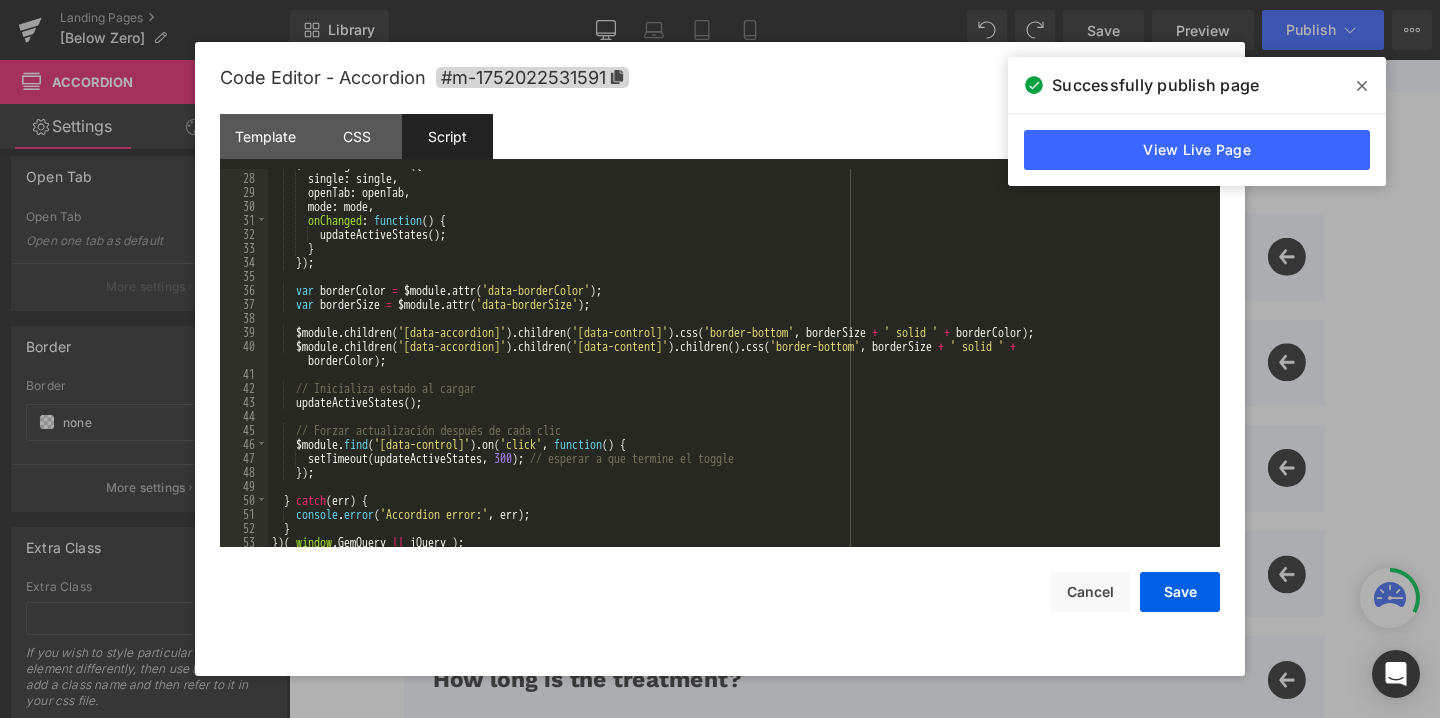 scroll, scrollTop: 0, scrollLeft: 0, axis: both 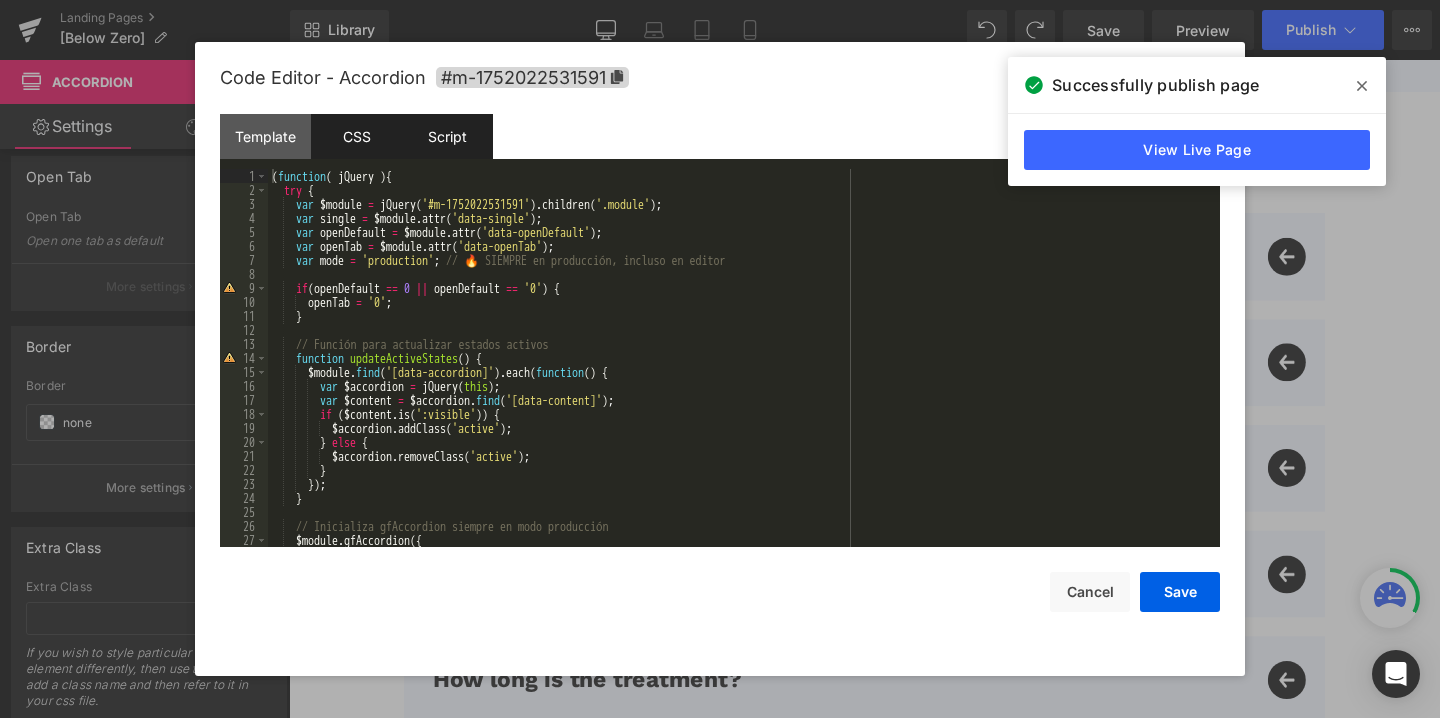 click on "CSS" at bounding box center (356, 136) 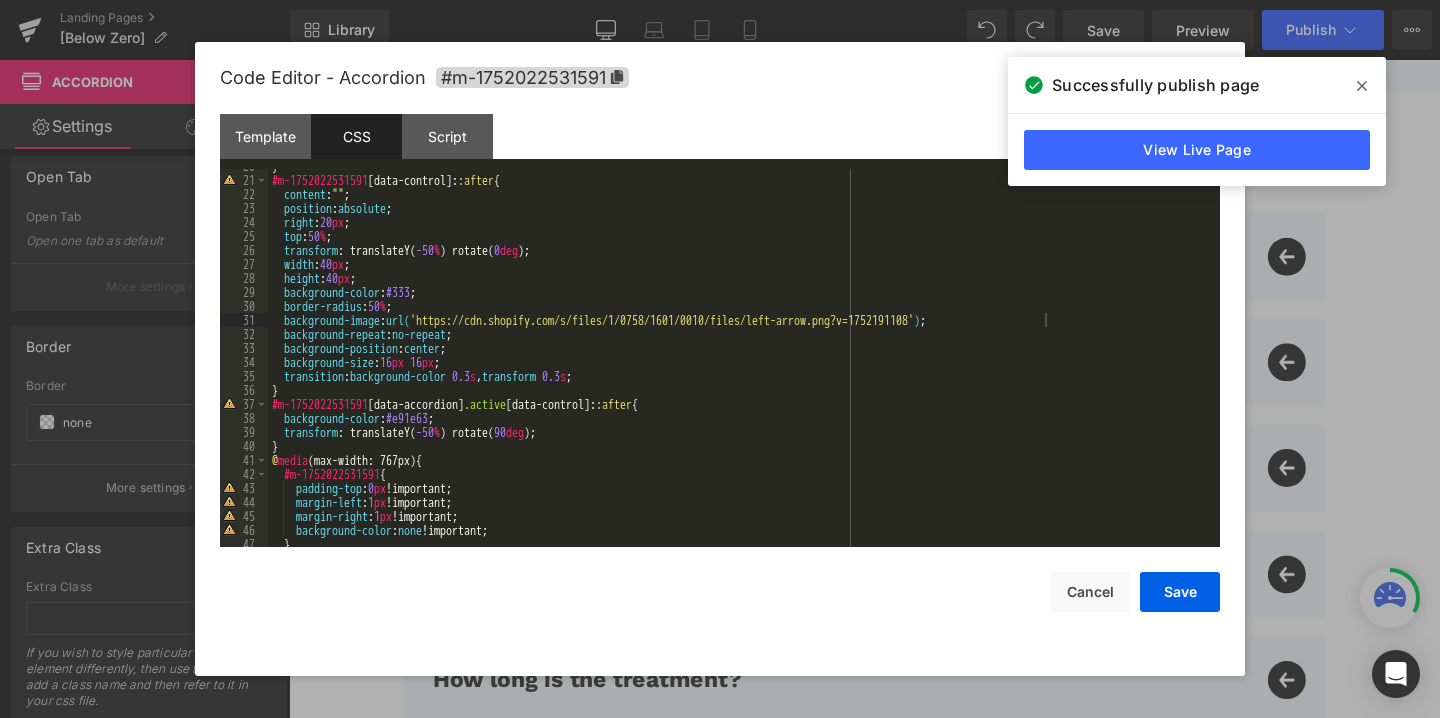 scroll, scrollTop: 276, scrollLeft: 0, axis: vertical 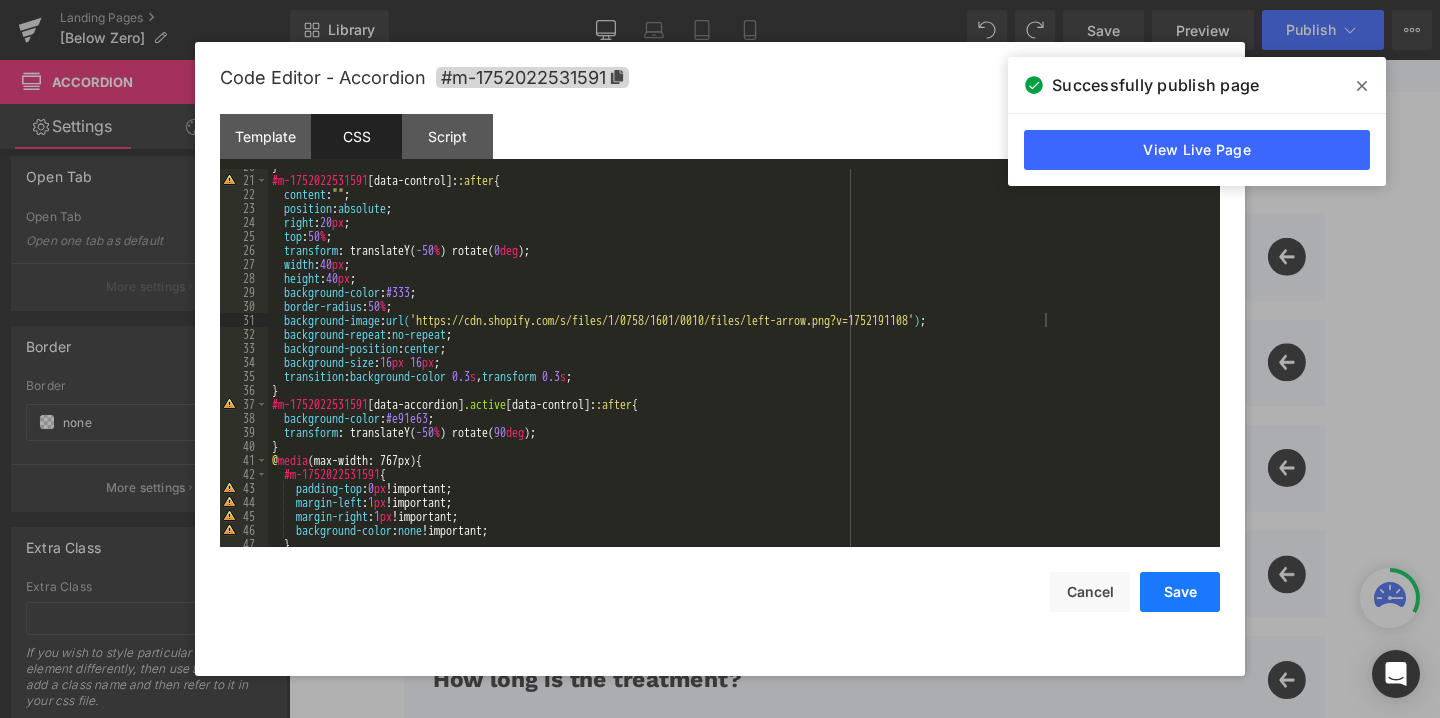 click on "Save" at bounding box center [1180, 592] 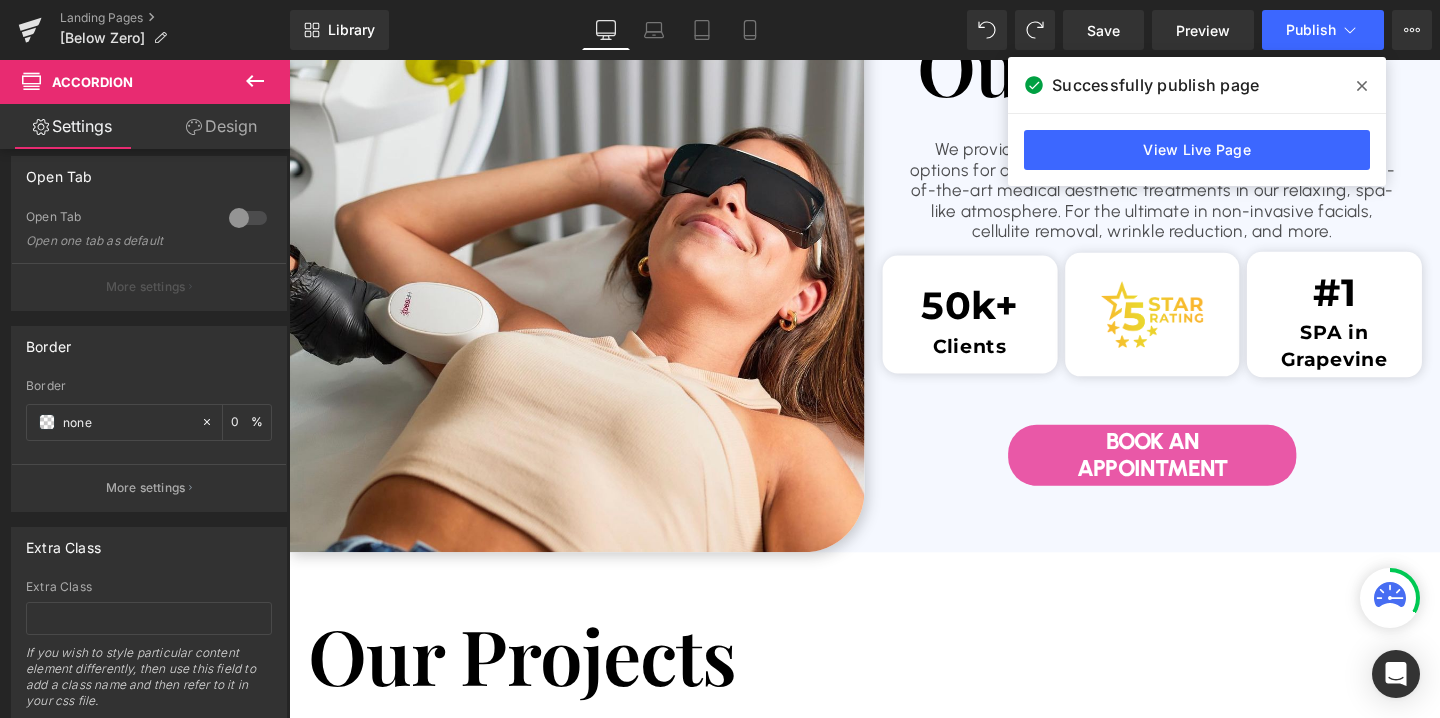 scroll, scrollTop: 3158, scrollLeft: 0, axis: vertical 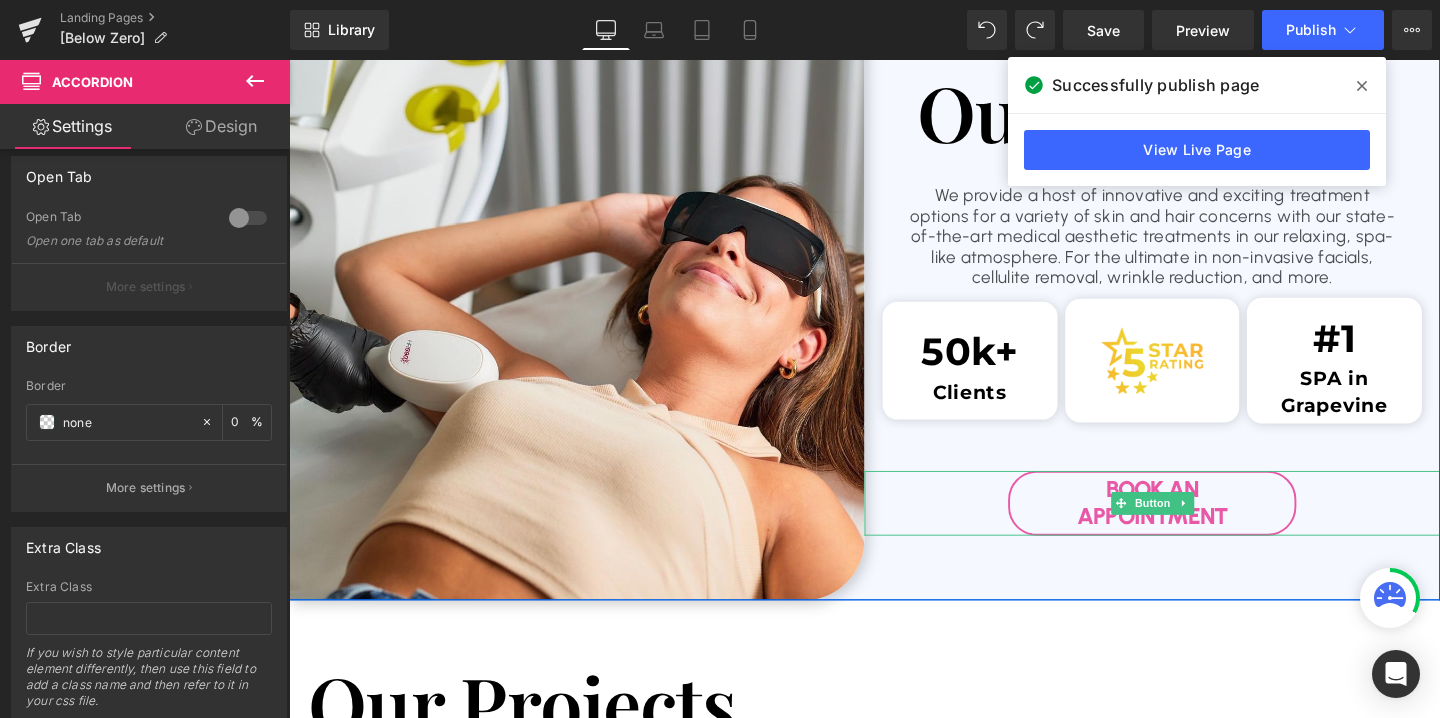 click on "Book An APPOINTMENT" at bounding box center [1196, 526] 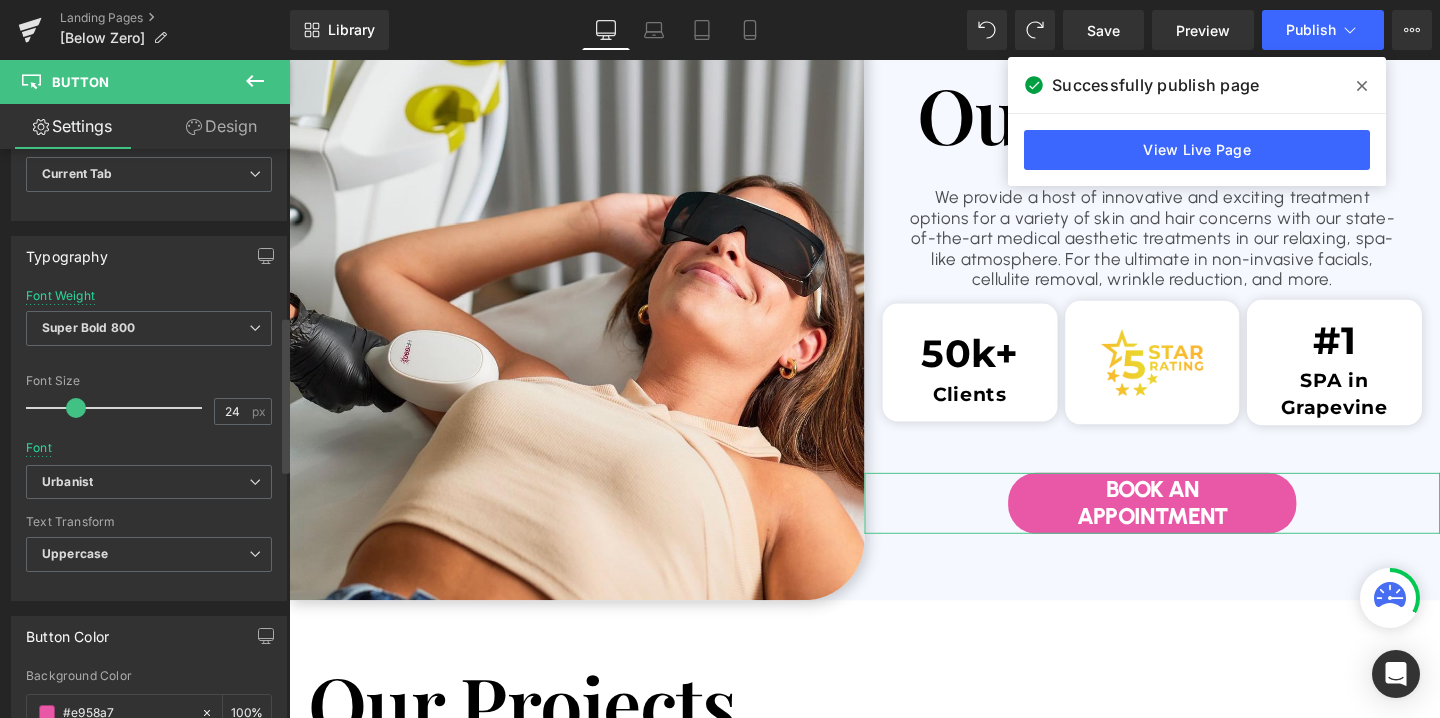 scroll, scrollTop: 940, scrollLeft: 0, axis: vertical 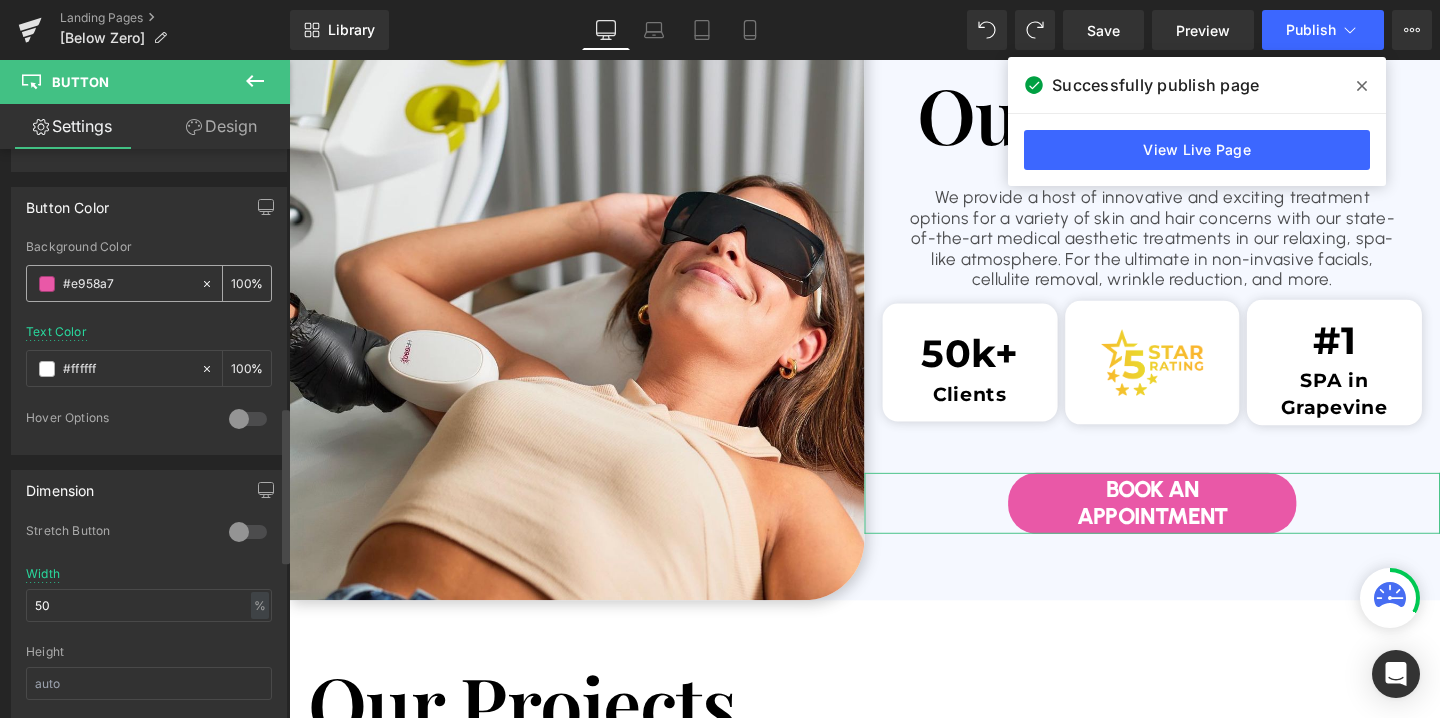click on "#e958a7" at bounding box center (127, 284) 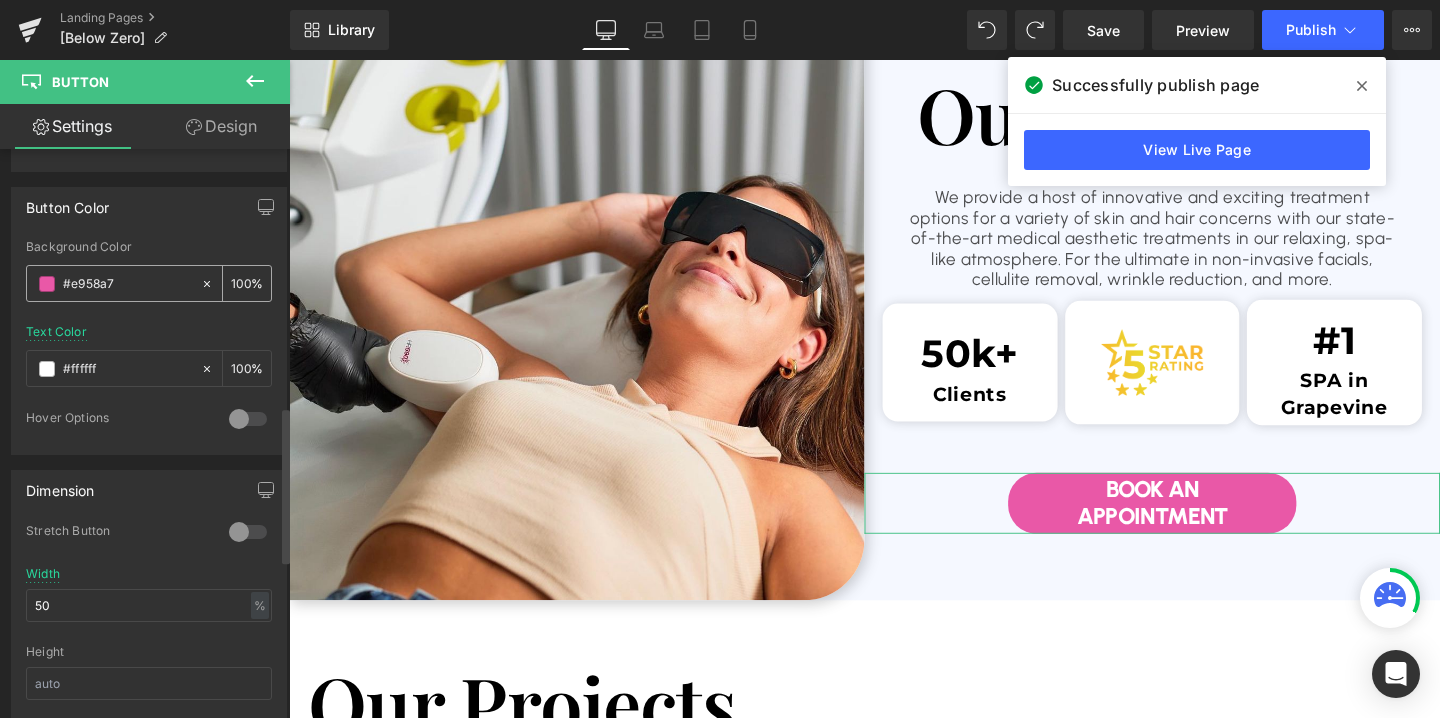 click on "#e958a7" at bounding box center [127, 284] 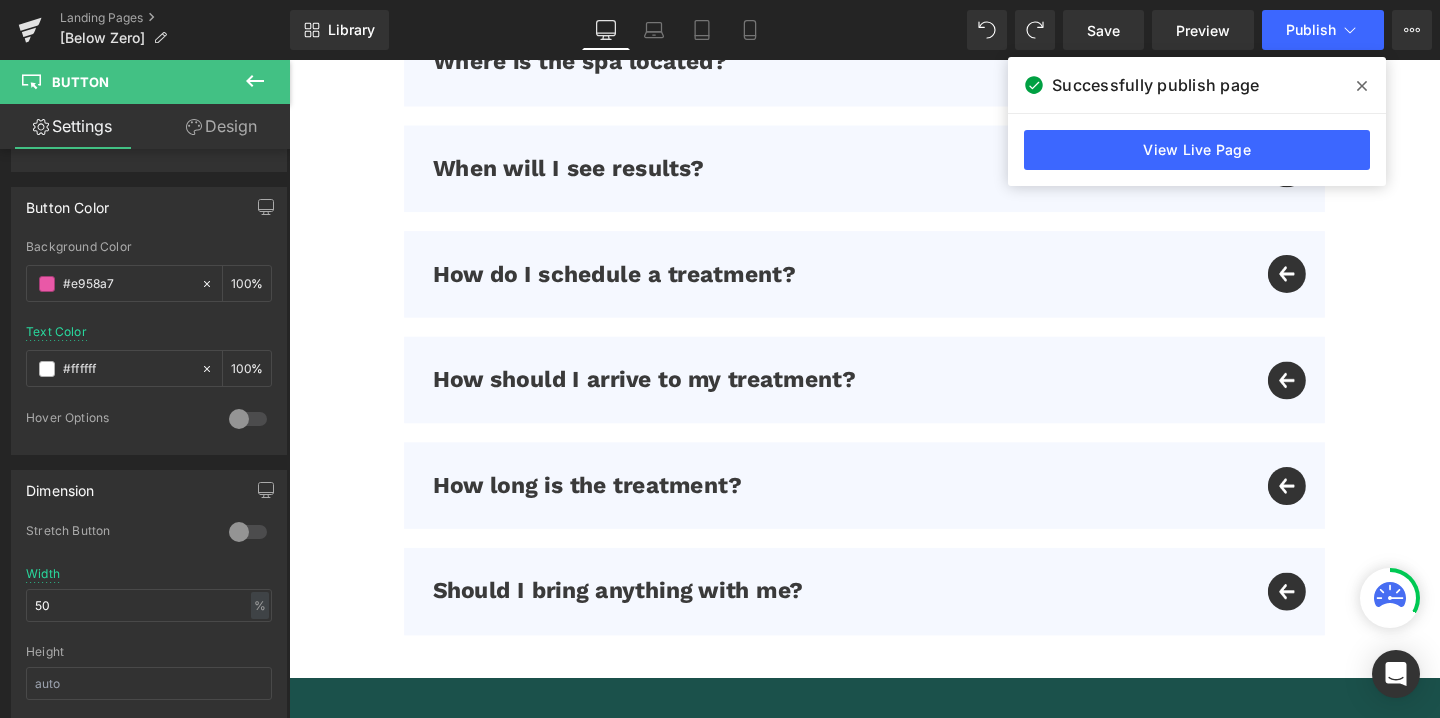 scroll, scrollTop: 5873, scrollLeft: 0, axis: vertical 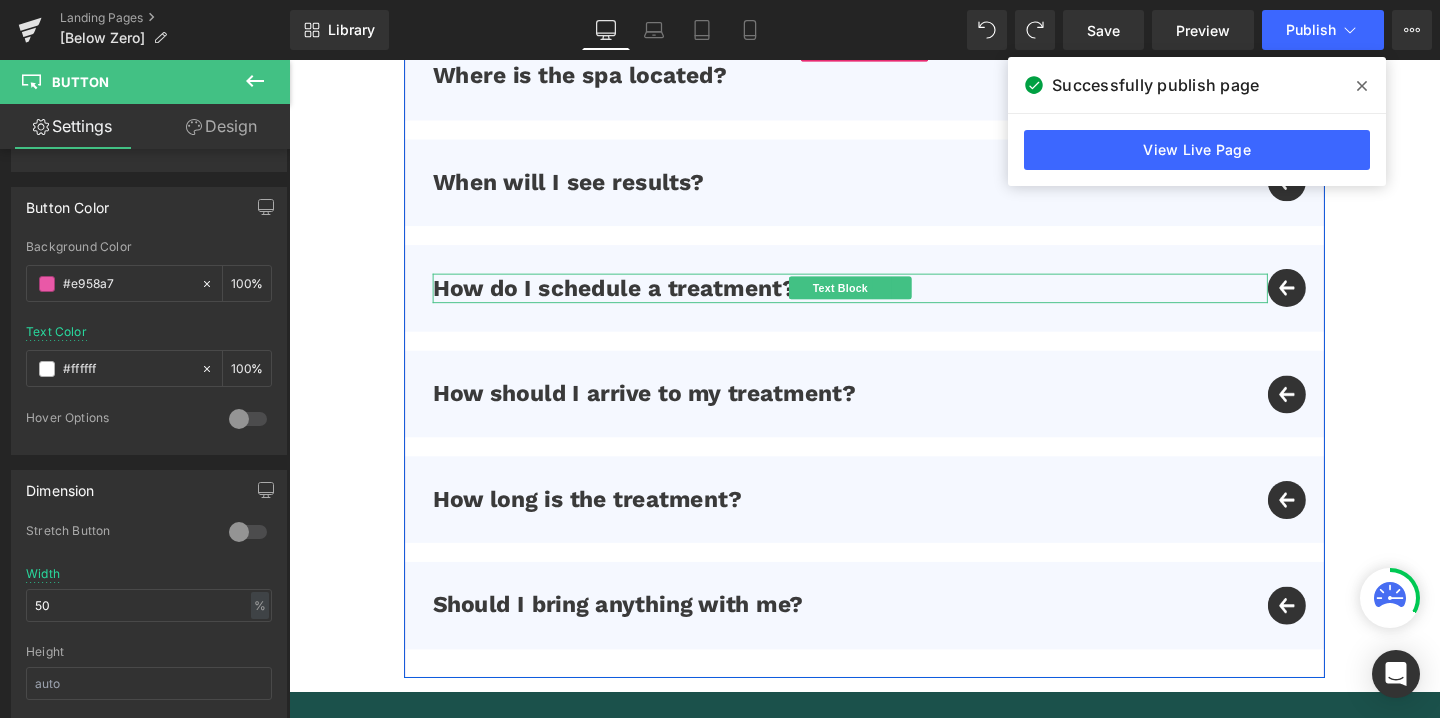 click on "How do I schedule a treatment?" at bounding box center [879, 300] 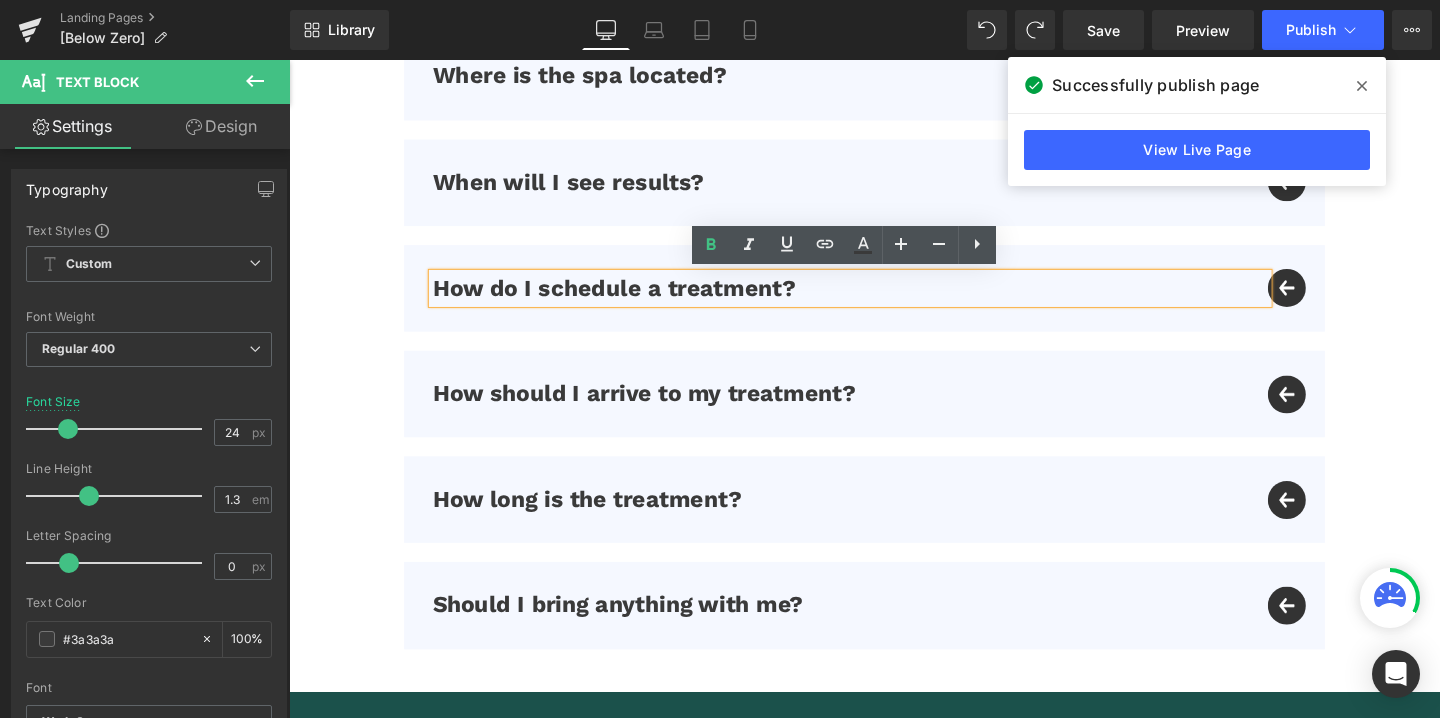 click on "How do I schedule a treatment? Text Block" at bounding box center [894, 300] 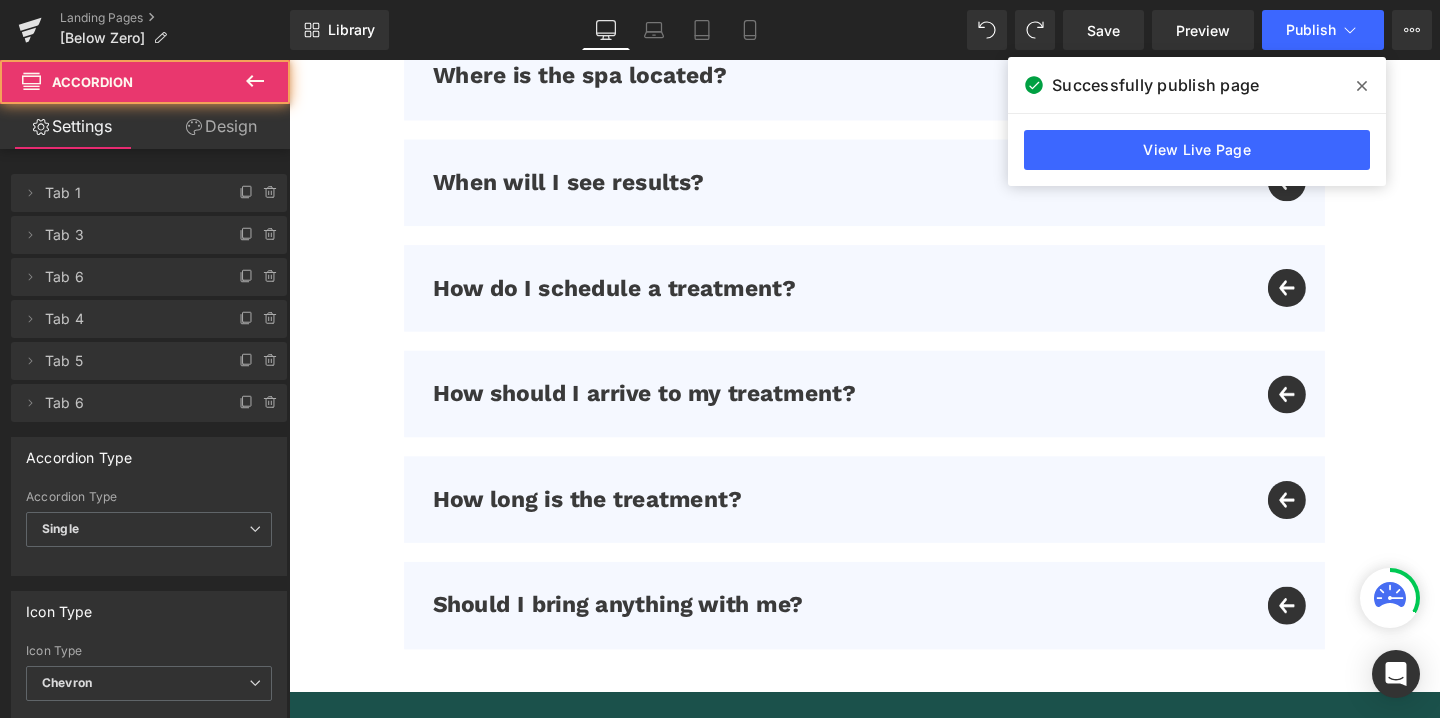 click on "How do I schedule a treatment? Text Block" at bounding box center [894, 300] 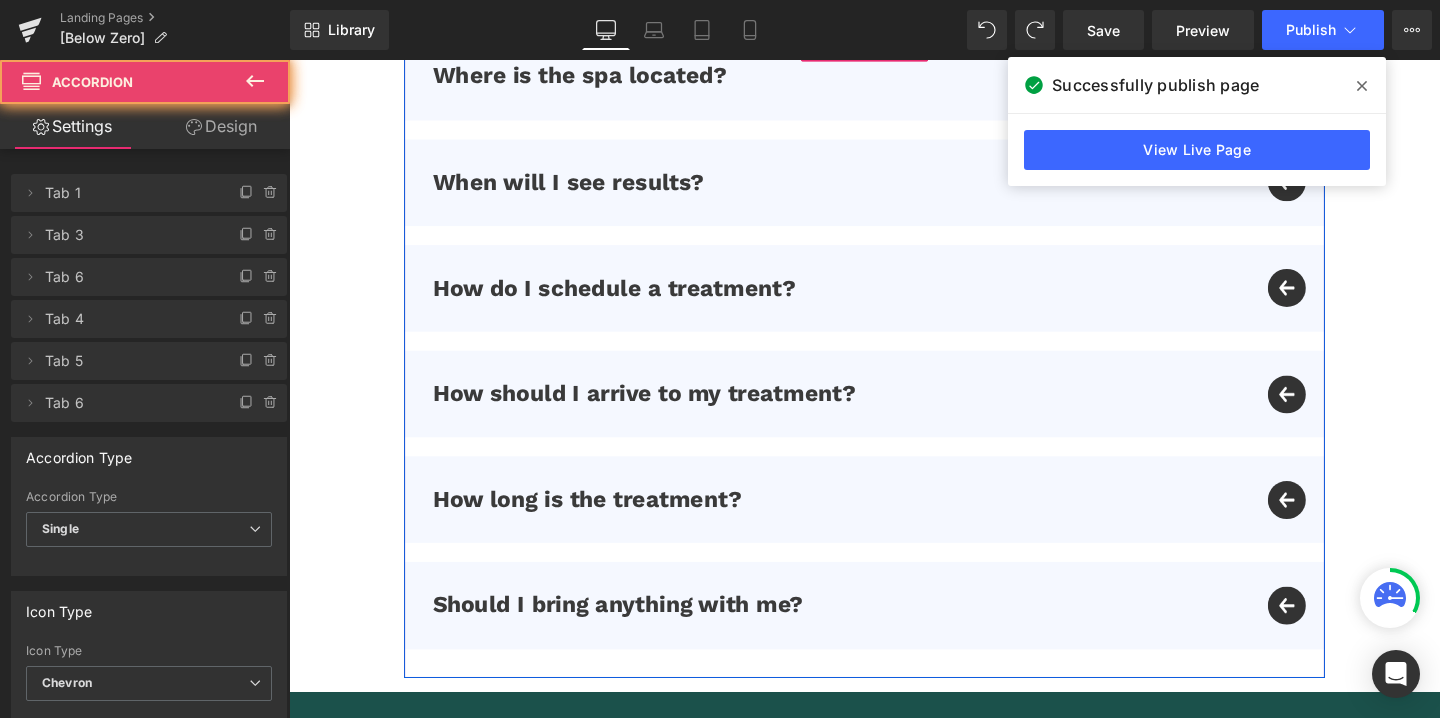 click on "How do I schedule a treatment? Text Block" at bounding box center [894, 300] 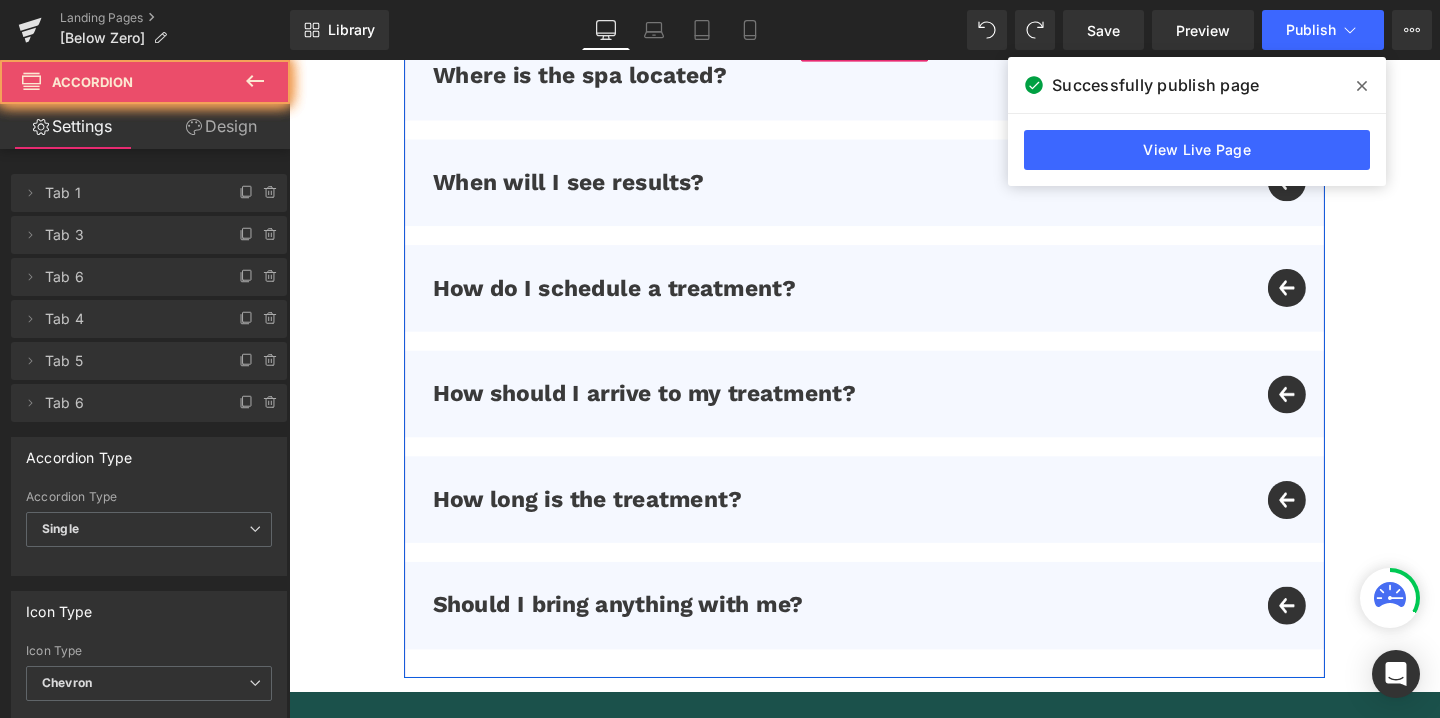 click on "How do I schedule a treatment? Text Block" at bounding box center [894, 300] 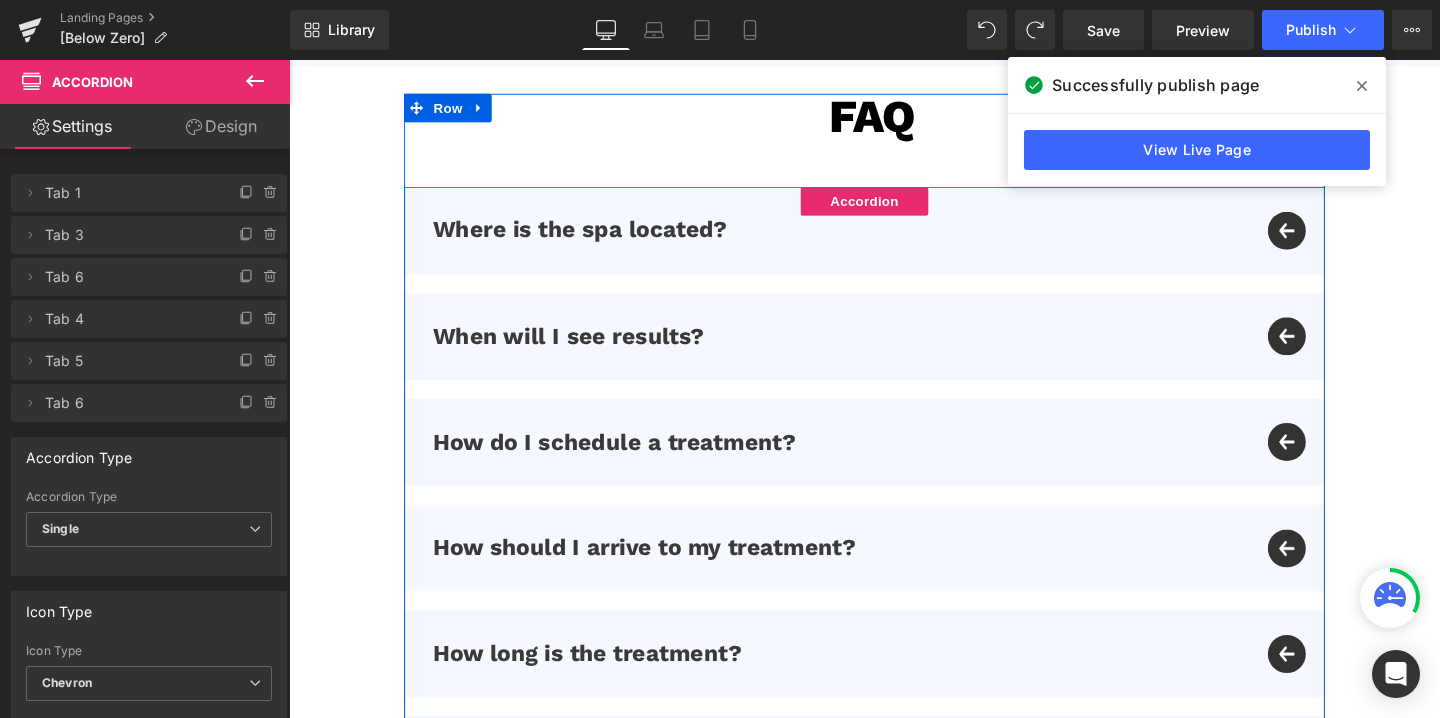 scroll, scrollTop: 5607, scrollLeft: 0, axis: vertical 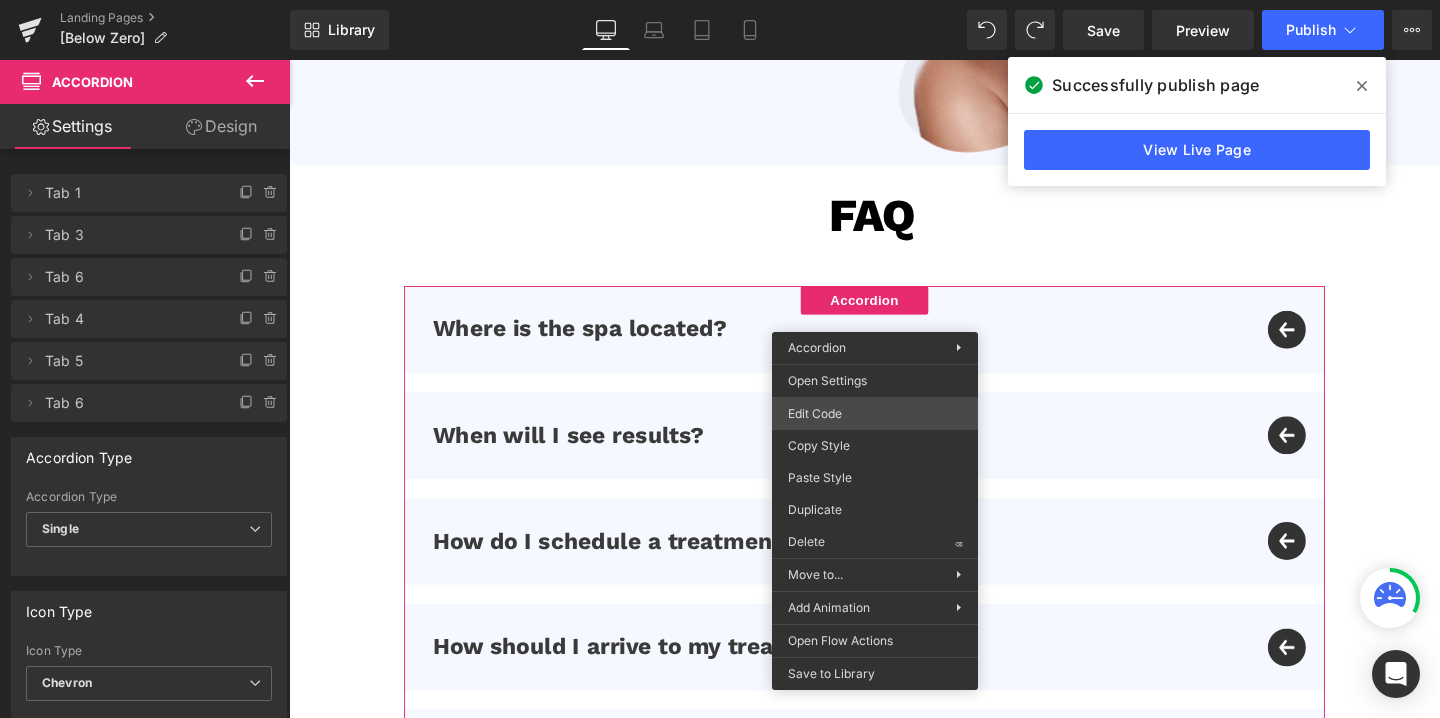click on "Accordion  You are previewing how the   will restyle your page. You can not edit Elements in Preset Preview Mode.  Landing Pages [Below Zero] Library Desktop Desktop Laptop Tablet Mobile Save Preview Publish Scheduled View Live Page View with current Template Save Template to Library Schedule Publish  Optimize  Publish Settings Shortcuts  Your page can’t be published   You've reached the maximum number of published pages on your plan  (0/0).  You need to upgrade your plan or unpublish all your pages to get 1 publish slot.   Unpublish pages   Upgrade plan  Elements Global Style Base Row  rows, columns, layouts, div Heading  headings, titles, h1,h2,h3,h4,h5,h6 Text Block  texts, paragraphs, contents, blocks Image  images, photos, alts, uploads Icon  icons, symbols Button  button, call to action, cta Separator  separators, dividers, horizontal lines Liquid  liquid, custom code, html, javascript, css, reviews, apps, applications, embeded, iframe Banner Parallax  Hero Banner  Stack Tabs  Carousel  Pricing  List" at bounding box center (720, 0) 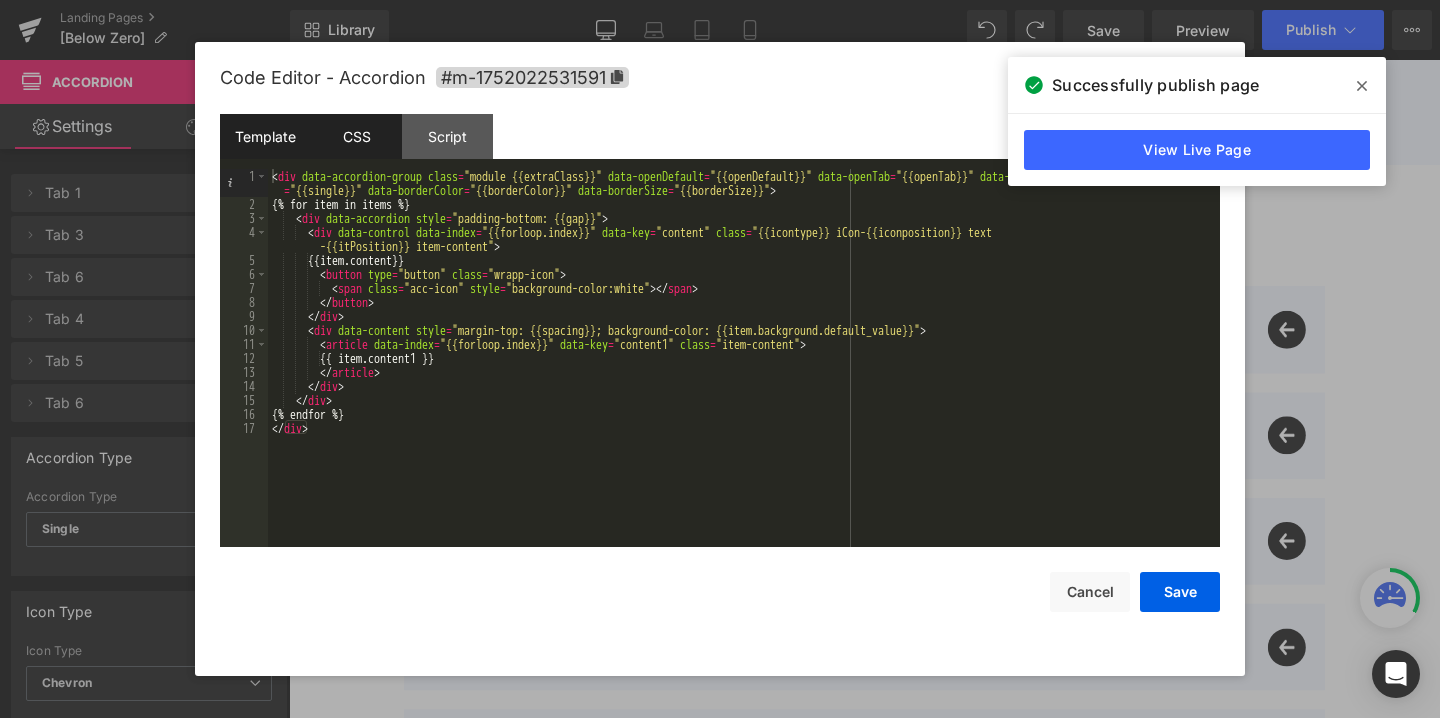 click on "CSS" at bounding box center [356, 136] 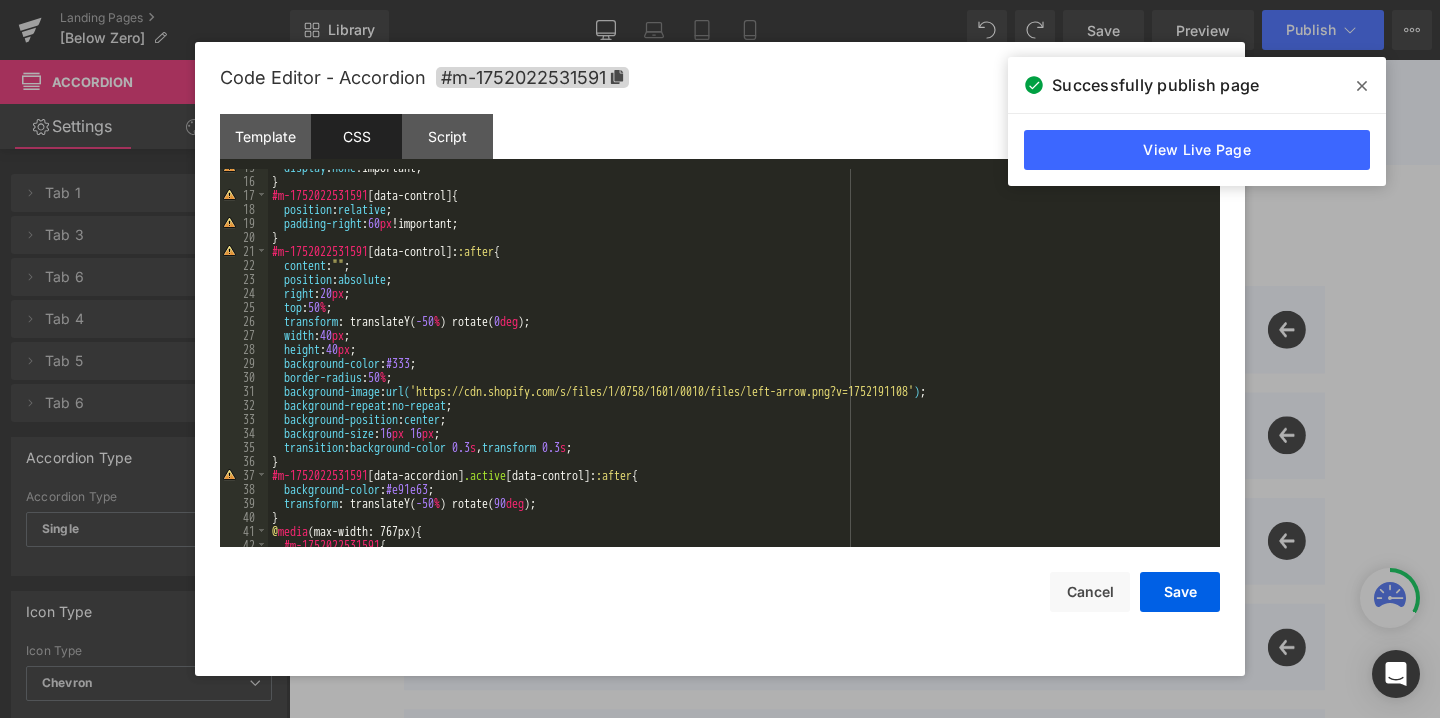 scroll, scrollTop: 205, scrollLeft: 0, axis: vertical 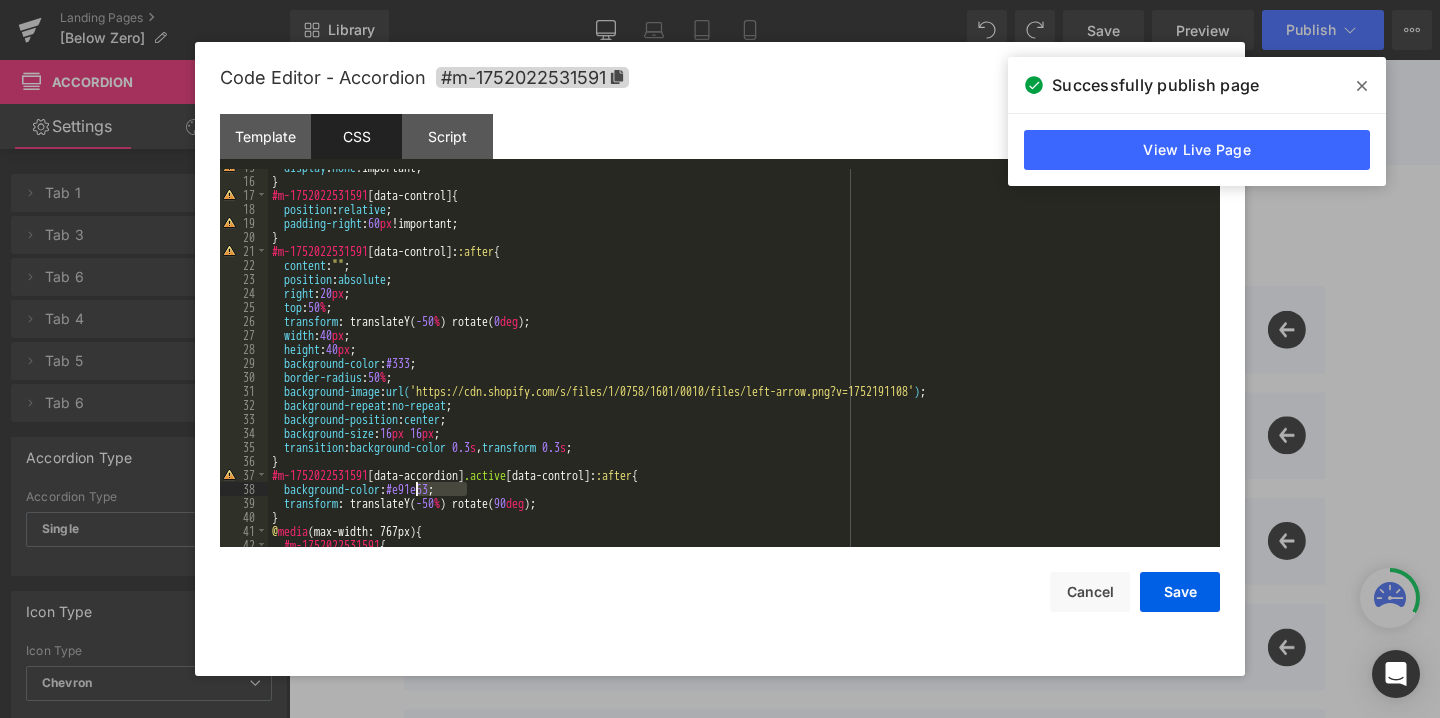 drag, startPoint x: 469, startPoint y: 493, endPoint x: 413, endPoint y: 493, distance: 56 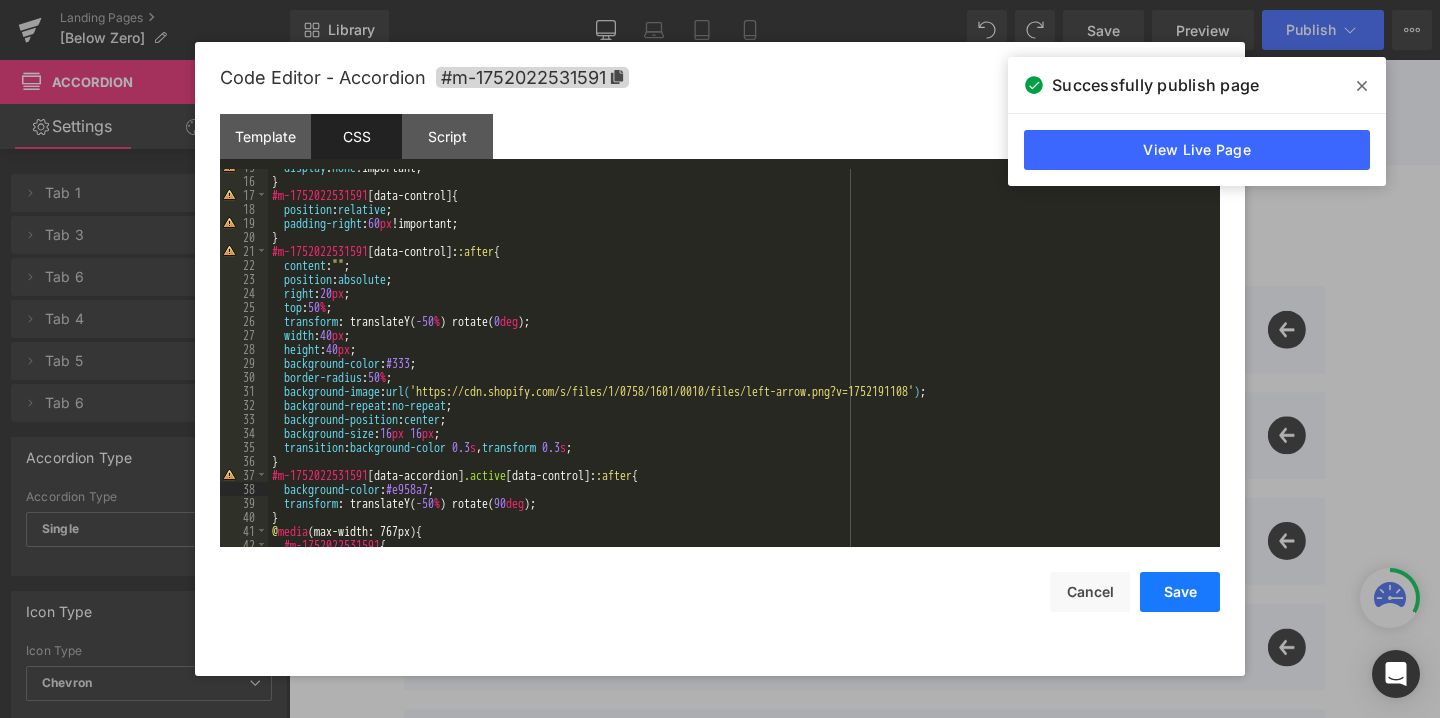click on "Save" at bounding box center (1180, 592) 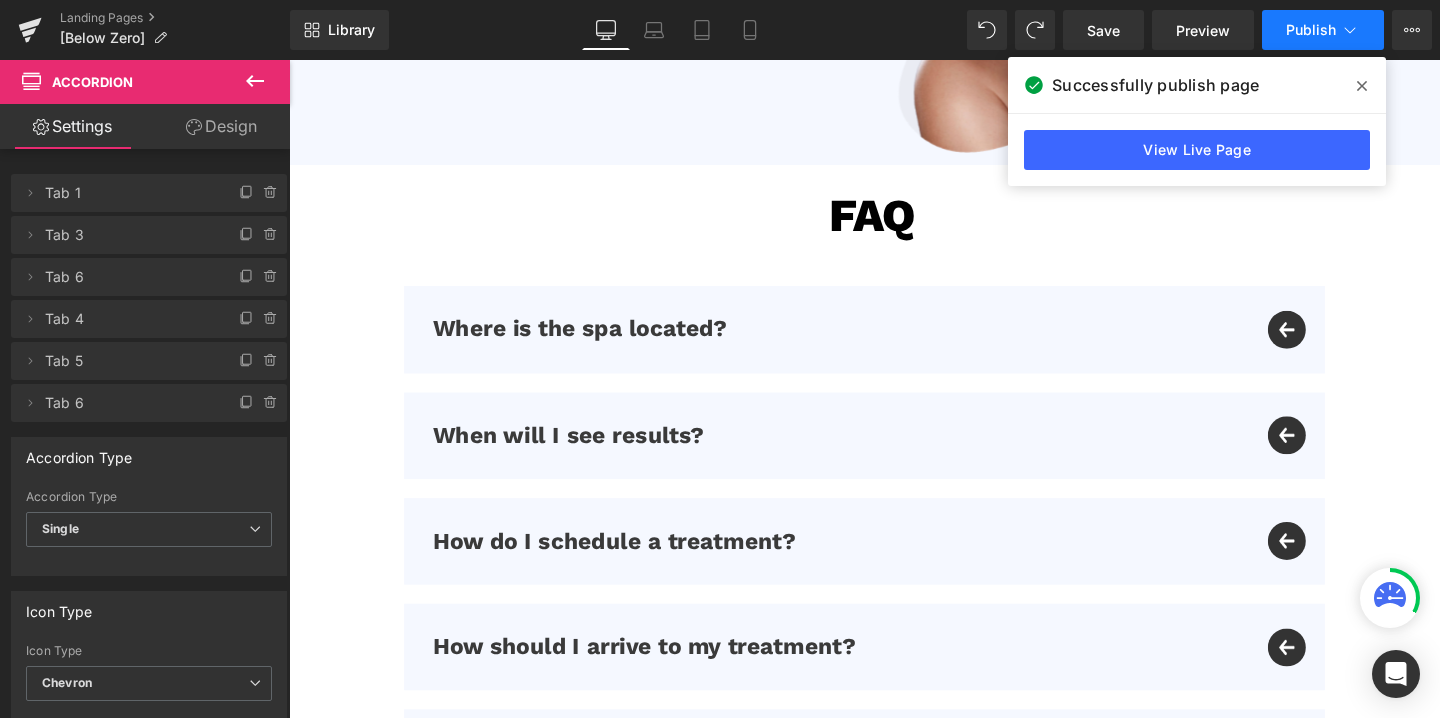 click on "Publish" at bounding box center [1323, 30] 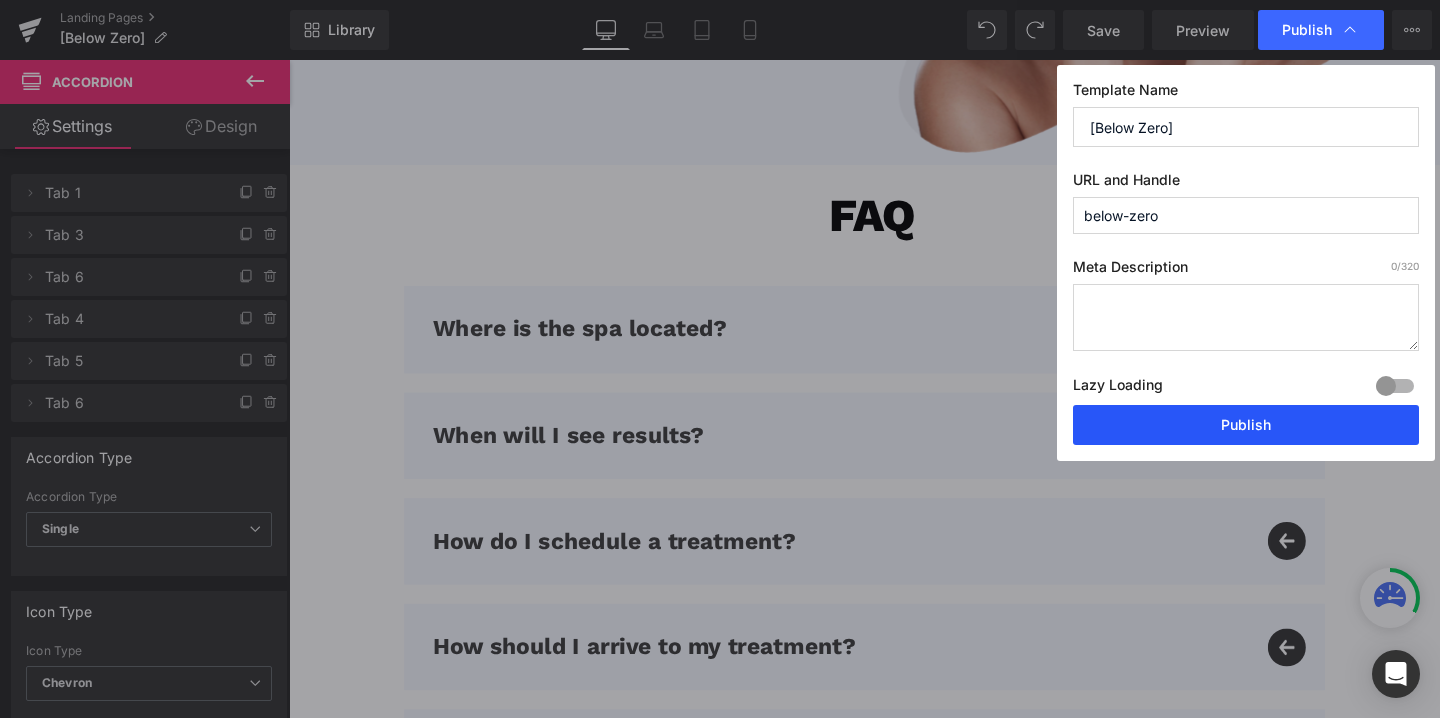 click on "Publish" at bounding box center (1246, 425) 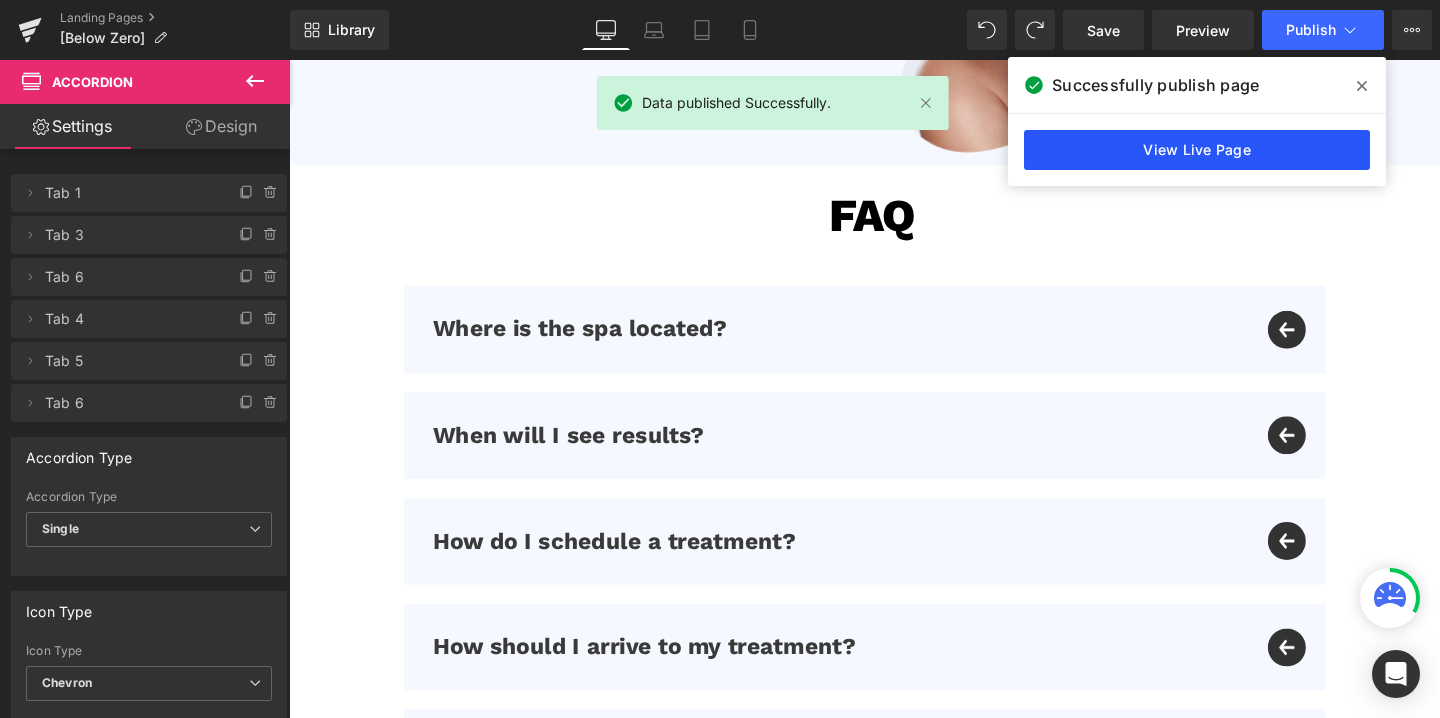 click on "View Live Page" at bounding box center (1197, 150) 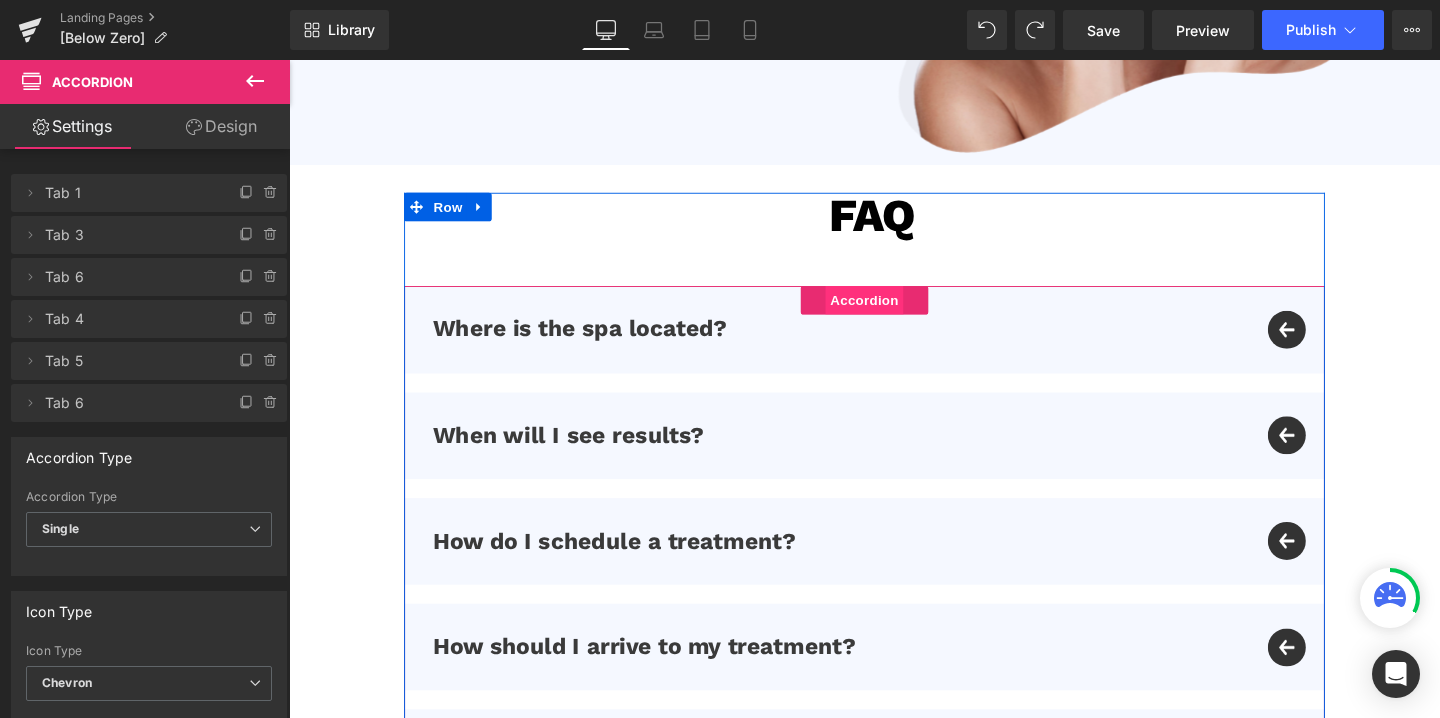 click on "Accordion" at bounding box center [894, 313] 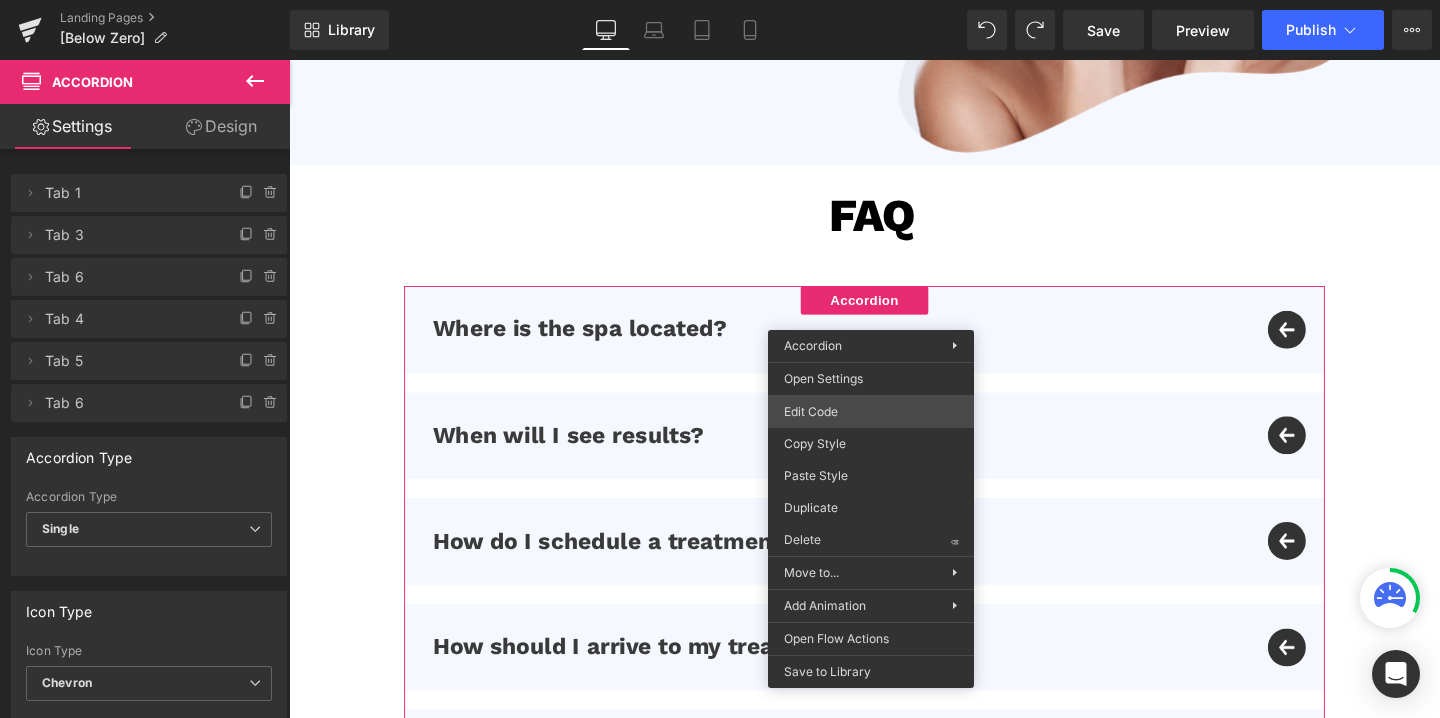 click on "Accordion  You are previewing how the   will restyle your page. You can not edit Elements in Preset Preview Mode.  Landing Pages [Below Zero] Library Desktop Desktop Laptop Tablet Mobile Save Preview Publish Scheduled View Live Page View with current Template Save Template to Library Schedule Publish  Optimize  Publish Settings Shortcuts  Your page can’t be published   You've reached the maximum number of published pages on your plan  (0/0).  You need to upgrade your plan or unpublish all your pages to get 1 publish slot.   Unpublish pages   Upgrade plan  Elements Global Style Base Row  rows, columns, layouts, div Heading  headings, titles, h1,h2,h3,h4,h5,h6 Text Block  texts, paragraphs, contents, blocks Image  images, photos, alts, uploads Icon  icons, symbols Button  button, call to action, cta Separator  separators, dividers, horizontal lines Liquid  liquid, custom code, html, javascript, css, reviews, apps, applications, embeded, iframe Banner Parallax  Hero Banner  Stack Tabs  Carousel  Pricing  List" at bounding box center [720, 0] 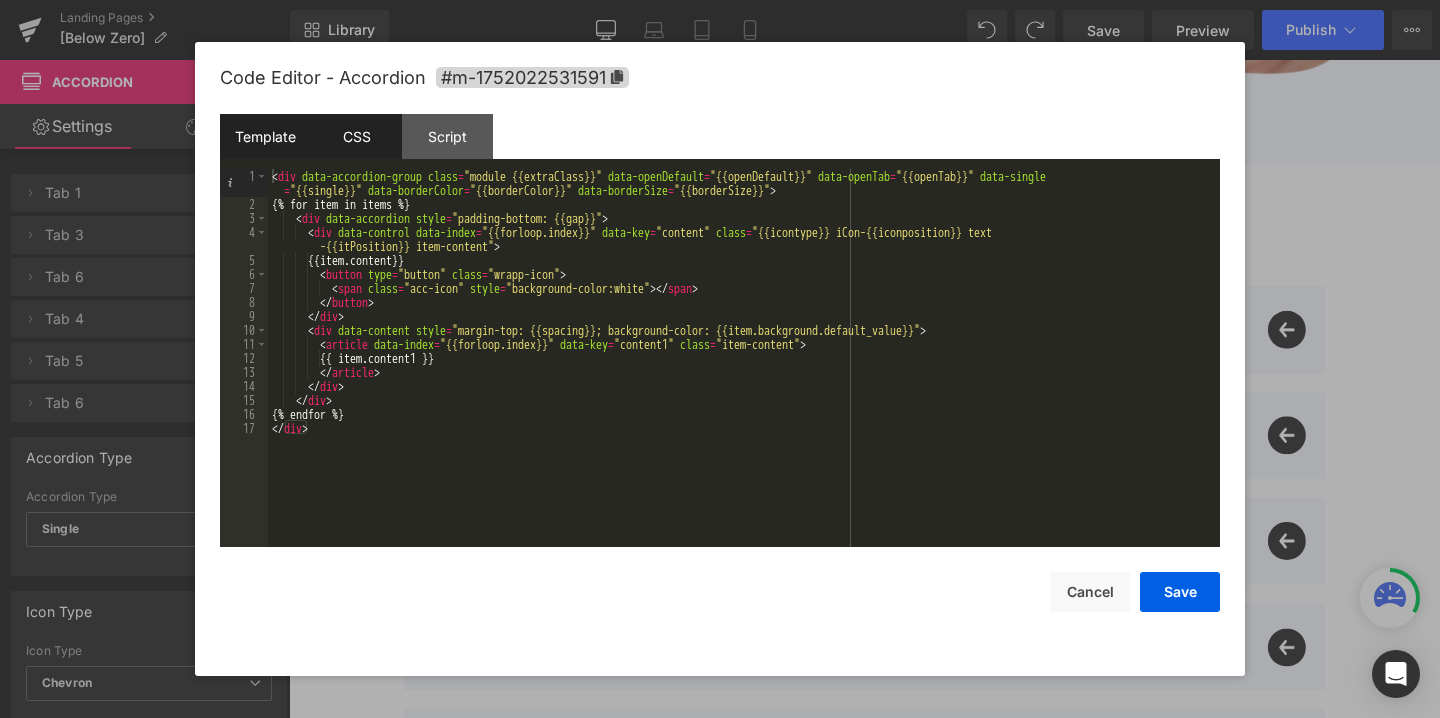 click on "CSS" at bounding box center [356, 136] 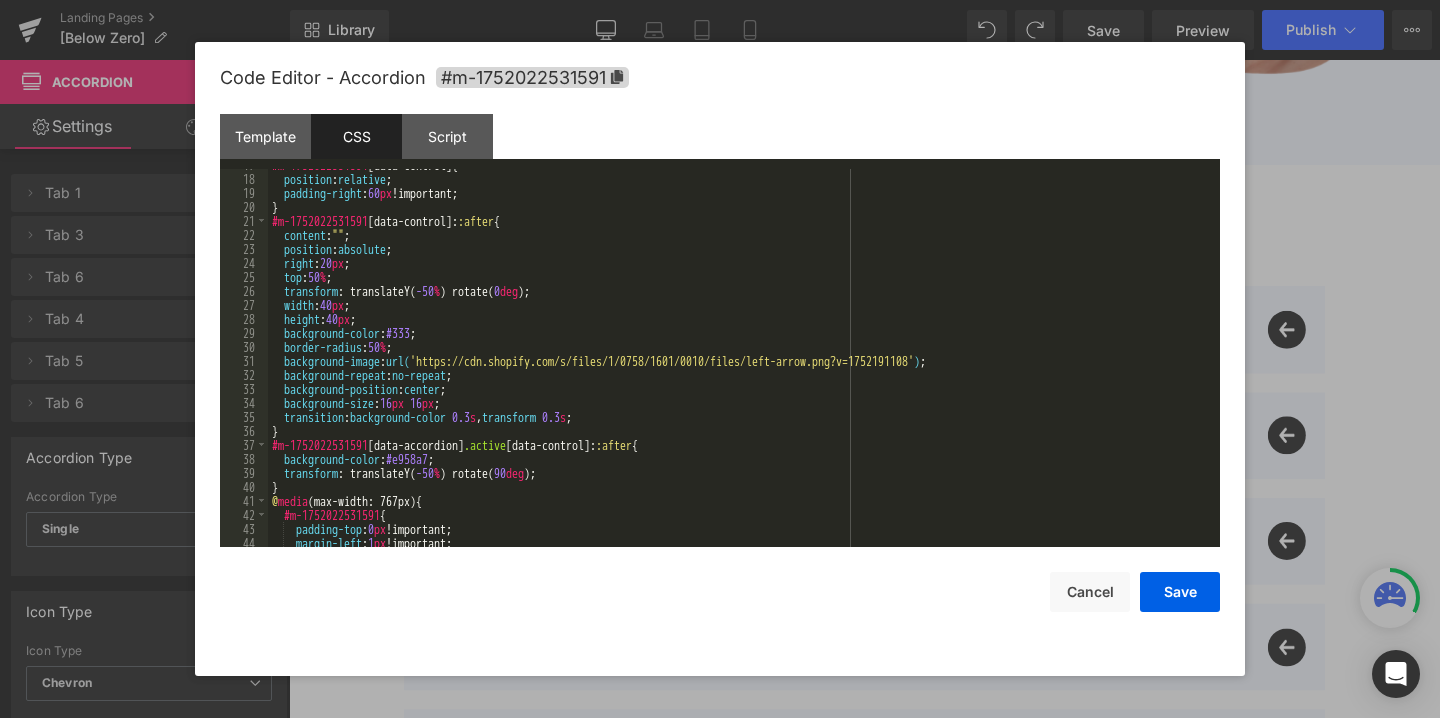 scroll, scrollTop: 253, scrollLeft: 0, axis: vertical 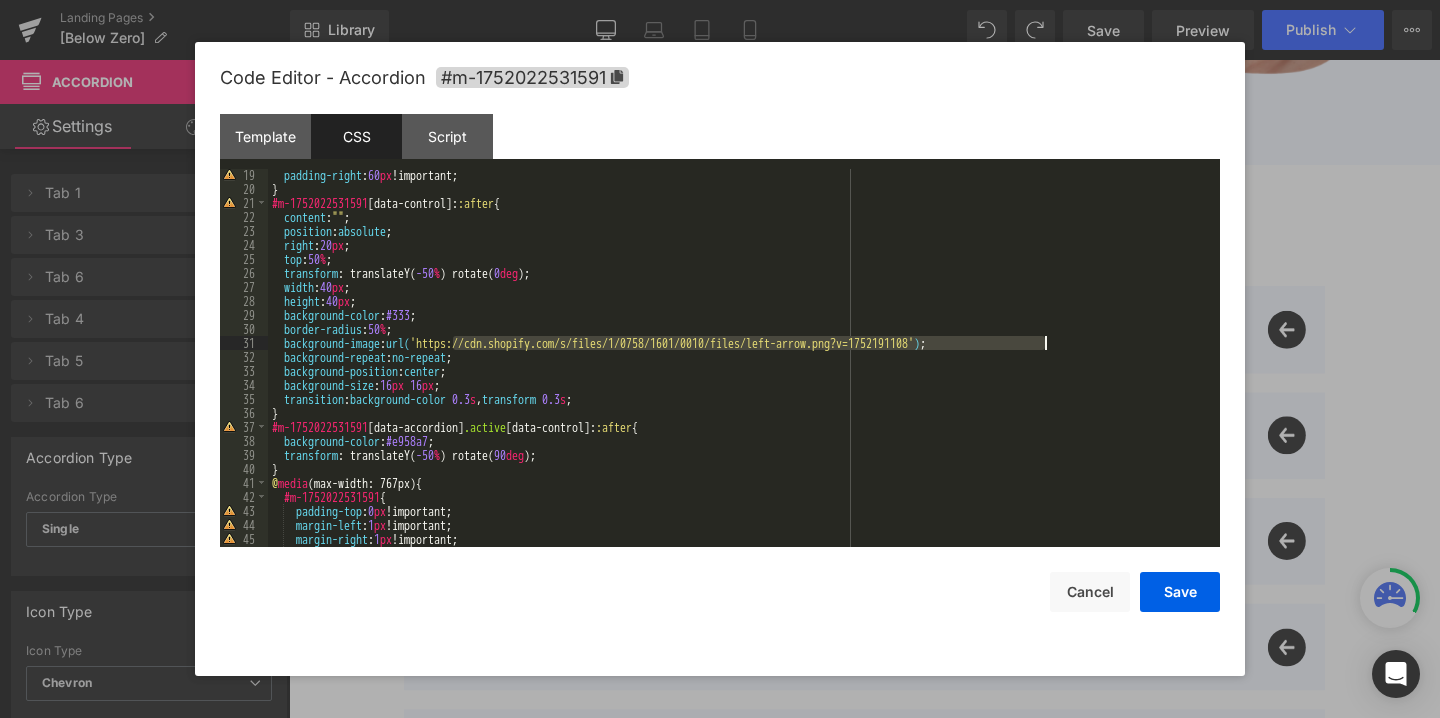 drag, startPoint x: 455, startPoint y: 340, endPoint x: 1042, endPoint y: 341, distance: 587.00085 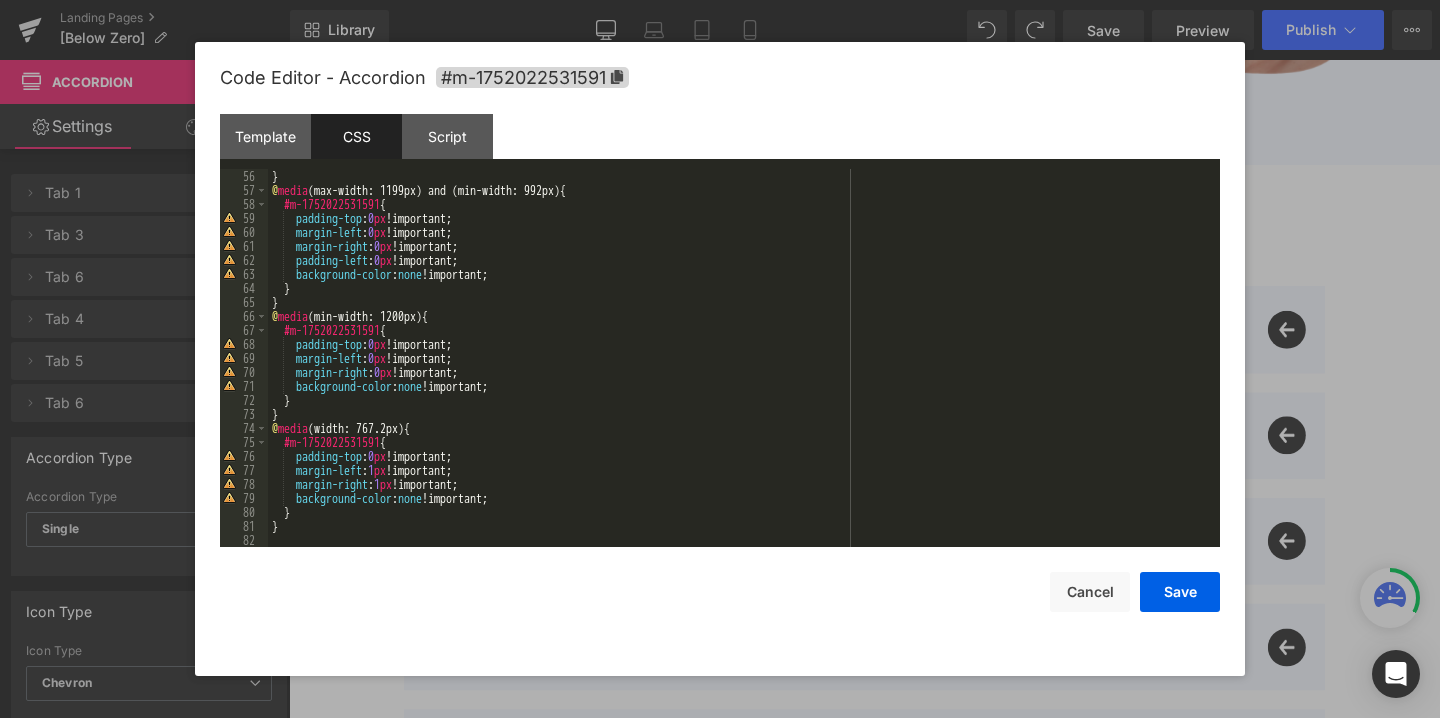 scroll, scrollTop: 770, scrollLeft: 0, axis: vertical 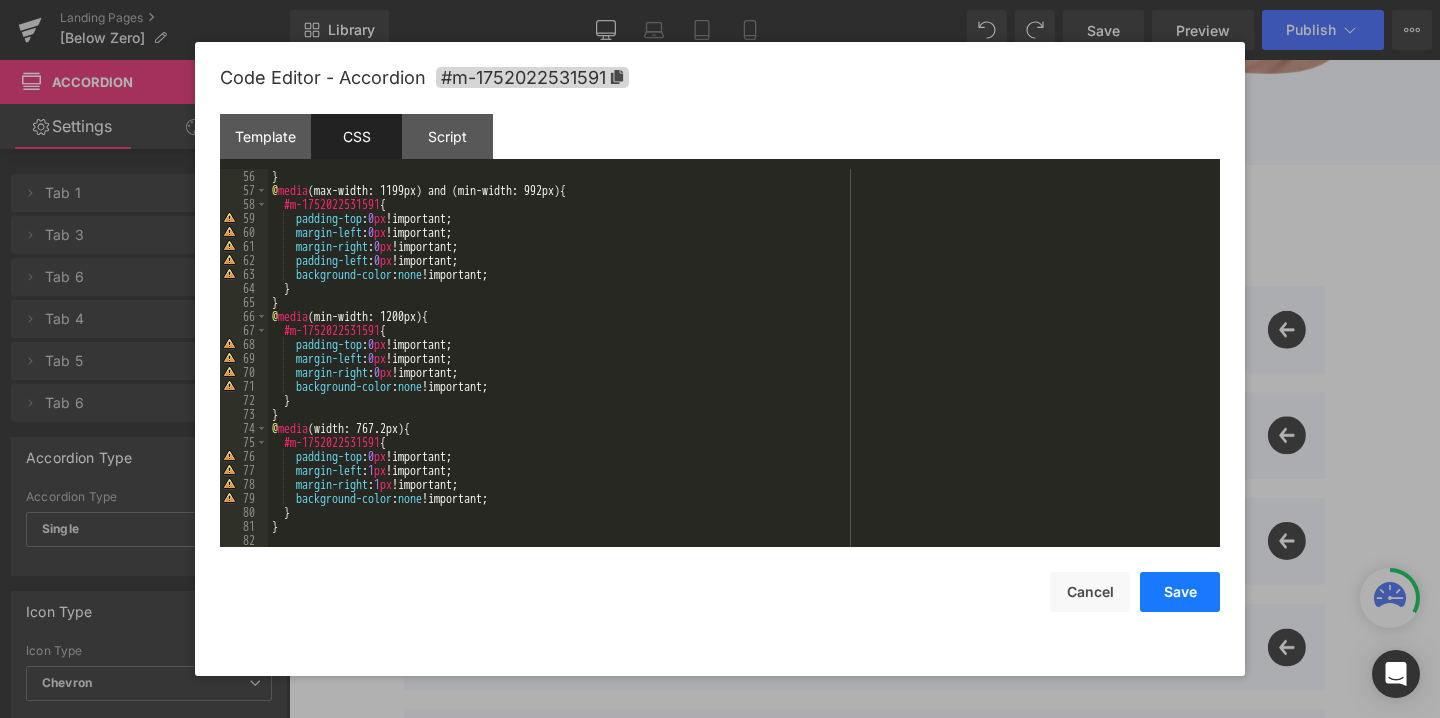 click on "Save" at bounding box center (1180, 592) 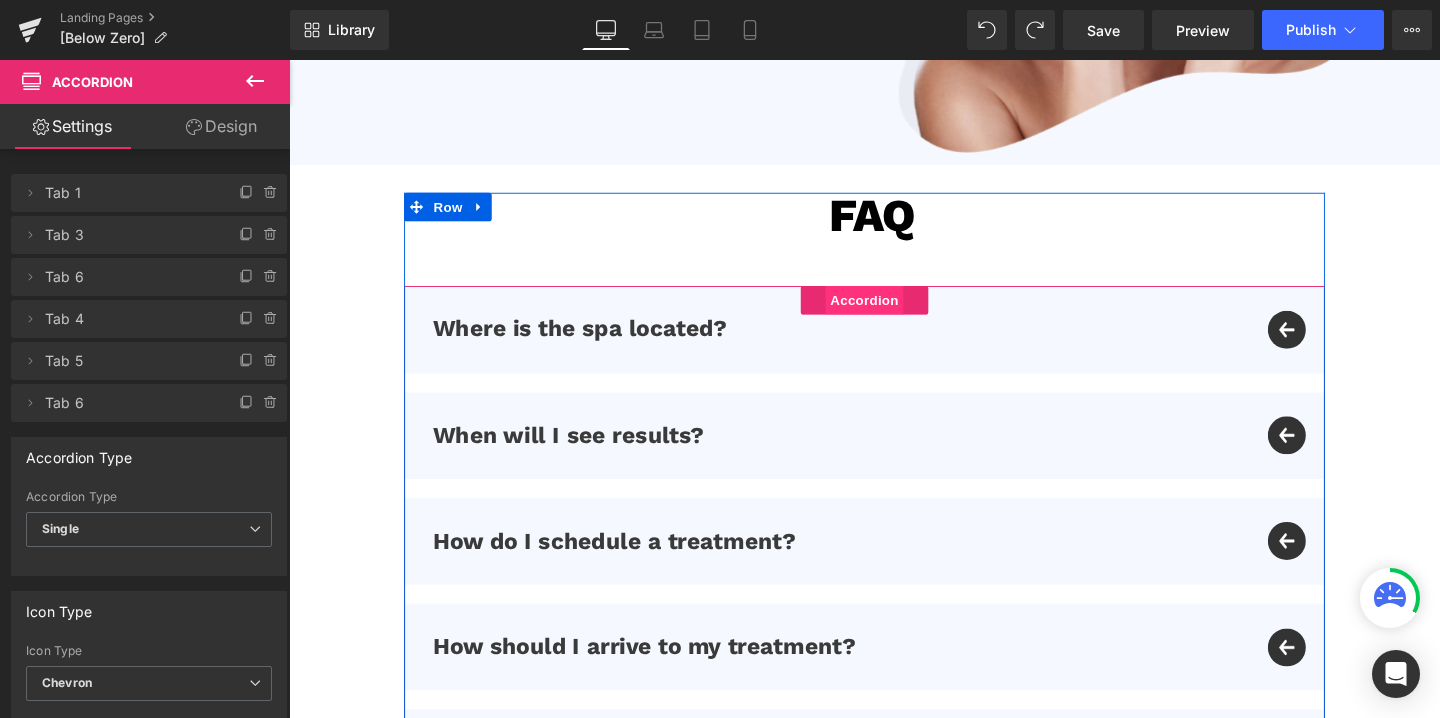 click on "Accordion" at bounding box center (894, 313) 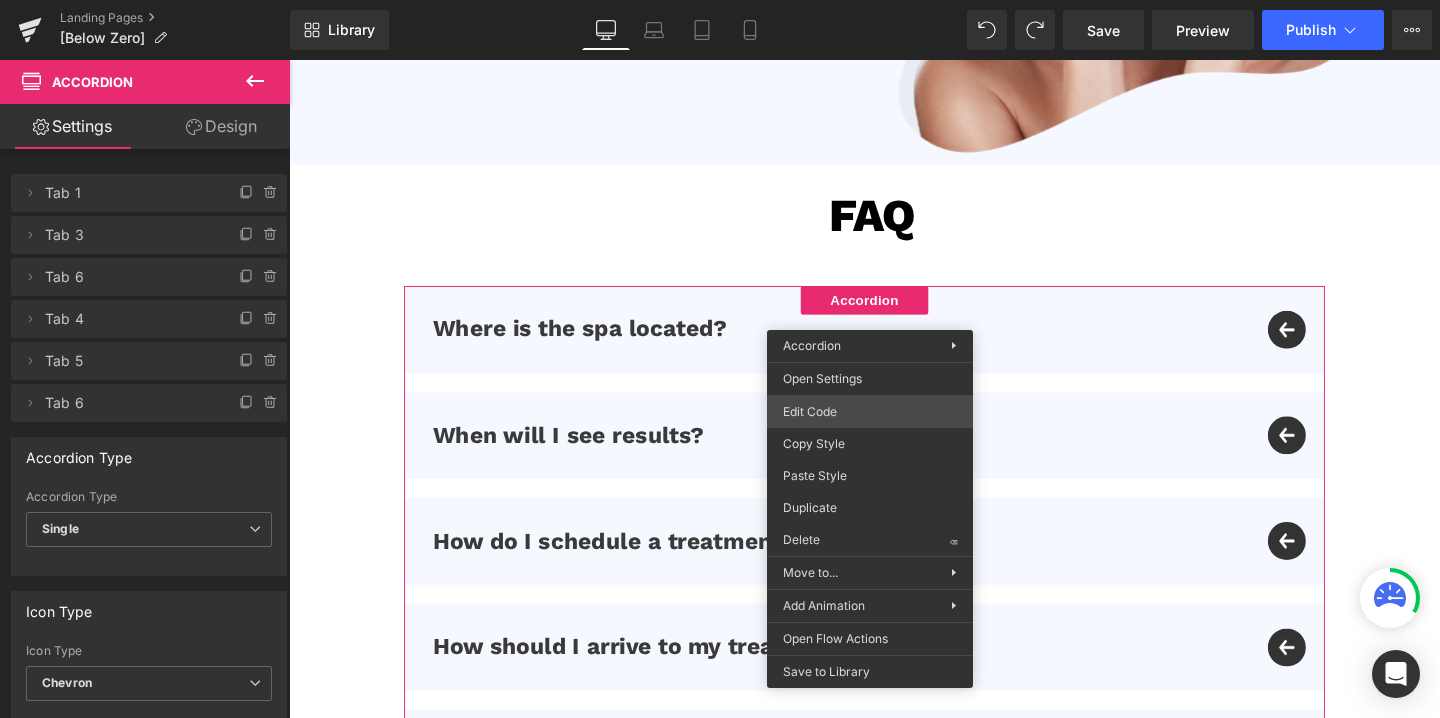 click on "Accordion  You are previewing how the   will restyle your page. You can not edit Elements in Preset Preview Mode.  Landing Pages [Below Zero] Library Desktop Desktop Laptop Tablet Mobile Save Preview Publish Scheduled View Live Page View with current Template Save Template to Library Schedule Publish  Optimize  Publish Settings Shortcuts  Your page can’t be published   You've reached the maximum number of published pages on your plan  (0/0).  You need to upgrade your plan or unpublish all your pages to get 1 publish slot.   Unpublish pages   Upgrade plan  Elements Global Style Base Row  rows, columns, layouts, div Heading  headings, titles, h1,h2,h3,h4,h5,h6 Text Block  texts, paragraphs, contents, blocks Image  images, photos, alts, uploads Icon  icons, symbols Button  button, call to action, cta Separator  separators, dividers, horizontal lines Liquid  liquid, custom code, html, javascript, css, reviews, apps, applications, embeded, iframe Banner Parallax  Hero Banner  Stack Tabs  Carousel  Pricing  List" at bounding box center [720, 0] 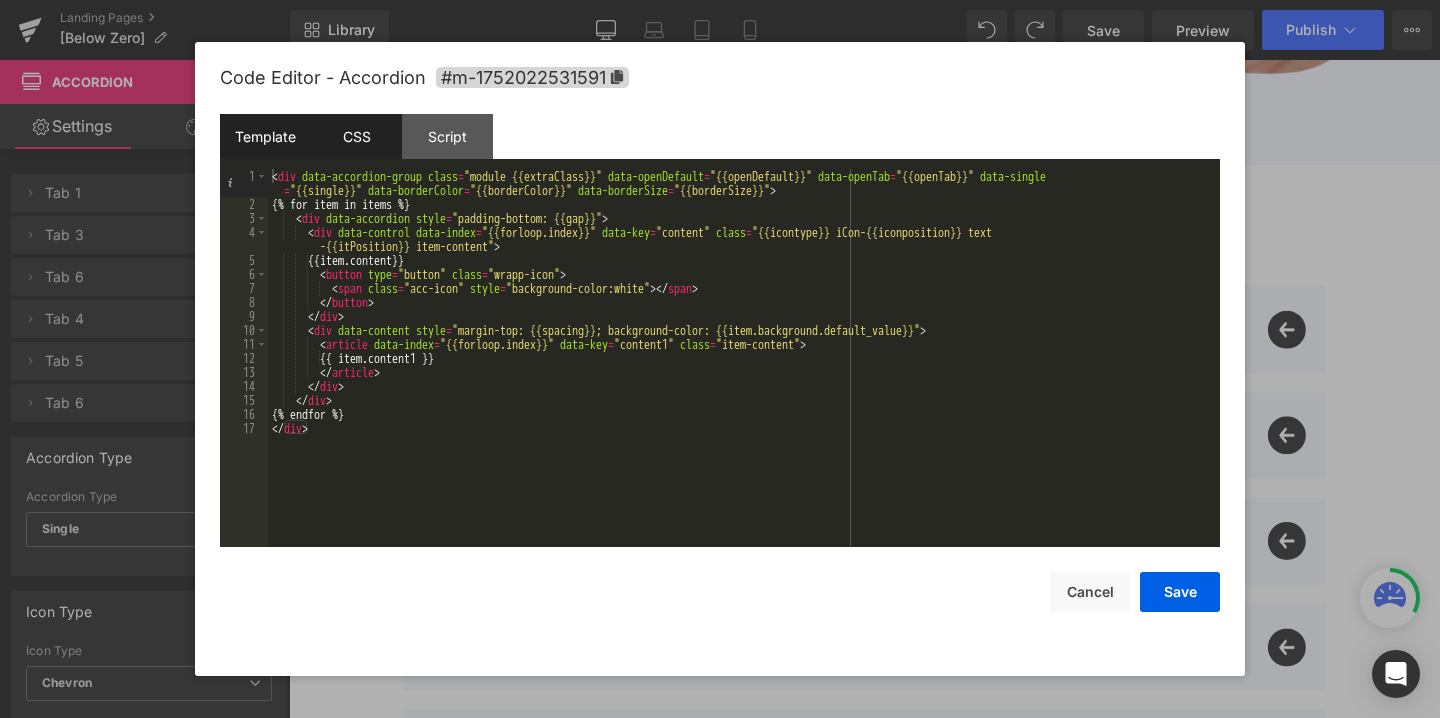 click on "CSS" at bounding box center (356, 136) 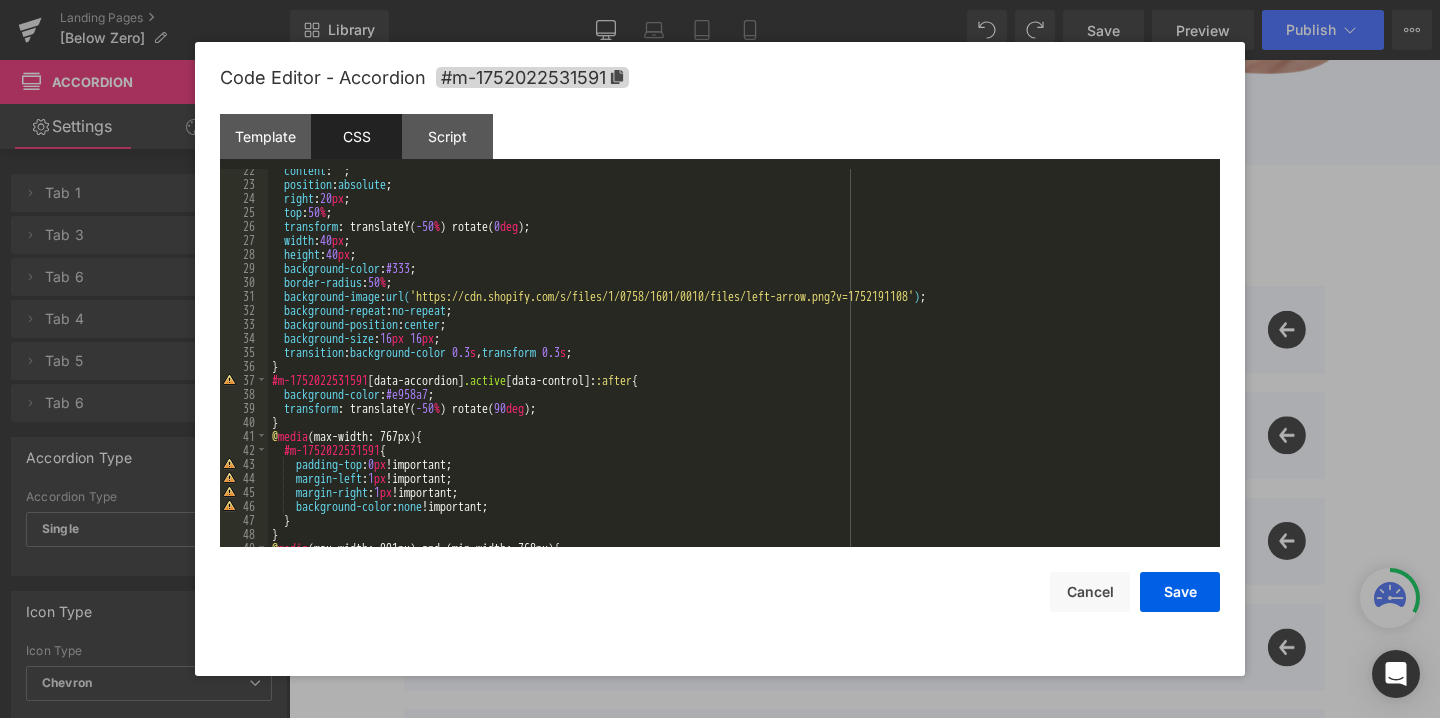 scroll, scrollTop: 300, scrollLeft: 0, axis: vertical 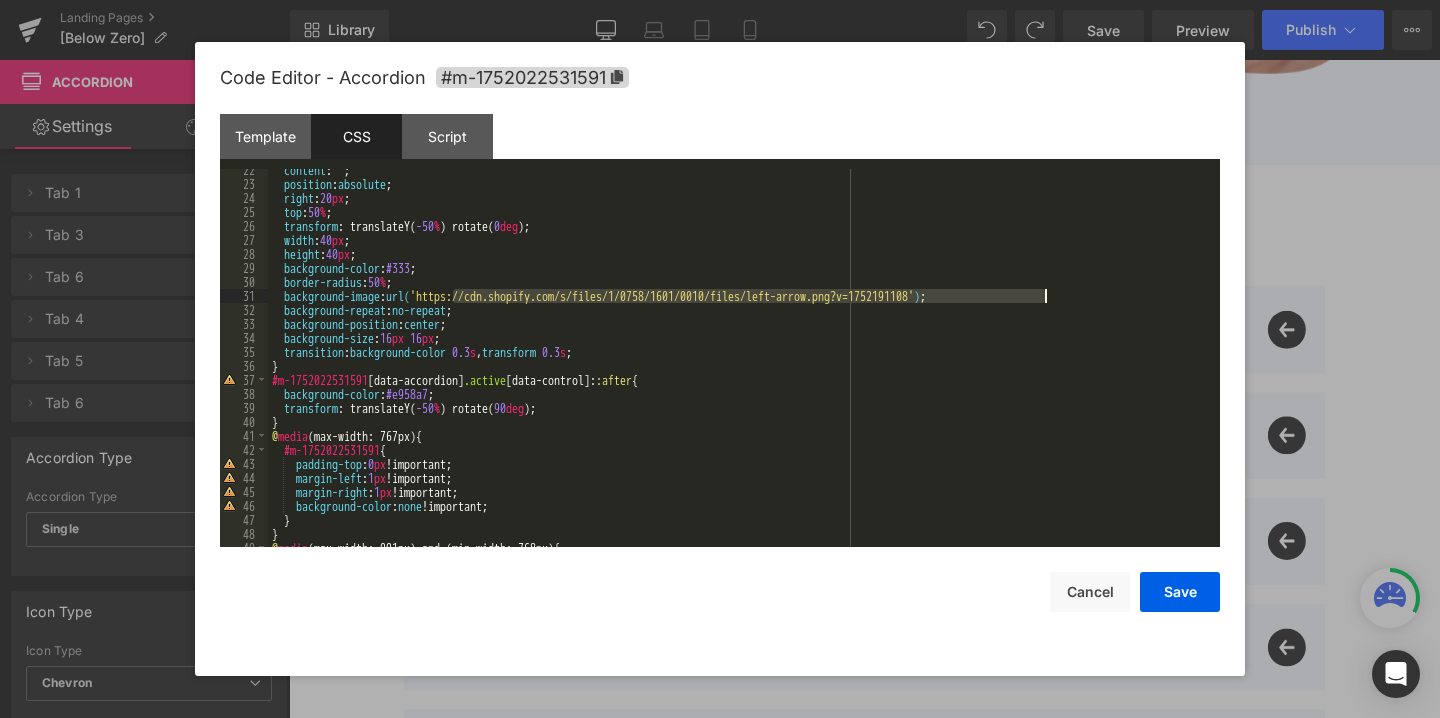 drag, startPoint x: 454, startPoint y: 296, endPoint x: 1044, endPoint y: 299, distance: 590.0076 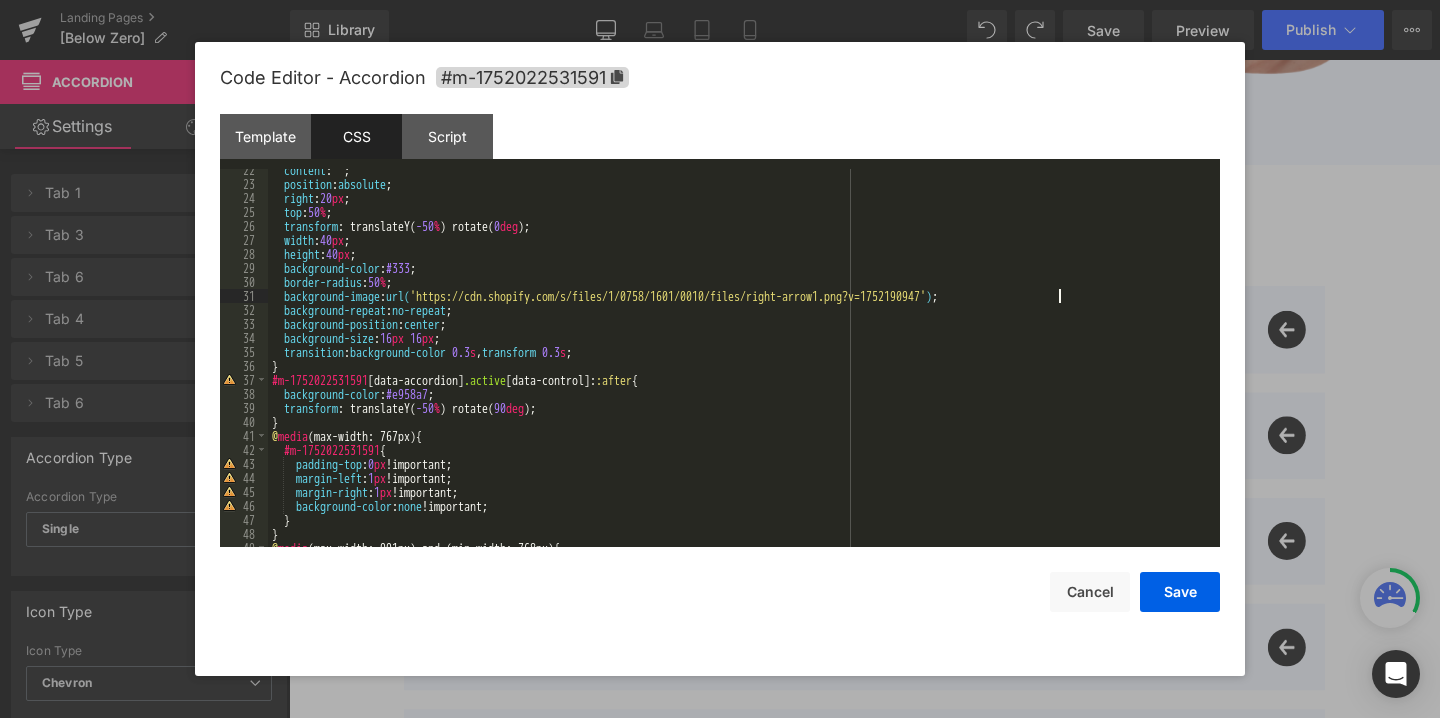 click on "content :  " " ;    position :  absolute ;    right :  20 px ;    top :  50 % ;    transform : translateY( -50 % ) rotate( 0 deg );    width :  40 px ;    height :  40 px ;    background-color :  #333 ;    border-radius :  50 % ;    background-image :  url( 'https://cdn.shopify.com/s/files/1/0758/1601/0010/files/right-arrow1.png?v=1752190947' ) ;    background-repeat :  no-repeat ;    background-position :  center ;    background-size :  16 px   16 px ;    transition :  background-color   0.3 s ,  transform   0.3 s ; } #m-1752022531591  [ data-accordion ] .active  [ data-control ]: :after {    background-color :  #e958a7 ;    transform : translateY( -50 % ) rotate( 90 deg ); } @ media  (max-width: 767px) {    #m-1752022531591 {       padding-top :  0 px !important;       margin-left :  1 px !important;       margin-right :  1 px !important;       background-color :  none !important;    } } @ media  (max-width: 991px) and (min-width: 768px) {" at bounding box center (740, 366) 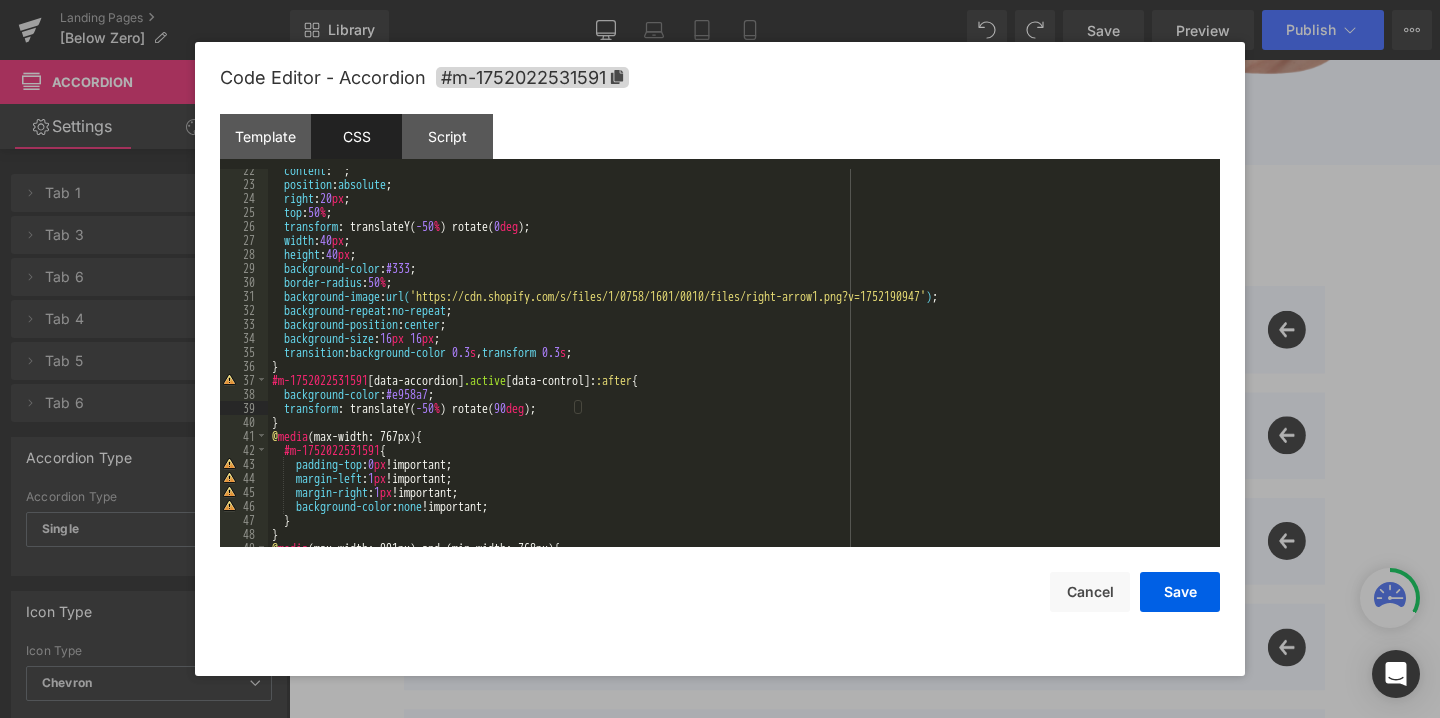 type 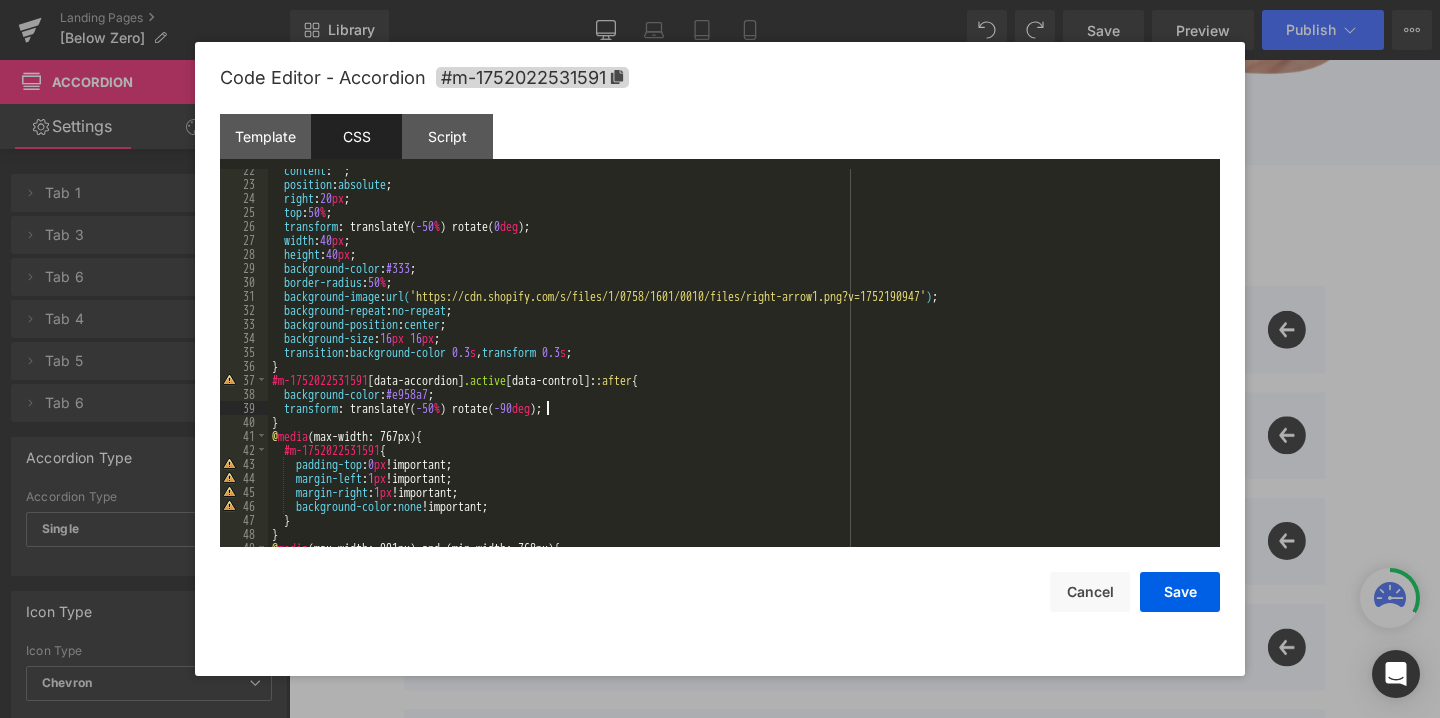 click on "content :  " " ;    position :  absolute ;    right :  20 px ;    top :  50 % ;    transform : translateY( -50 % ) rotate( 0 deg );    width :  40 px ;    height :  40 px ;    background-color :  #333 ;    border-radius :  50 % ;    background-image :  url( 'https://cdn.shopify.com/s/files/1/0758/1601/0010/files/right-arrow1.png?v=1752190947' ) ;    background-repeat :  no-repeat ;    background-position :  center ;    background-size :  16 px   16 px ;    transition :  background-color   0.3 s ,  transform   0.3 s ; } #m-1752022531591  [ data-accordion ] .active  [ data-control ]: :after {    background-color :  #e958a7 ;    transform : translateY( -50 % ) rotate( -90 deg ); } @ media  (max-width: 767px) {    #m-1752022531591 {       padding-top :  0 px !important;       margin-left :  1 px !important;       margin-right :  1 px !important;       background-color :  none !important;    } } @ media  (max-width: 991px) and (min-width: 768px) {" at bounding box center (740, 366) 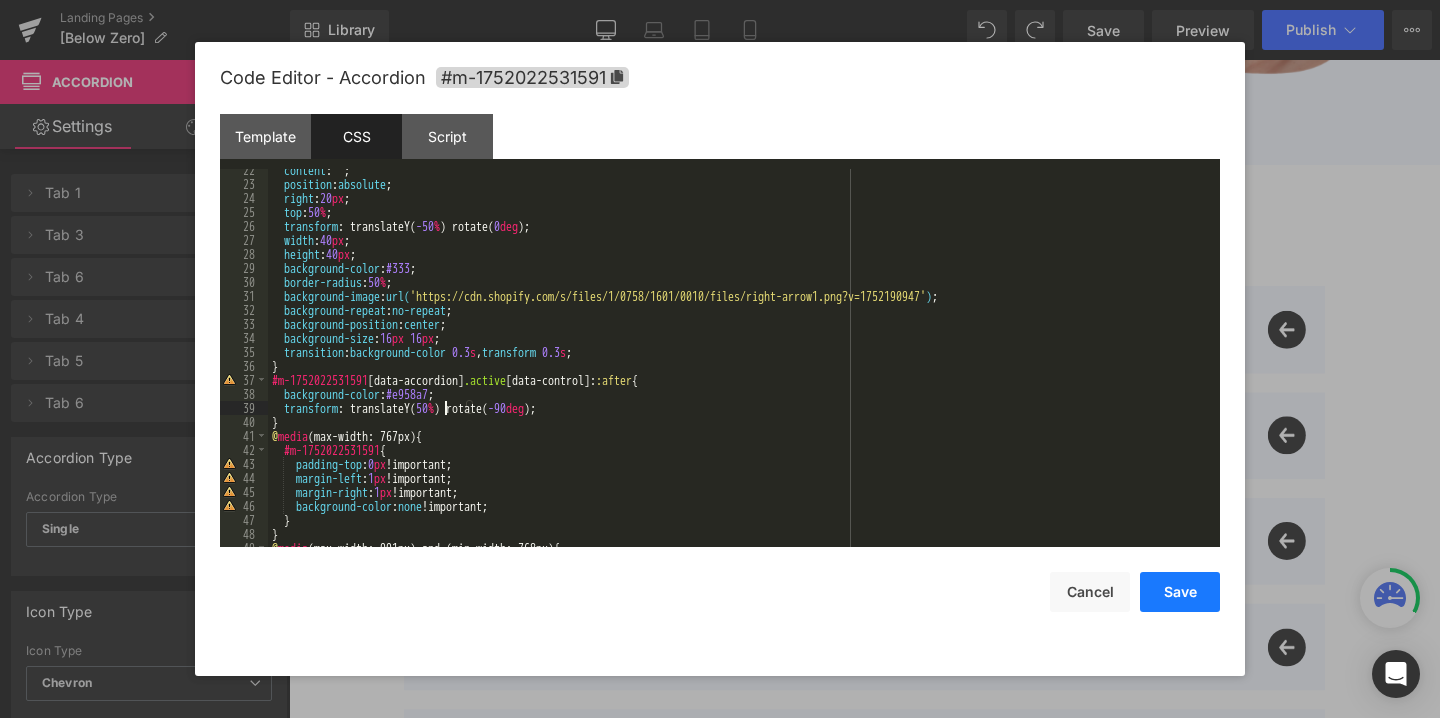 click on "Save" at bounding box center (1180, 592) 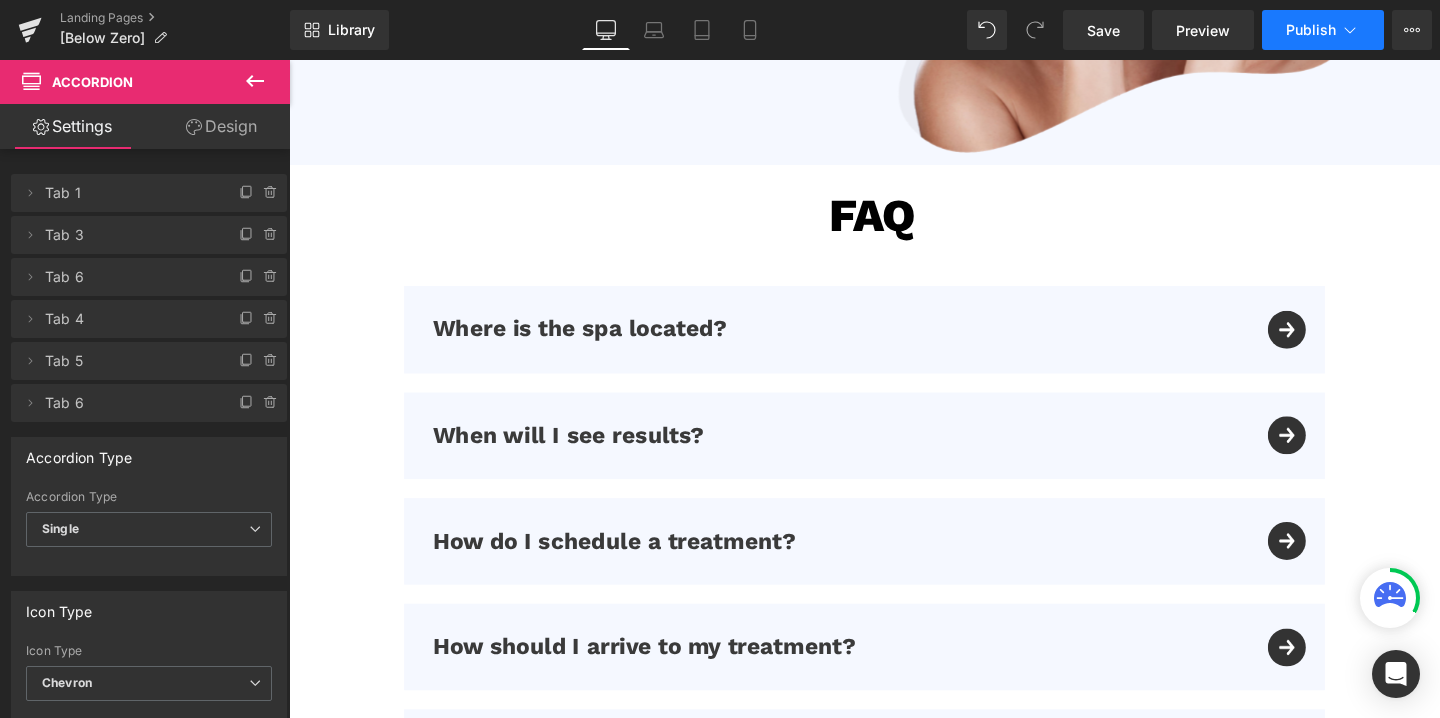 click on "Publish" at bounding box center (1311, 30) 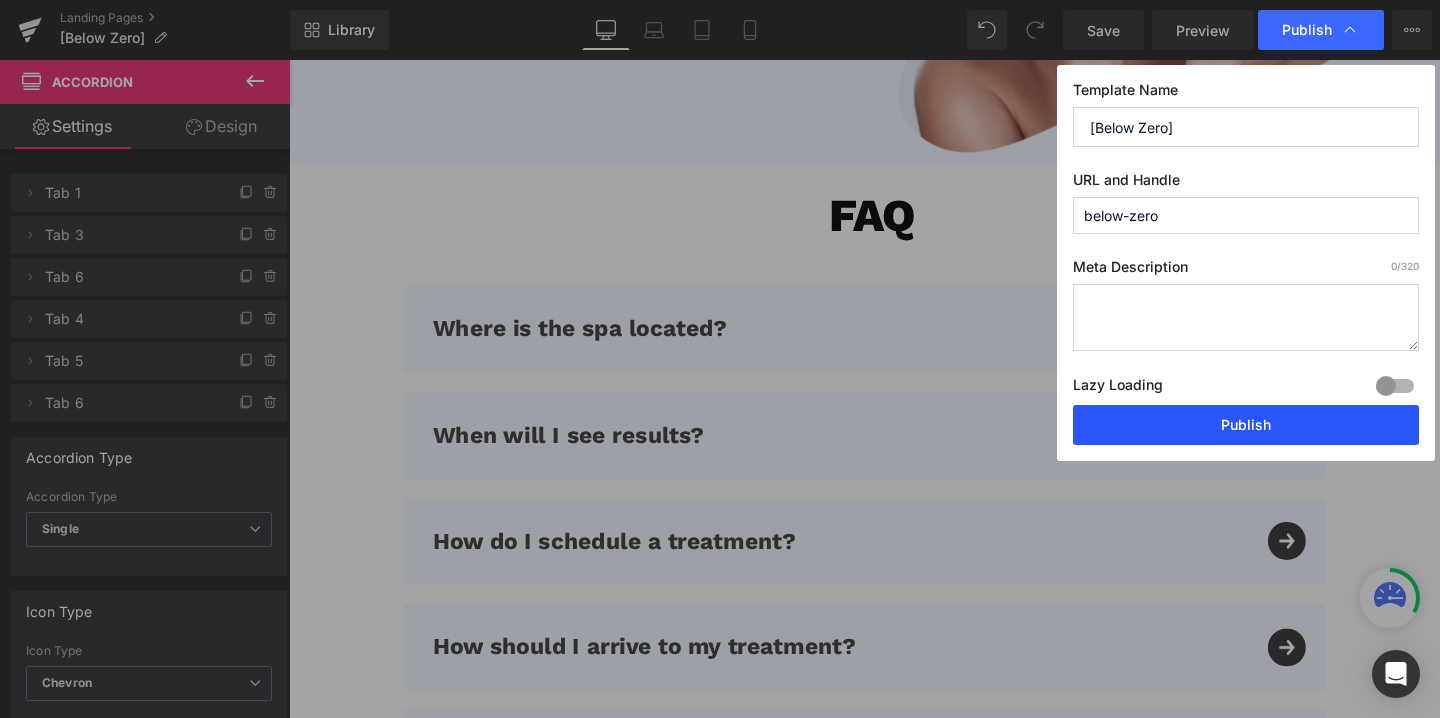 click on "Publish" at bounding box center (1246, 425) 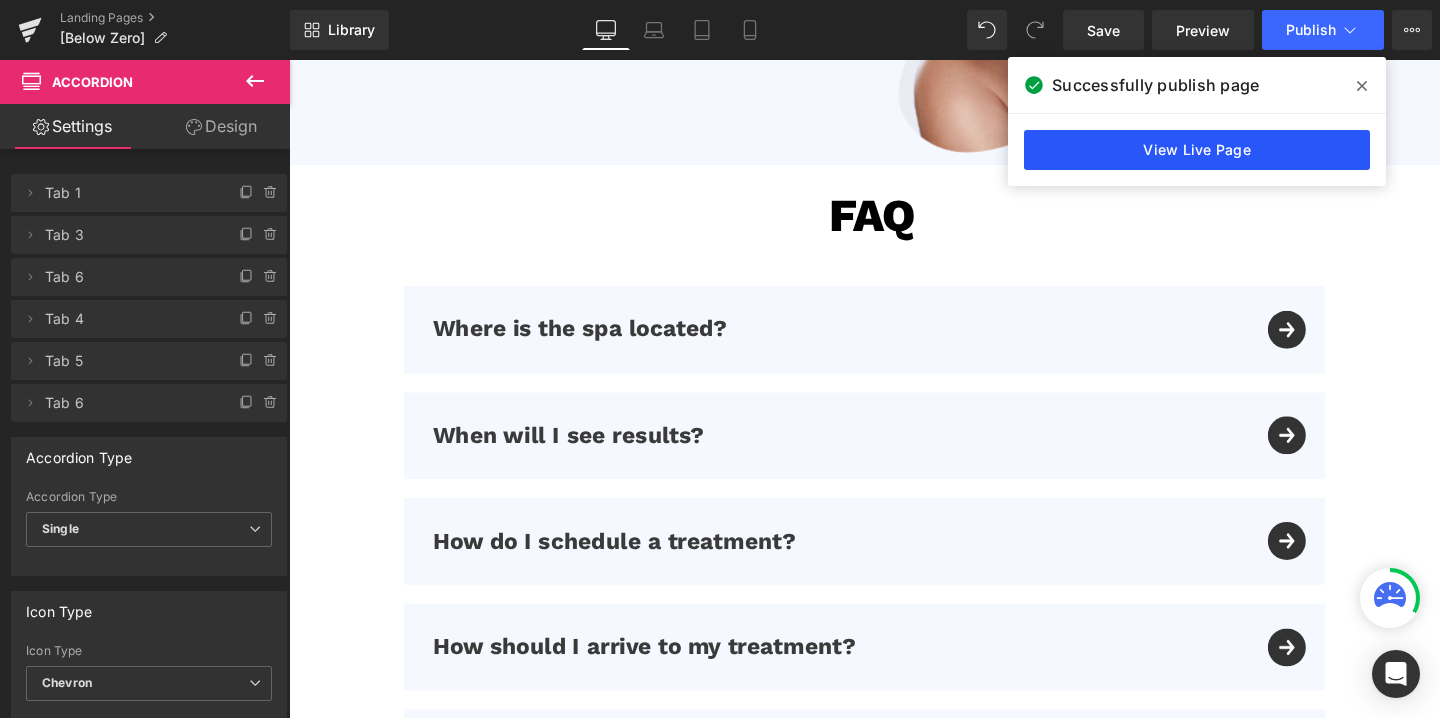 click on "View Live Page" at bounding box center [1197, 150] 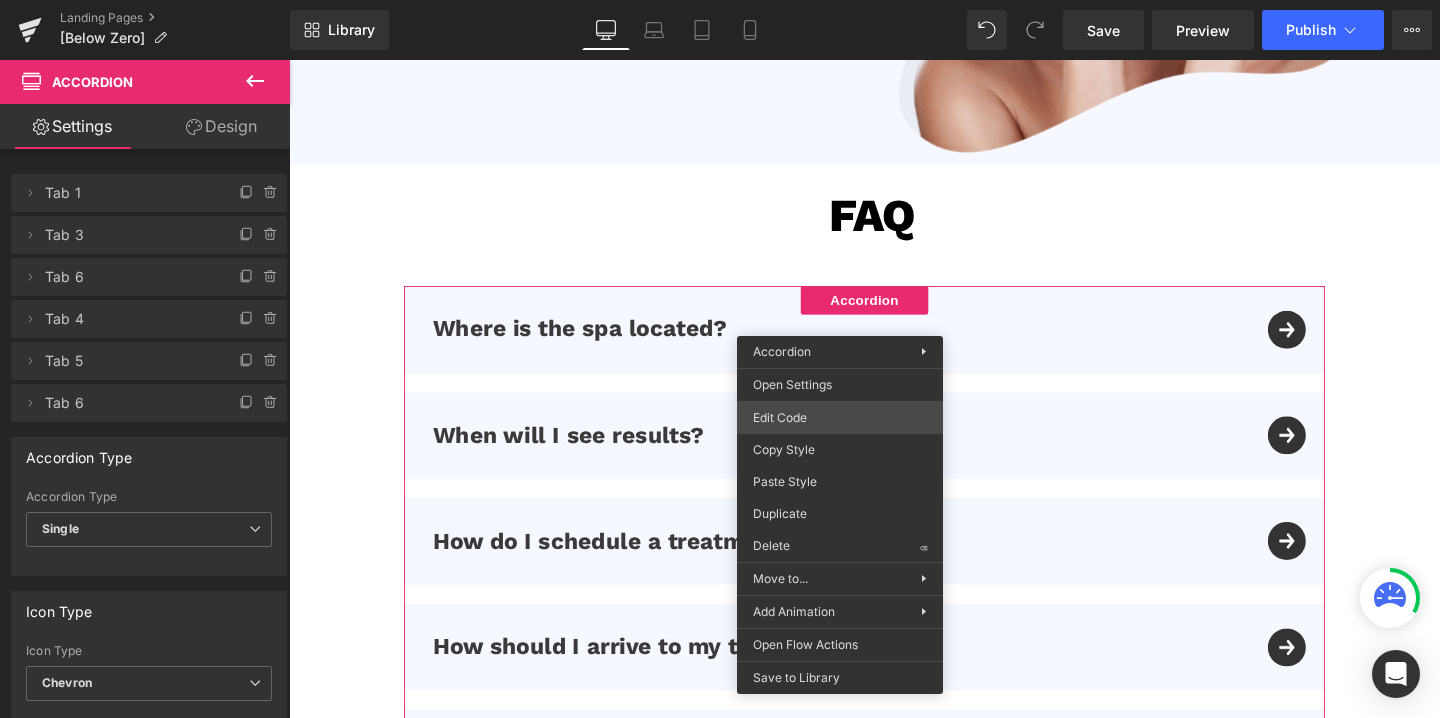 click on "Accordion  You are previewing how the   will restyle your page. You can not edit Elements in Preset Preview Mode.  Landing Pages [Below Zero] Library Desktop Desktop Laptop Tablet Mobile Save Preview Publish Scheduled View Live Page View with current Template Save Template to Library Schedule Publish  Optimize  Publish Settings Shortcuts  Your page can’t be published   You've reached the maximum number of published pages on your plan  (0/0).  You need to upgrade your plan or unpublish all your pages to get 1 publish slot.   Unpublish pages   Upgrade plan  Elements Global Style Base Row  rows, columns, layouts, div Heading  headings, titles, h1,h2,h3,h4,h5,h6 Text Block  texts, paragraphs, contents, blocks Image  images, photos, alts, uploads Icon  icons, symbols Button  button, call to action, cta Separator  separators, dividers, horizontal lines Liquid  liquid, custom code, html, javascript, css, reviews, apps, applications, embeded, iframe Banner Parallax  Hero Banner  Stack Tabs  Carousel  Pricing  List" at bounding box center (720, 0) 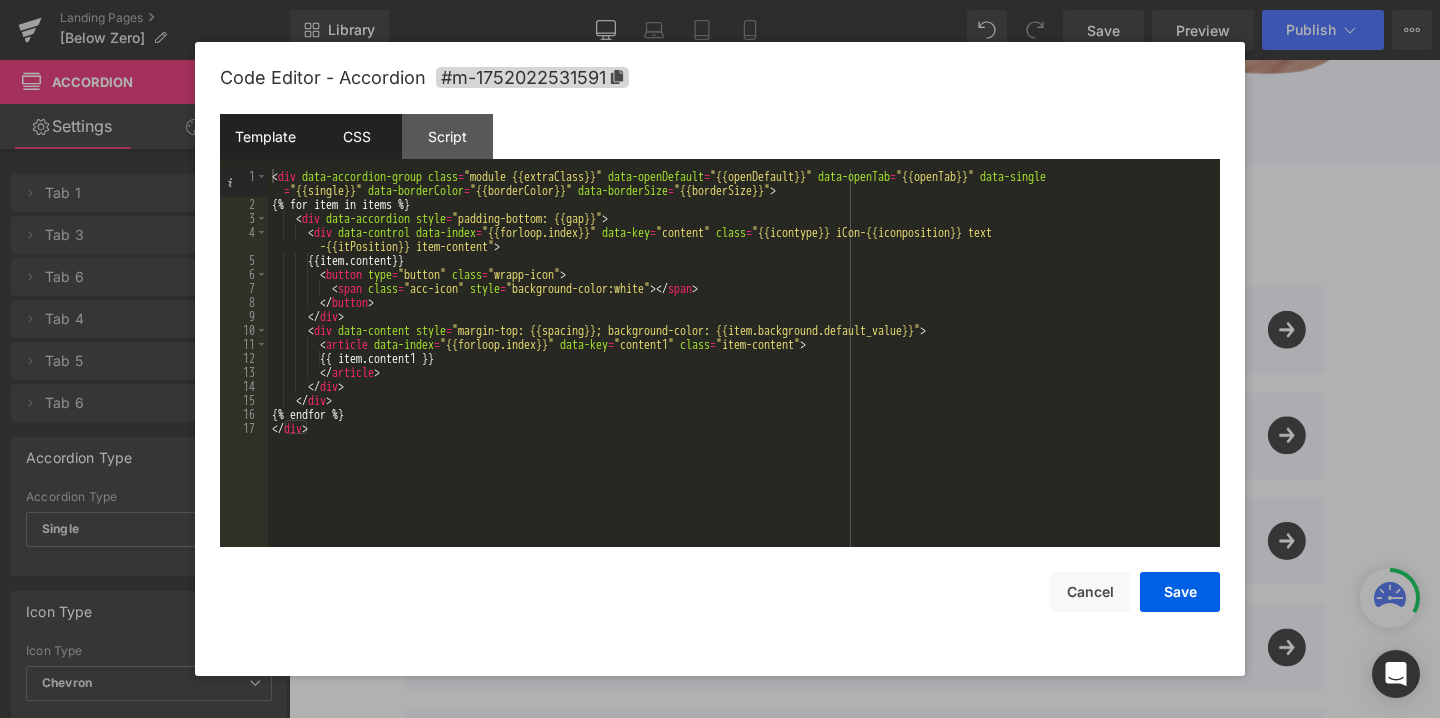 click on "CSS" at bounding box center [356, 136] 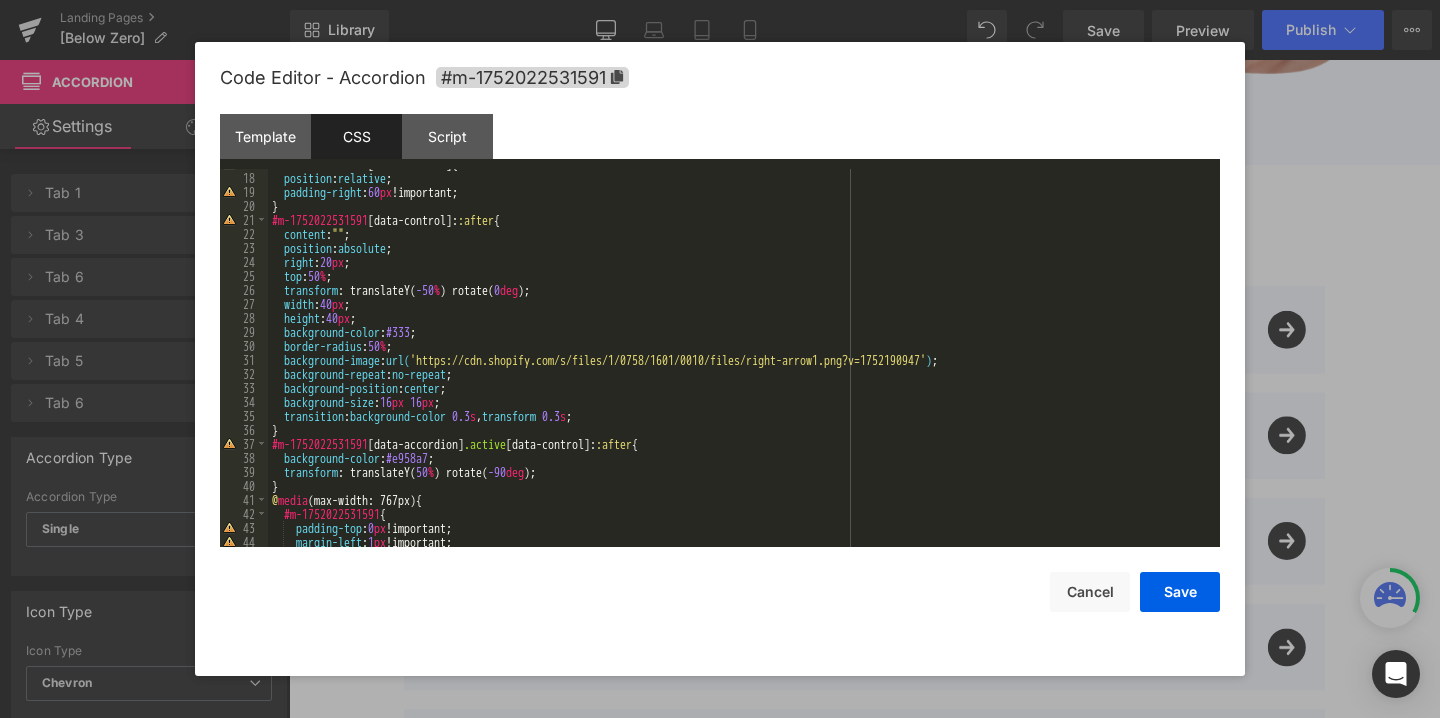 scroll, scrollTop: 236, scrollLeft: 0, axis: vertical 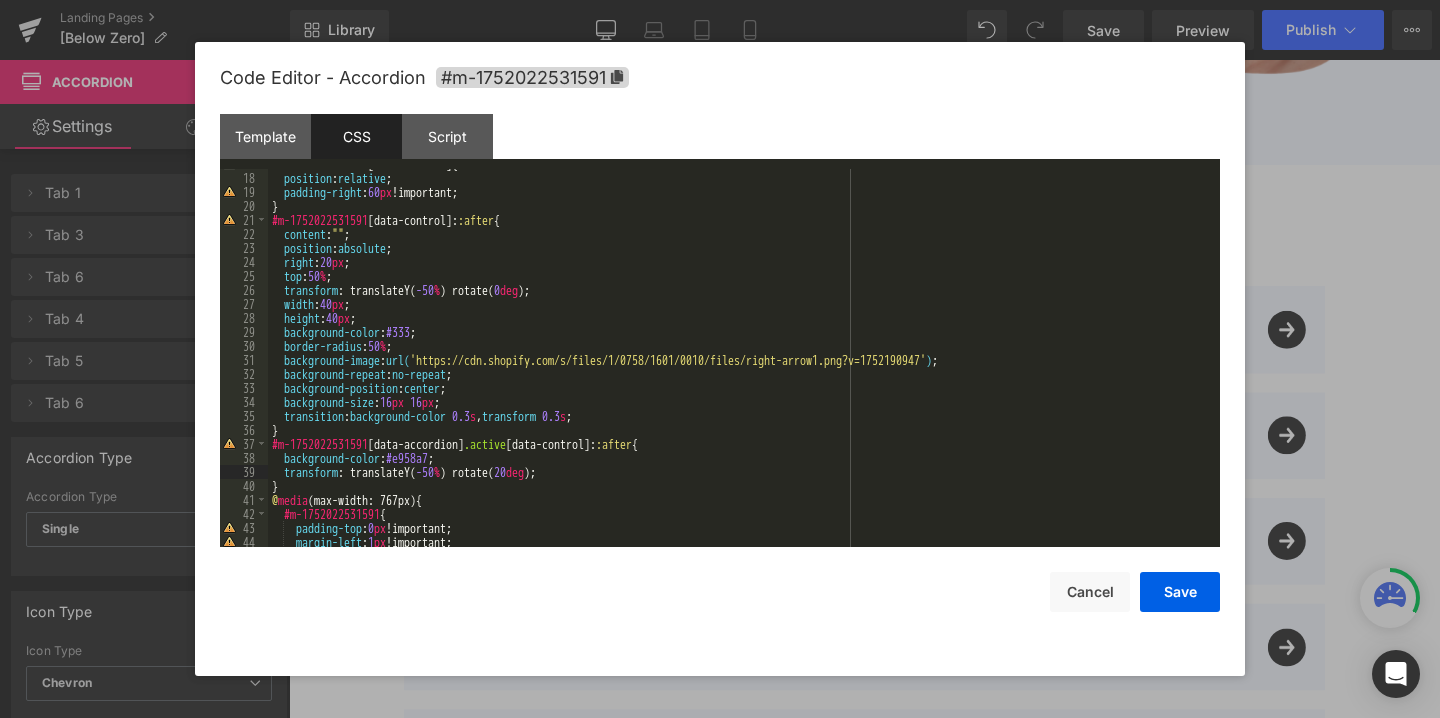 type 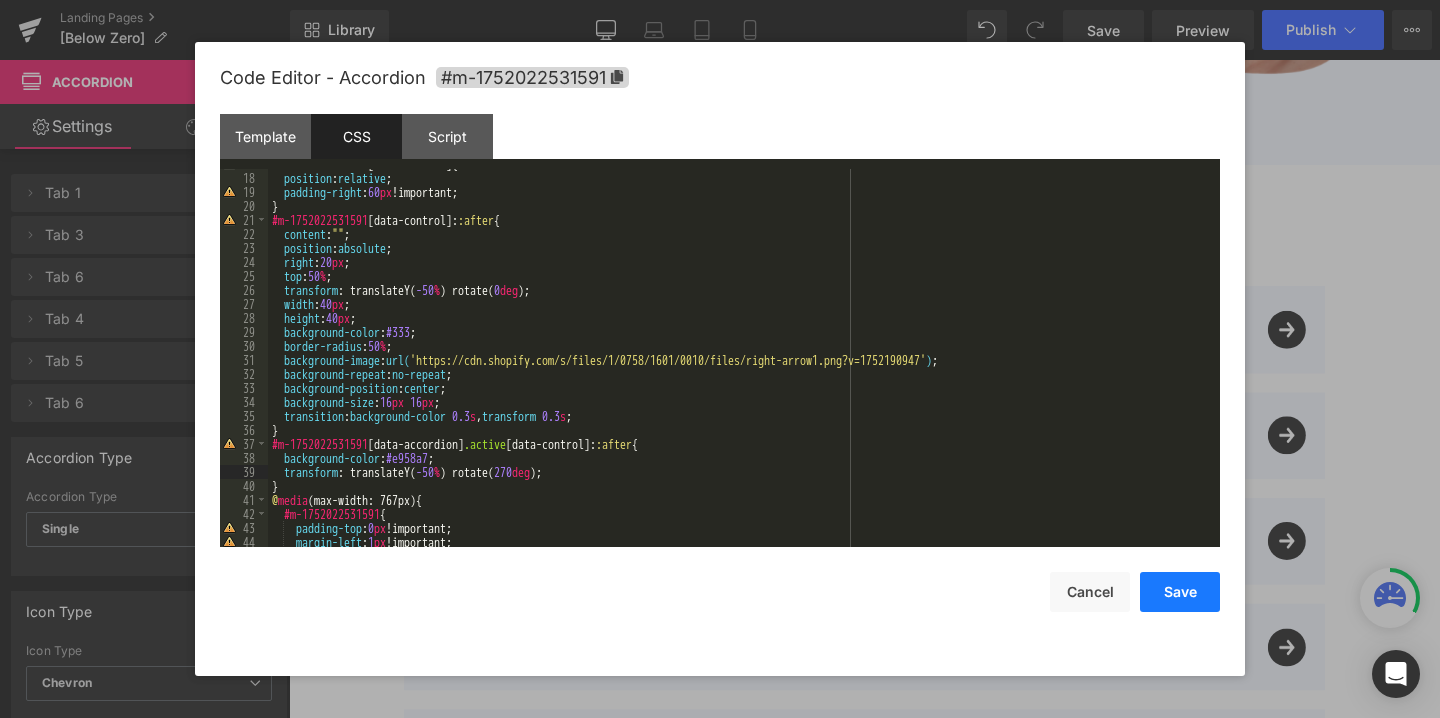 click on "Save" at bounding box center (1180, 592) 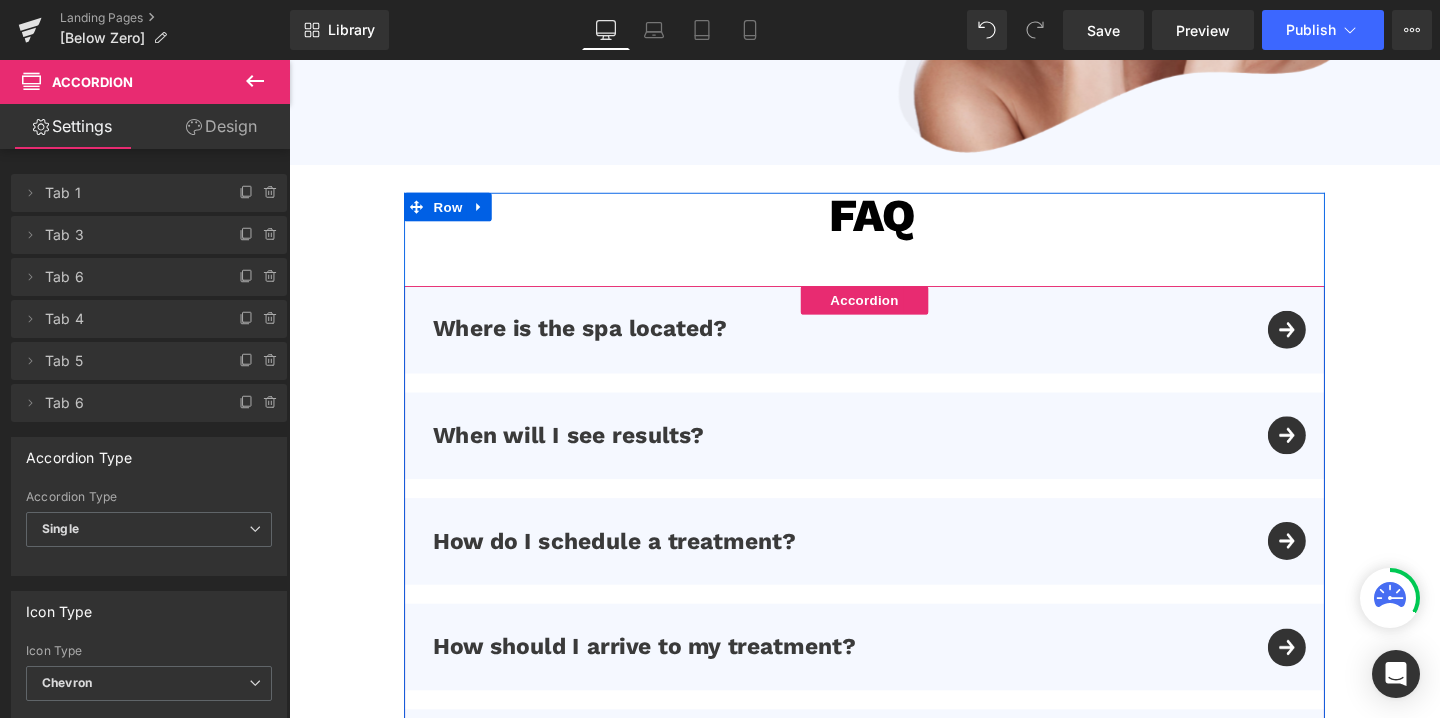 click on "Where is the spa located?
Text Block" at bounding box center [894, 343] 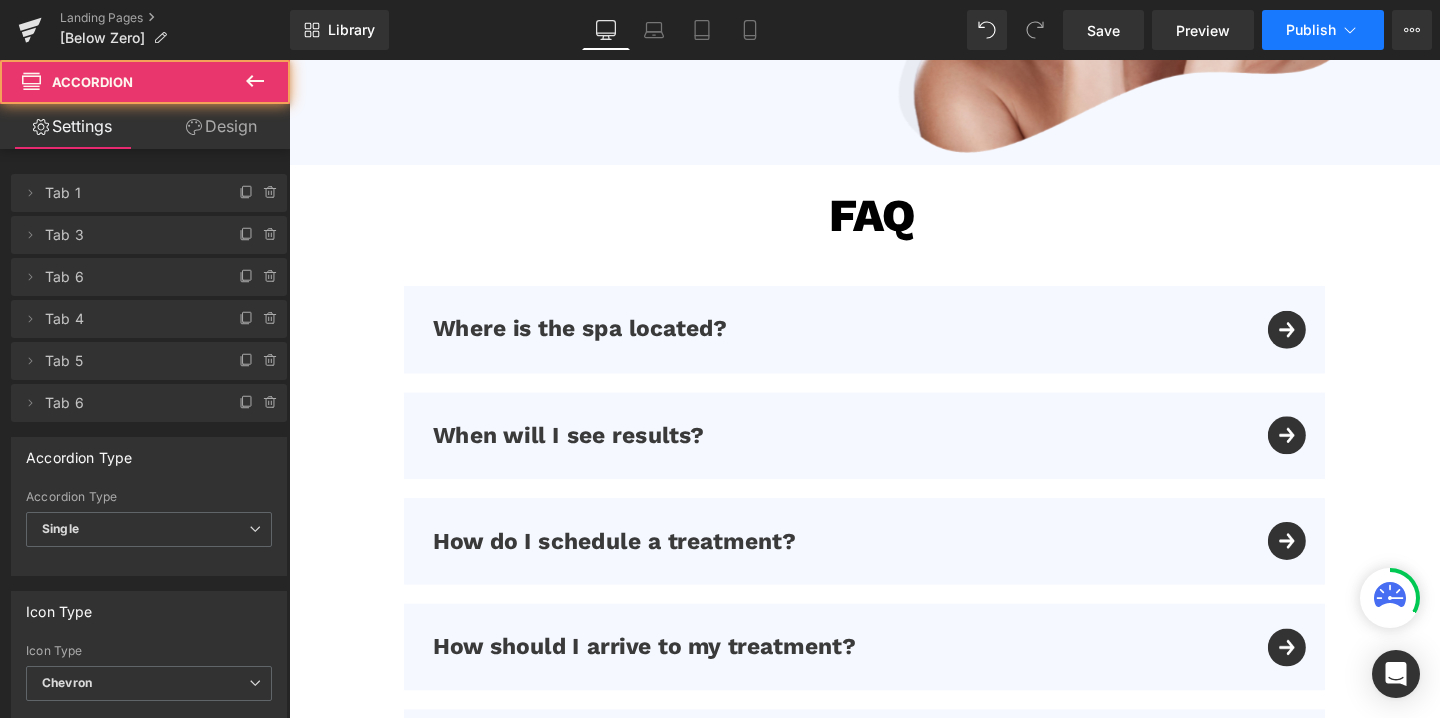 click on "Publish" at bounding box center (1311, 30) 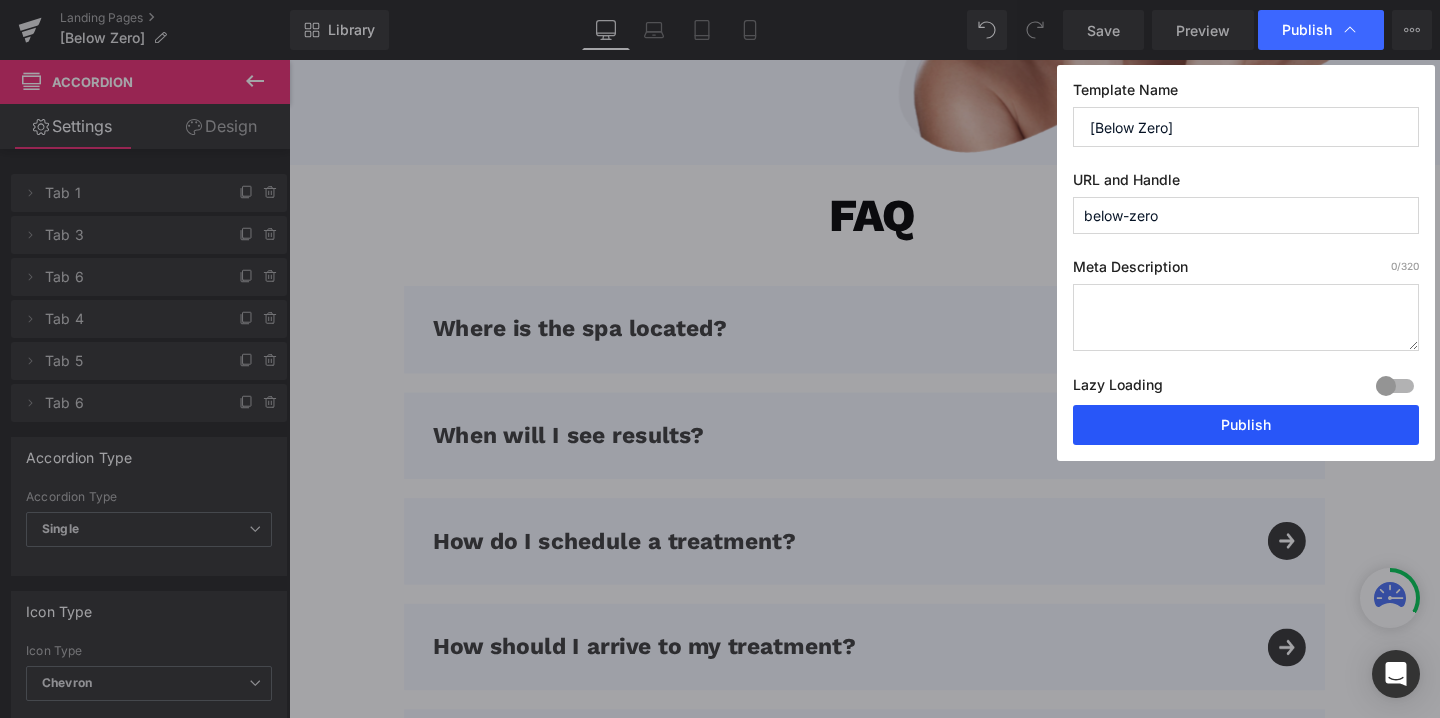 click on "Publish" at bounding box center (1246, 425) 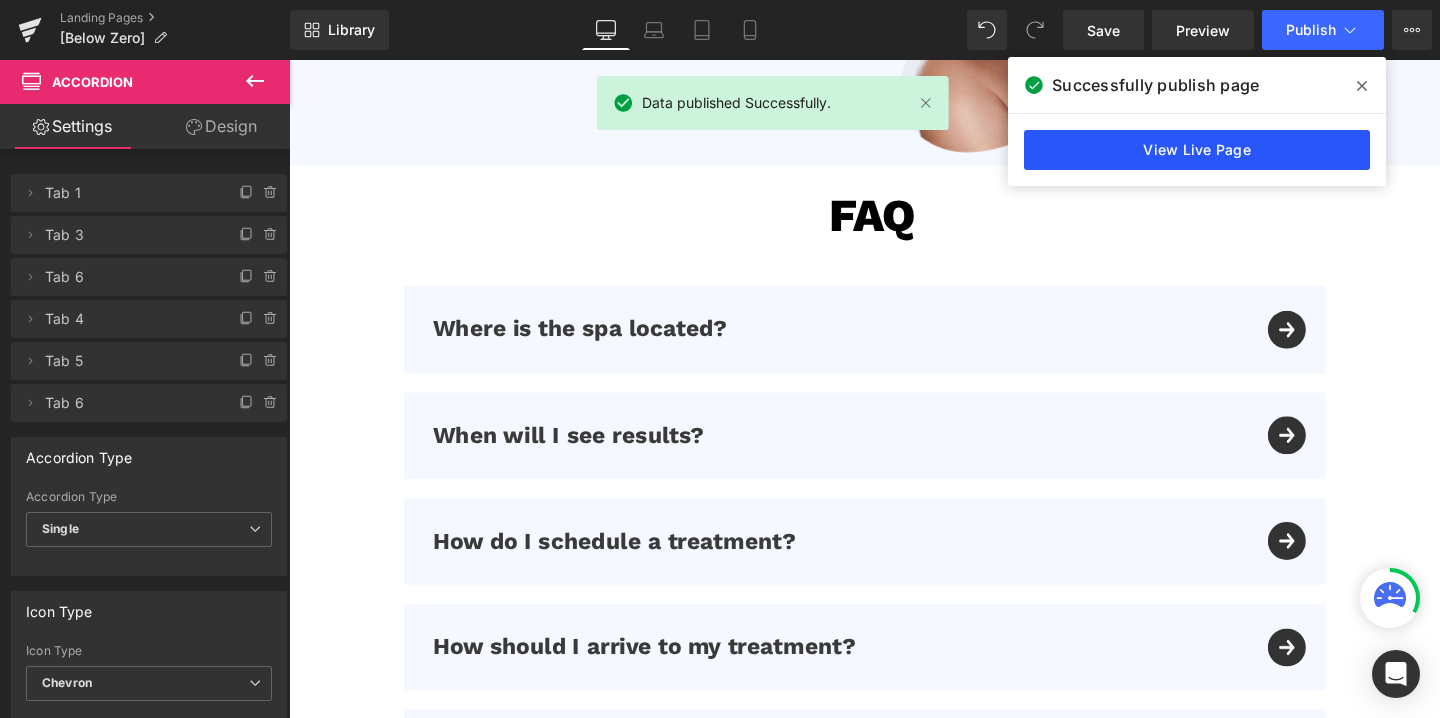 click on "View Live Page" at bounding box center (1197, 150) 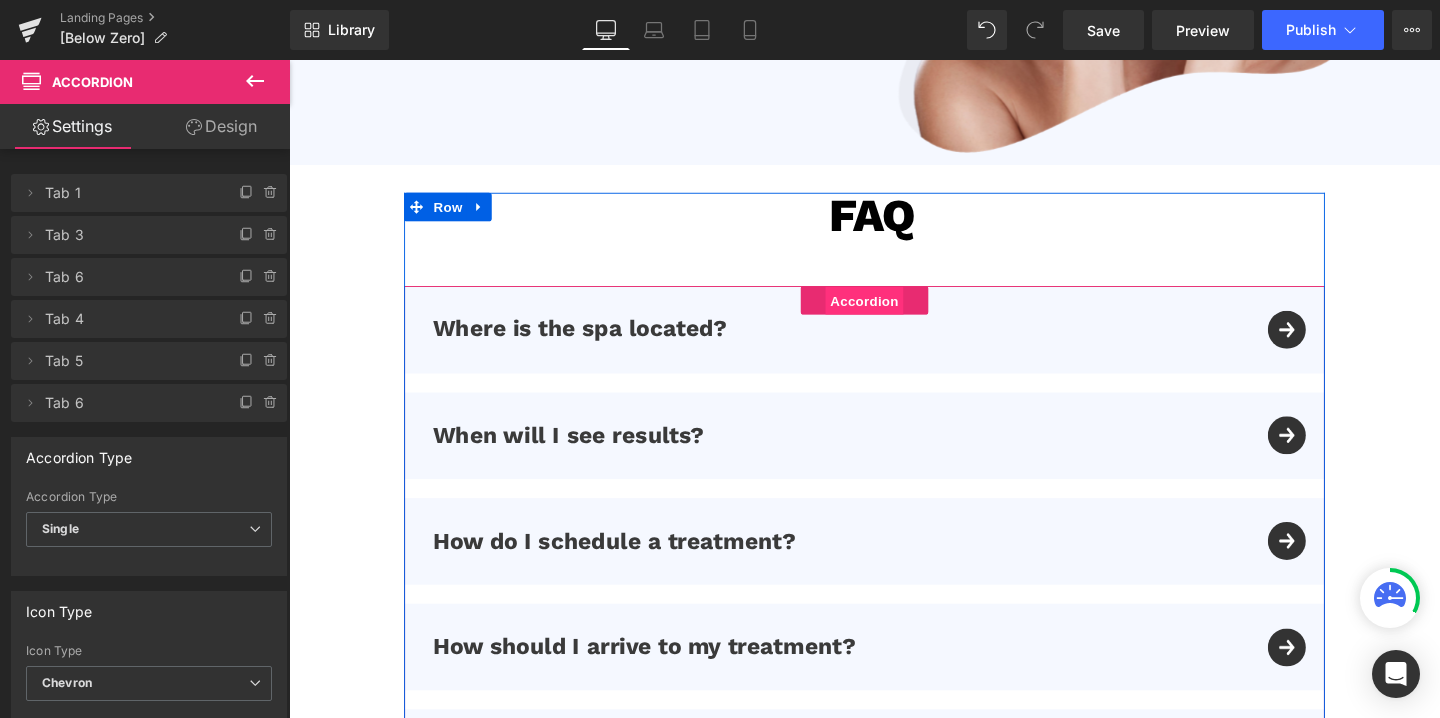 click on "Accordion" at bounding box center (894, 314) 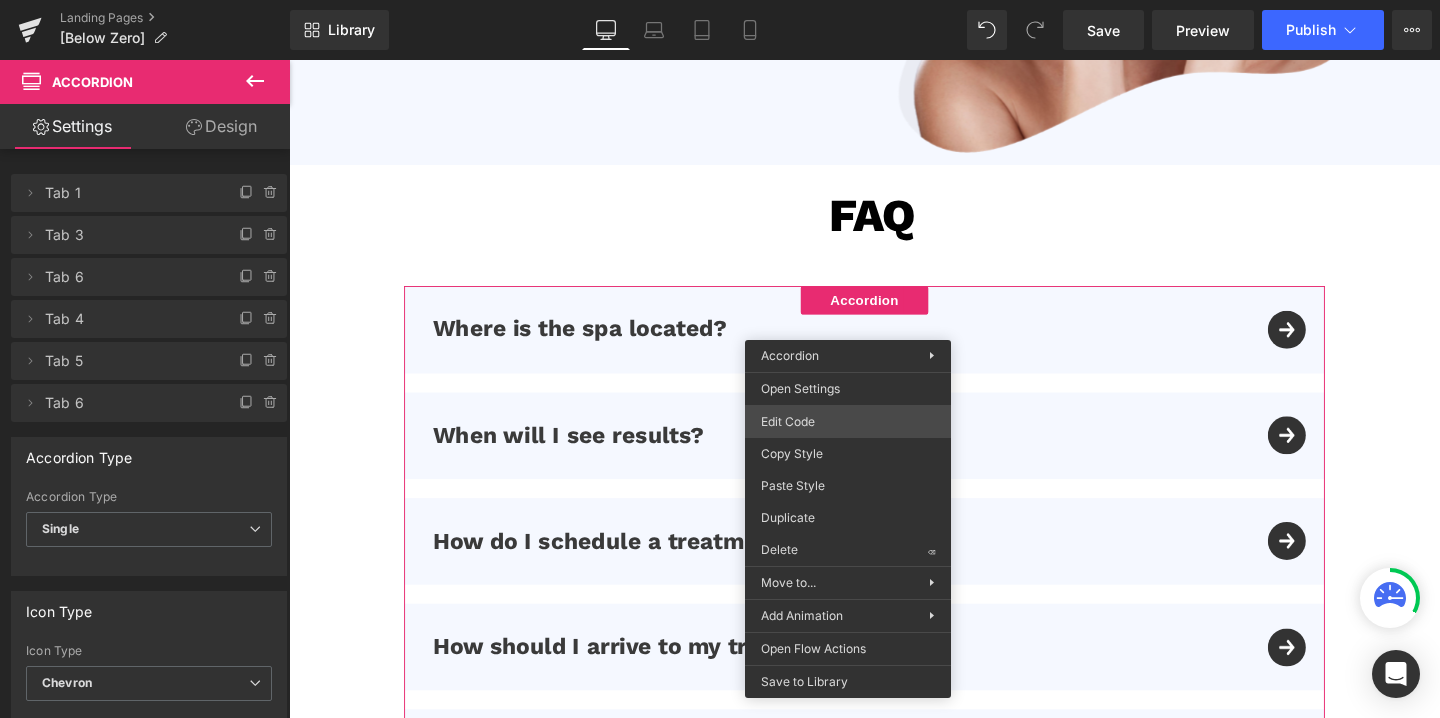 click on "Accordion  You are previewing how the   will restyle your page. You can not edit Elements in Preset Preview Mode.  Landing Pages [Below Zero] Library Desktop Desktop Laptop Tablet Mobile Save Preview Publish Scheduled View Live Page View with current Template Save Template to Library Schedule Publish  Optimize  Publish Settings Shortcuts  Your page can’t be published   You've reached the maximum number of published pages on your plan  (0/0).  You need to upgrade your plan or unpublish all your pages to get 1 publish slot.   Unpublish pages   Upgrade plan  Elements Global Style Base Row  rows, columns, layouts, div Heading  headings, titles, h1,h2,h3,h4,h5,h6 Text Block  texts, paragraphs, contents, blocks Image  images, photos, alts, uploads Icon  icons, symbols Button  button, call to action, cta Separator  separators, dividers, horizontal lines Liquid  liquid, custom code, html, javascript, css, reviews, apps, applications, embeded, iframe Banner Parallax  Hero Banner  Stack Tabs  Carousel  Pricing  List" at bounding box center [720, 0] 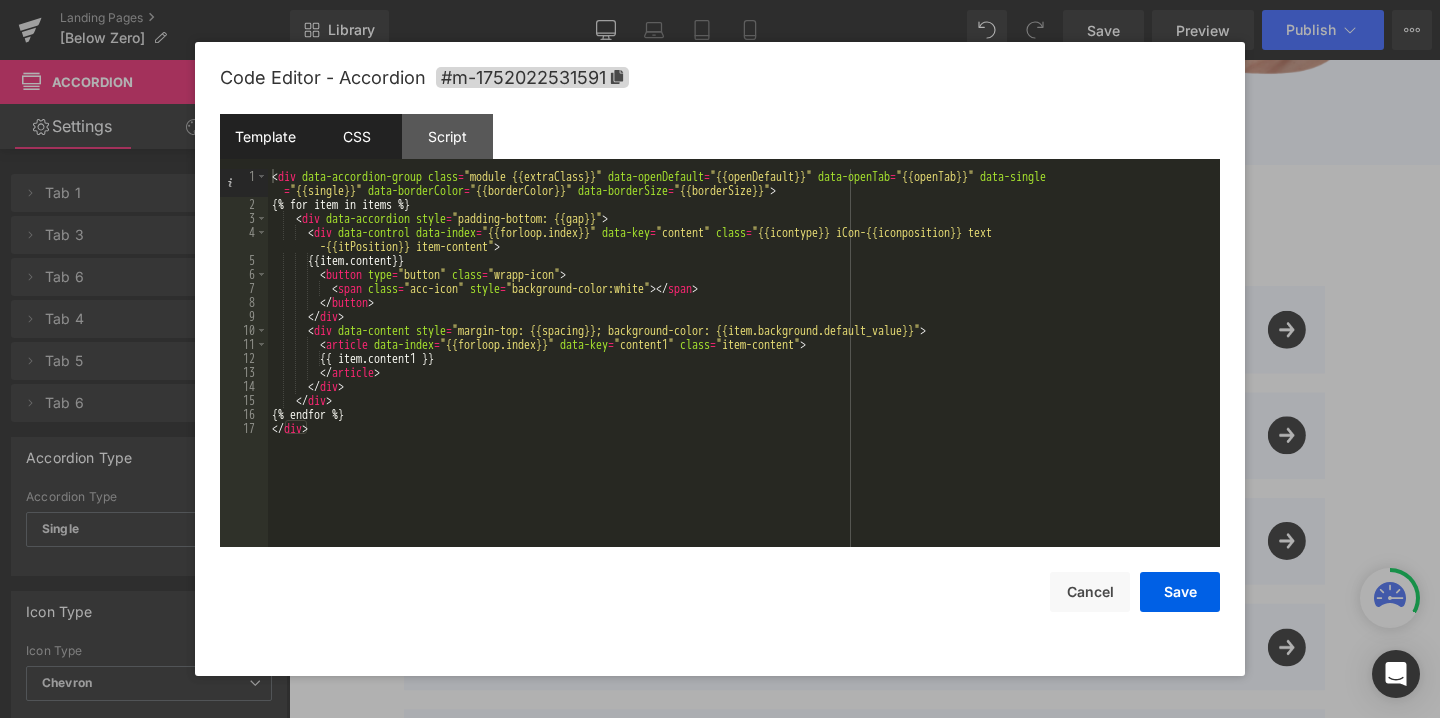 click on "CSS" at bounding box center [356, 136] 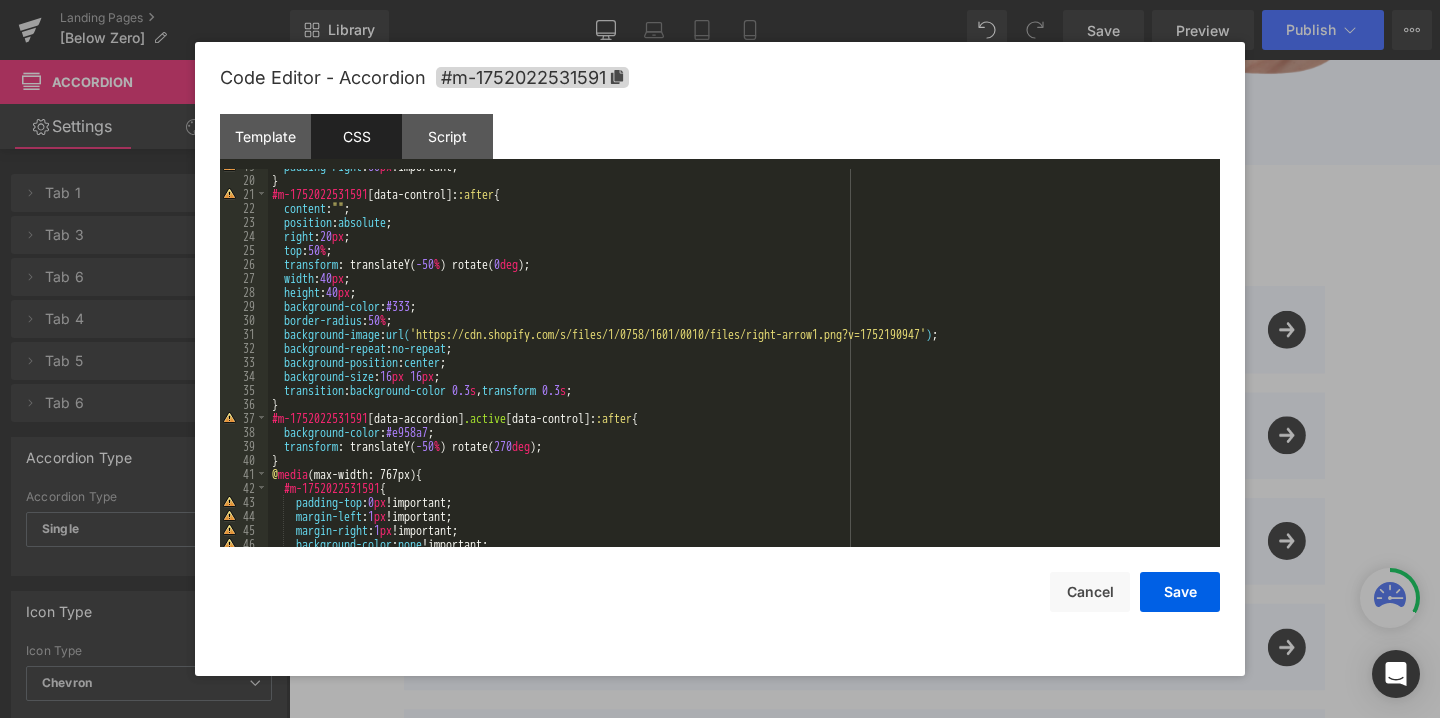 scroll, scrollTop: 277, scrollLeft: 0, axis: vertical 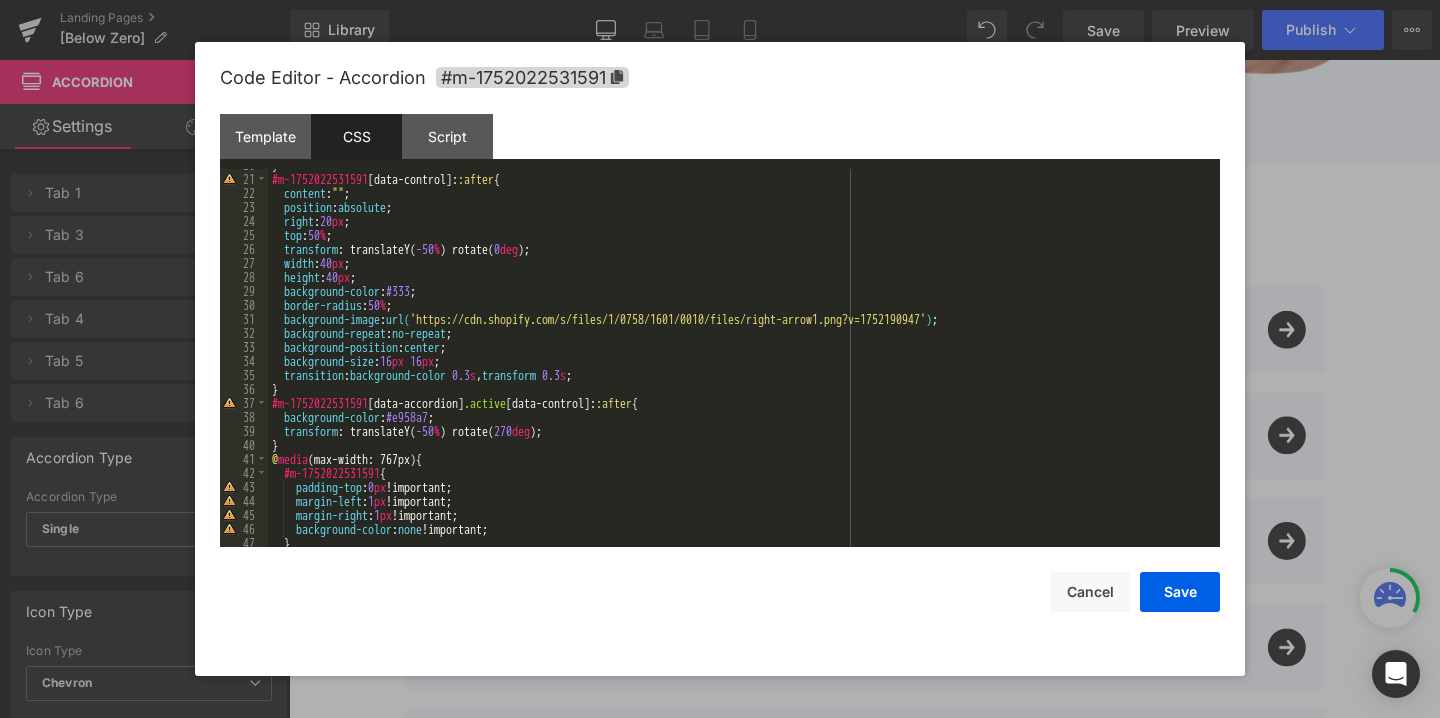 click on "} #m-1752022531591  [ data-control ]: :after {    content :  " " ;    position :  absolute ;    right :  20 px ;    top :  50 % ;    transform : translateY( -50 % ) rotate( 0 deg );    width :  40 px ;    height :  40 px ;    background-color :  #333 ;    border-radius :  50 % ;    background-image :  url( 'https://cdn.shopify.com/s/files/1/0758/1601/0010/files/right-arrow1.png?v=1752190947' ) ;    background-repeat :  no-repeat ;    background-position :  center ;    background-size :  16 px   16 px ;    transition :  background-color   0.3 s ,  transform   0.3 s ; } #m-1752022531591  [ data-accordion ] .active  [ data-control ]: :after {    background-color :  #e958a7 ;    transform : translateY( -50 % ) rotate( 270 deg ); } @ media  (max-width: 767px) {    #m-1752022531591 {       padding-top :  0 px !important;       margin-left :  1 px !important;       margin-right :  1 px !important;       background-color :  none !important;" at bounding box center [740, 361] 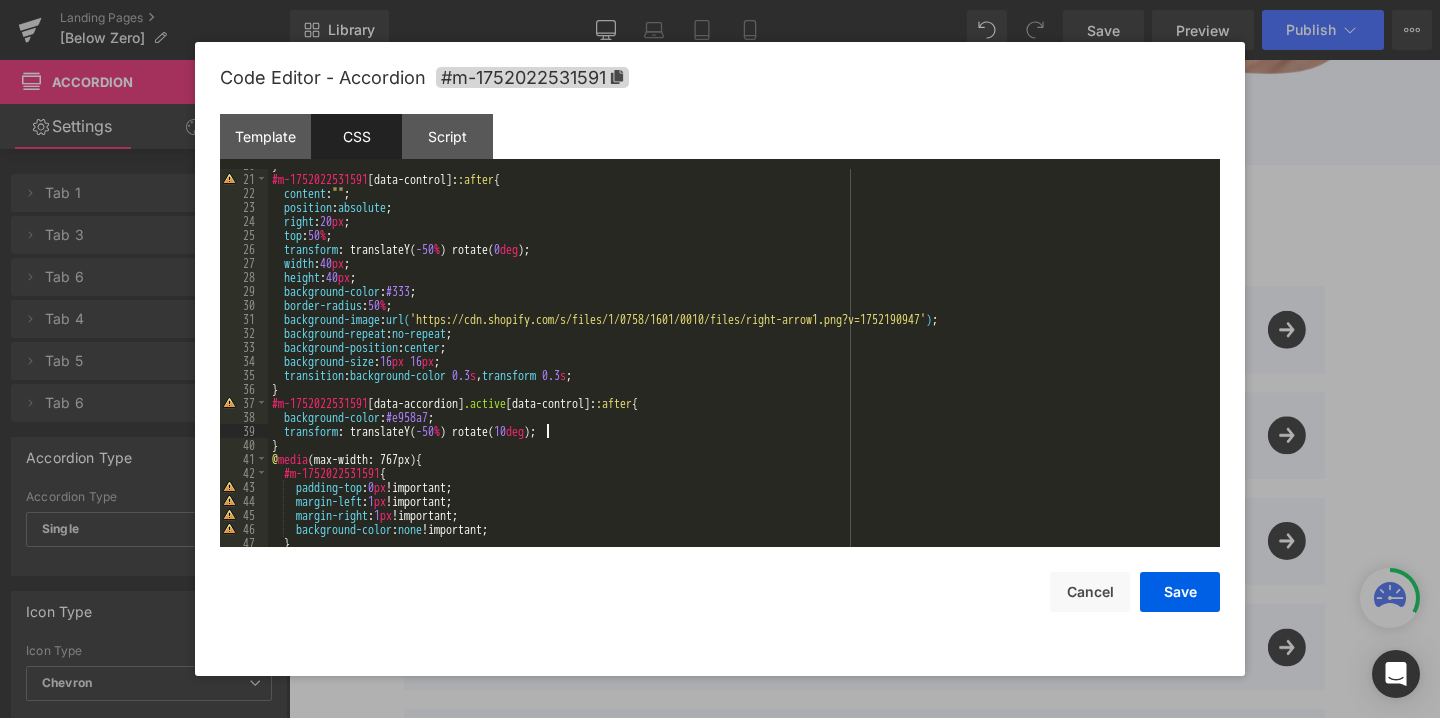 type 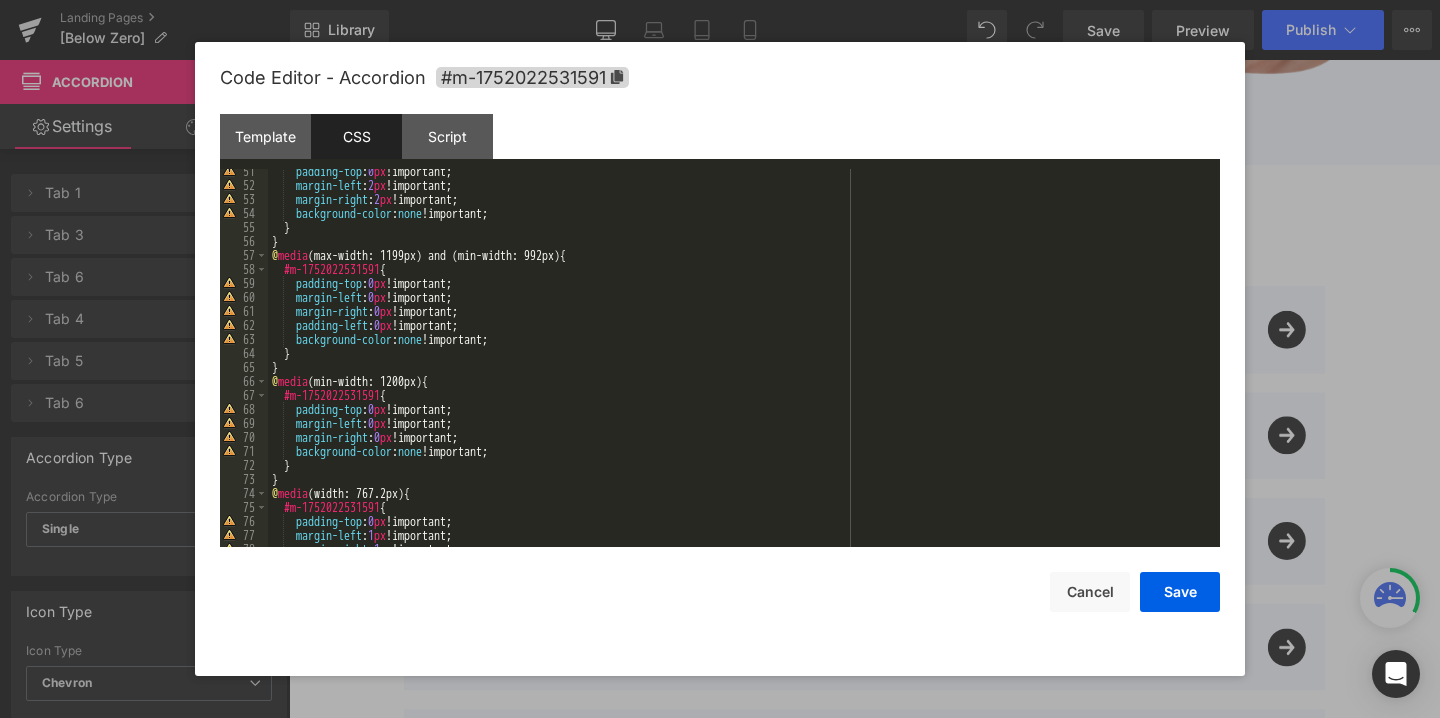 scroll, scrollTop: 770, scrollLeft: 0, axis: vertical 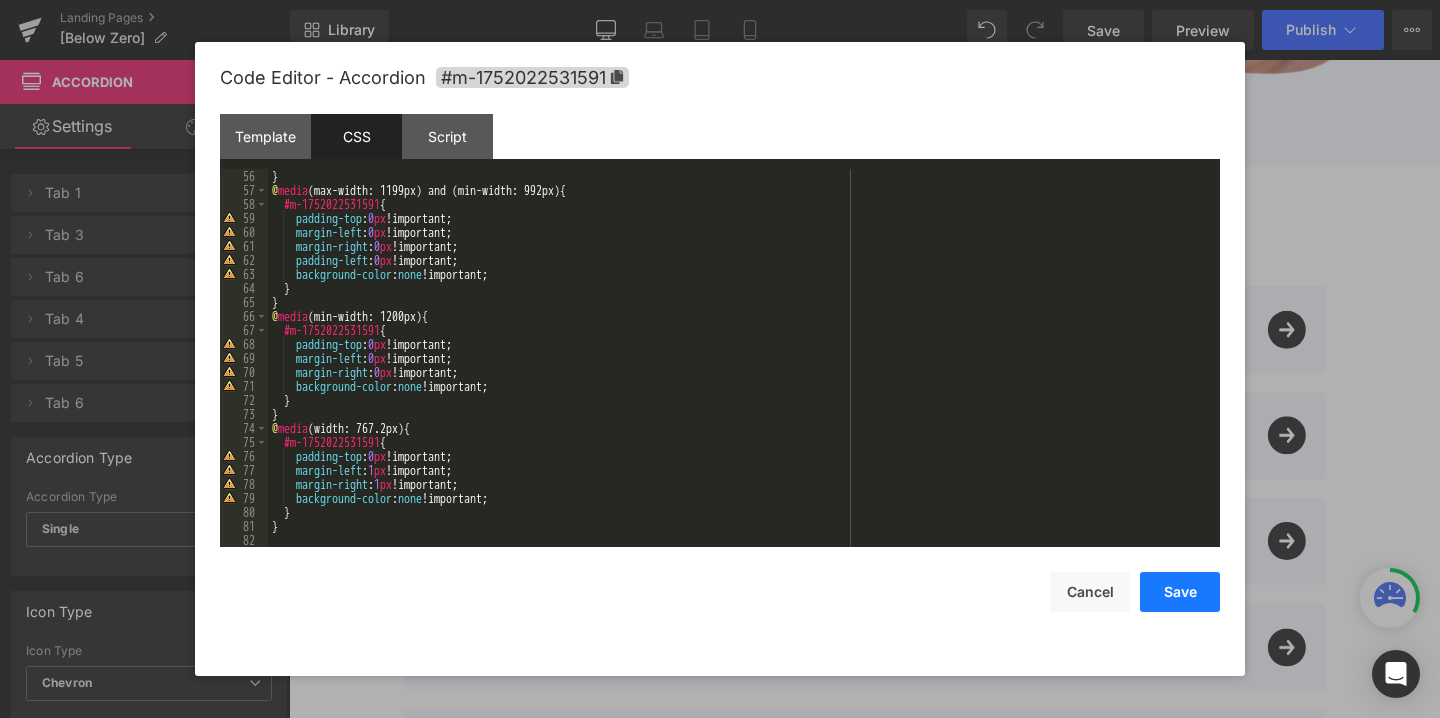 click on "Save" at bounding box center (1180, 592) 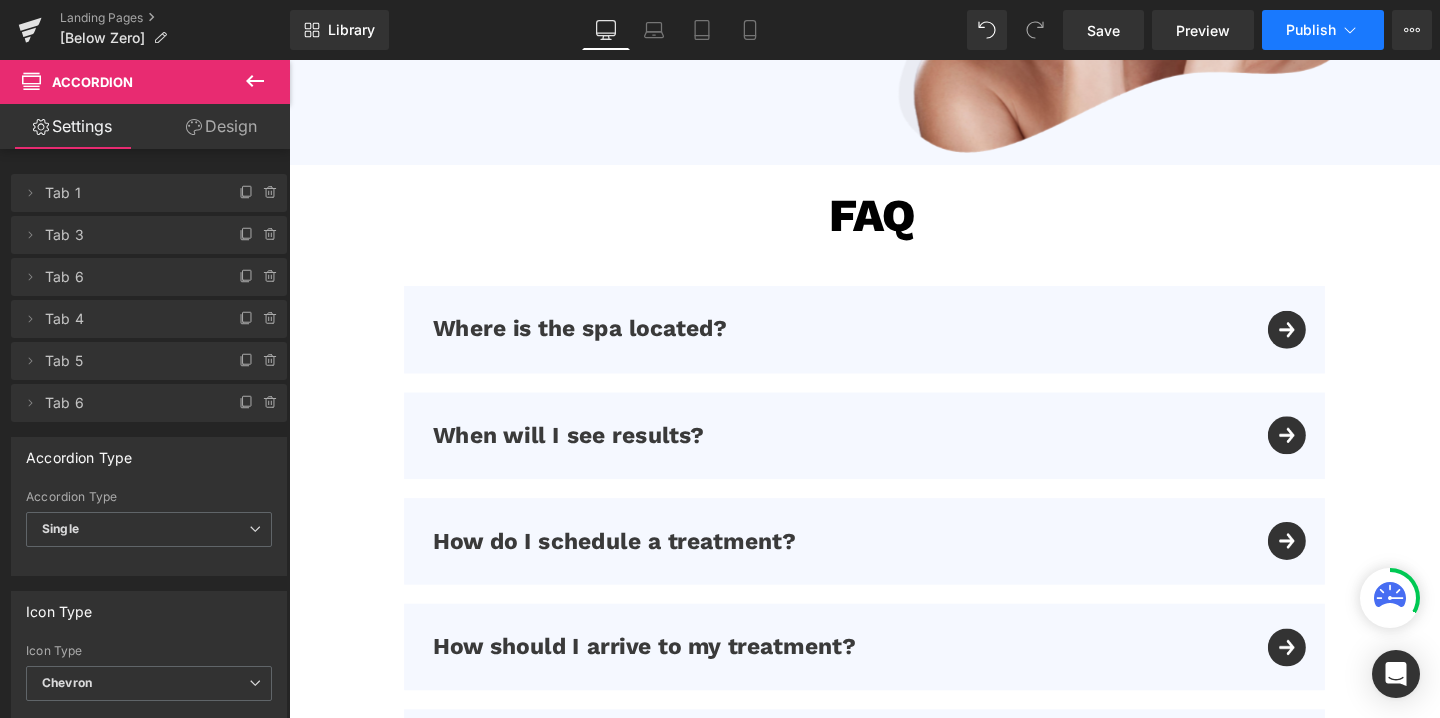 click on "Publish" at bounding box center (1323, 30) 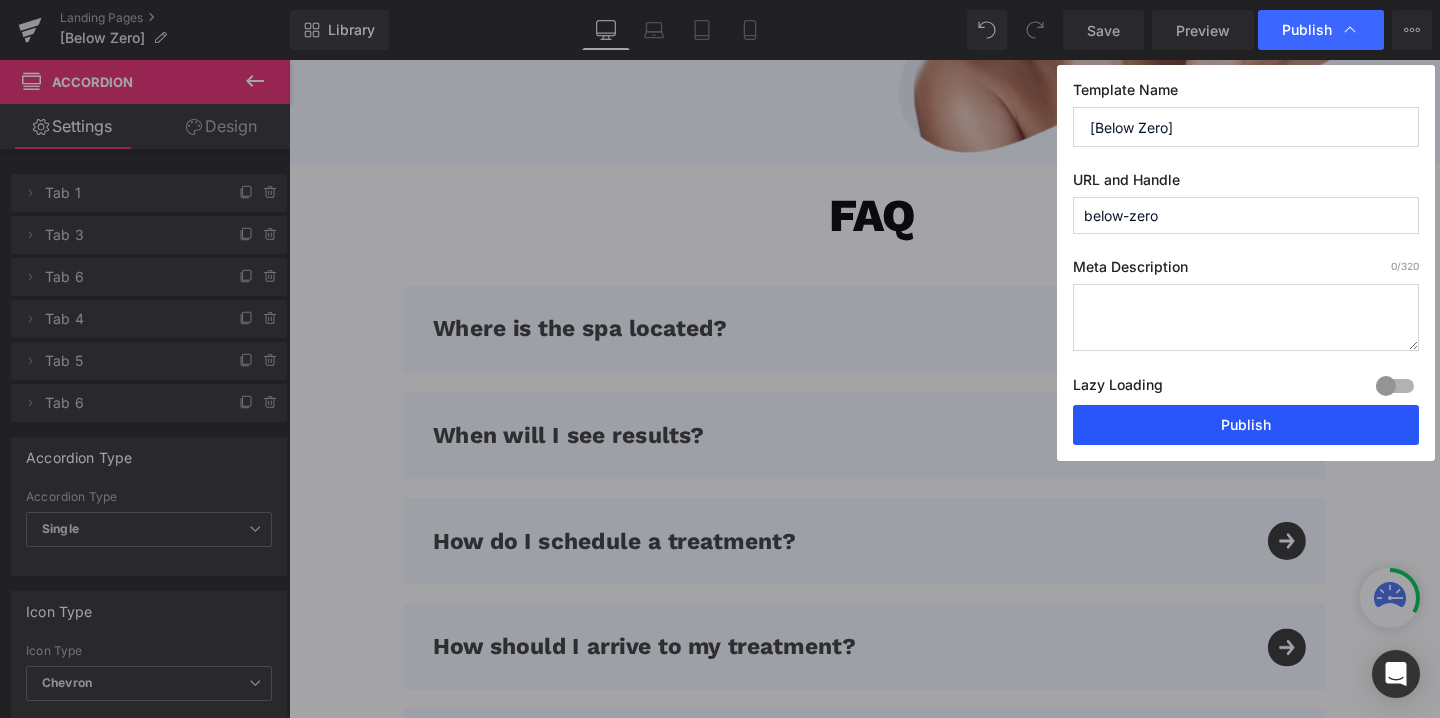 click on "Publish" at bounding box center (1246, 425) 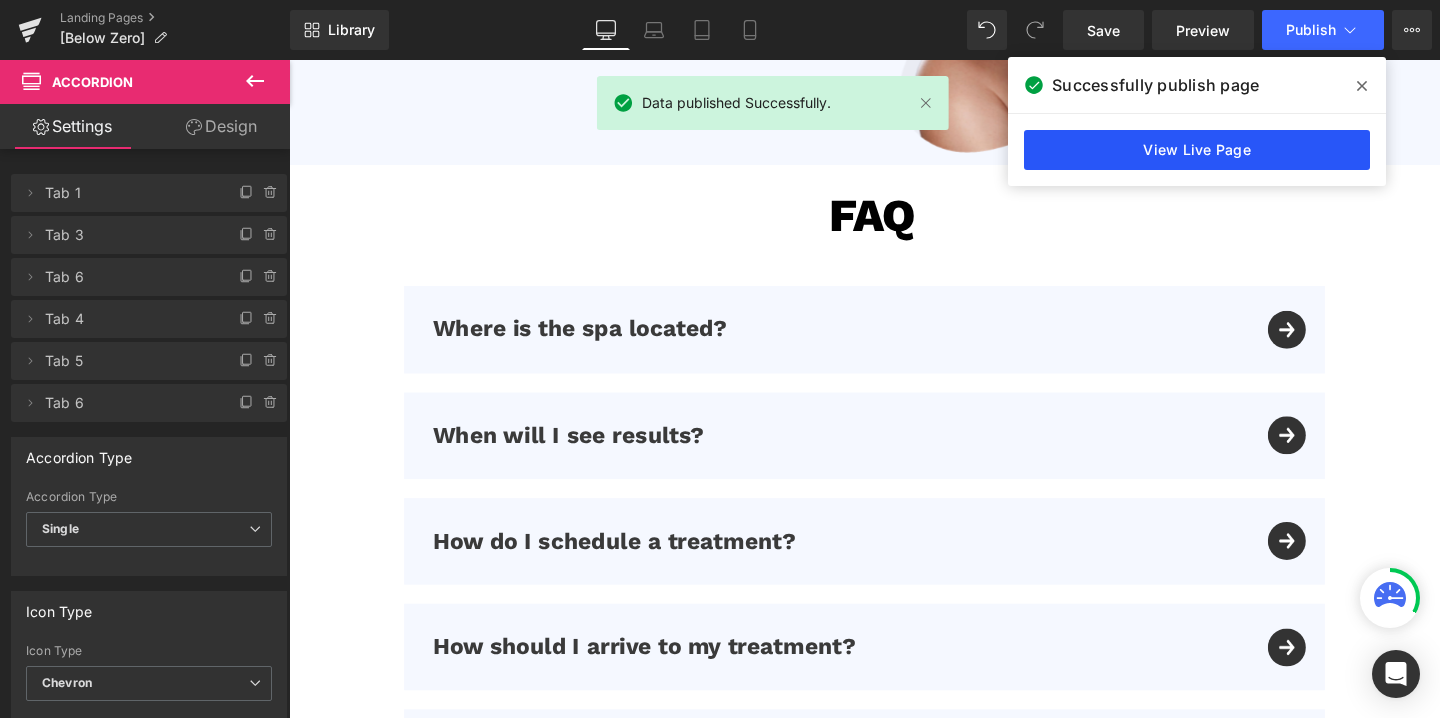 click on "View Live Page" at bounding box center (1197, 150) 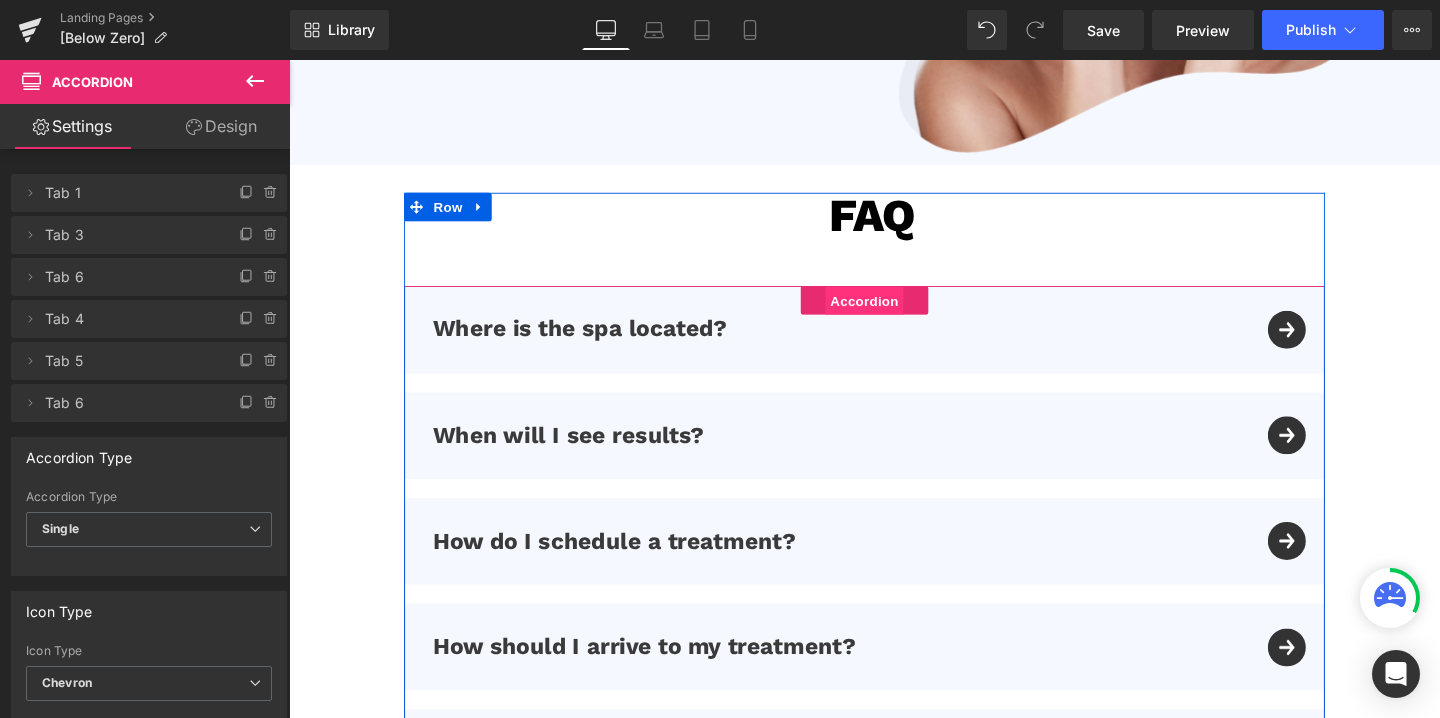 click on "Accordion" at bounding box center [894, 314] 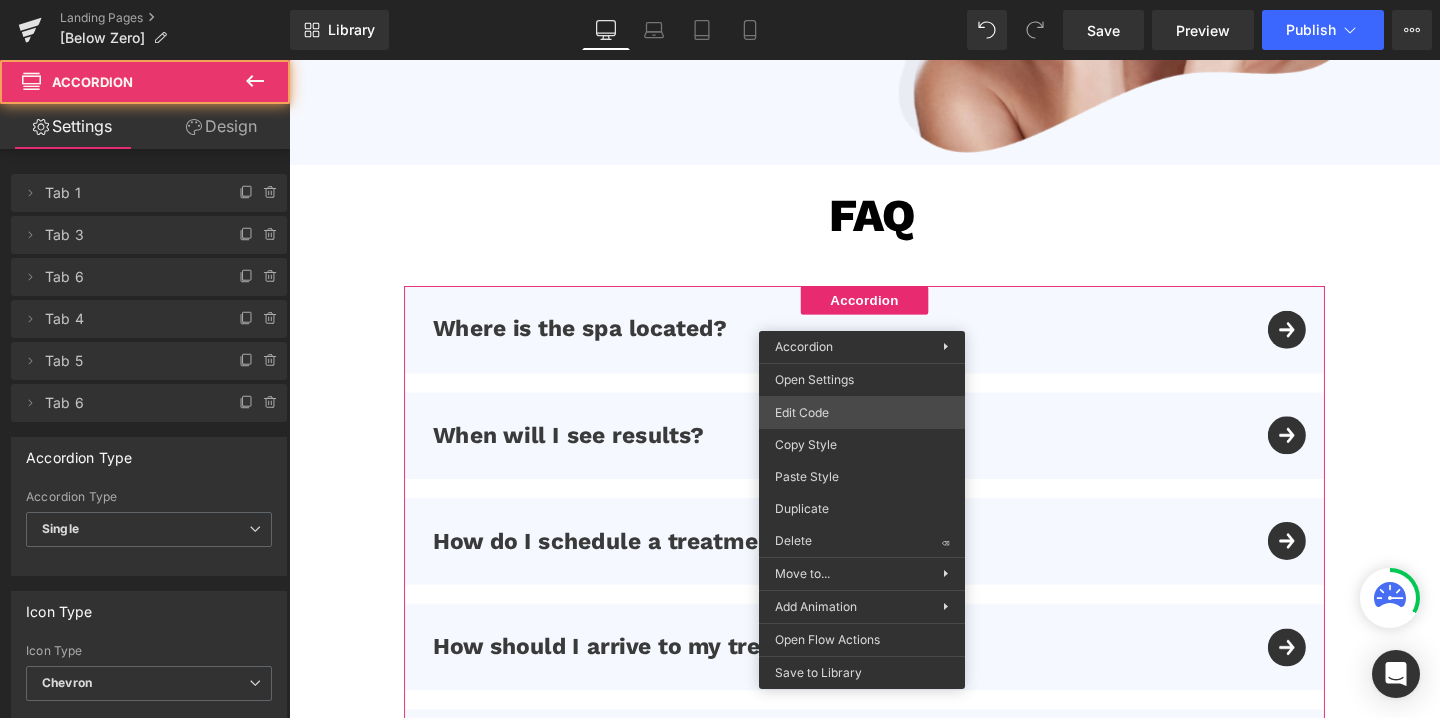 click on "Accordion  You are previewing how the   will restyle your page. You can not edit Elements in Preset Preview Mode.  Landing Pages [Below Zero] Library Desktop Desktop Laptop Tablet Mobile Save Preview Publish Scheduled View Live Page View with current Template Save Template to Library Schedule Publish  Optimize  Publish Settings Shortcuts  Your page can’t be published   You've reached the maximum number of published pages on your plan  (0/0).  You need to upgrade your plan or unpublish all your pages to get 1 publish slot.   Unpublish pages   Upgrade plan  Elements Global Style Base Row  rows, columns, layouts, div Heading  headings, titles, h1,h2,h3,h4,h5,h6 Text Block  texts, paragraphs, contents, blocks Image  images, photos, alts, uploads Icon  icons, symbols Button  button, call to action, cta Separator  separators, dividers, horizontal lines Liquid  liquid, custom code, html, javascript, css, reviews, apps, applications, embeded, iframe Banner Parallax  Hero Banner  Stack Tabs  Carousel  Pricing  List" at bounding box center [720, 0] 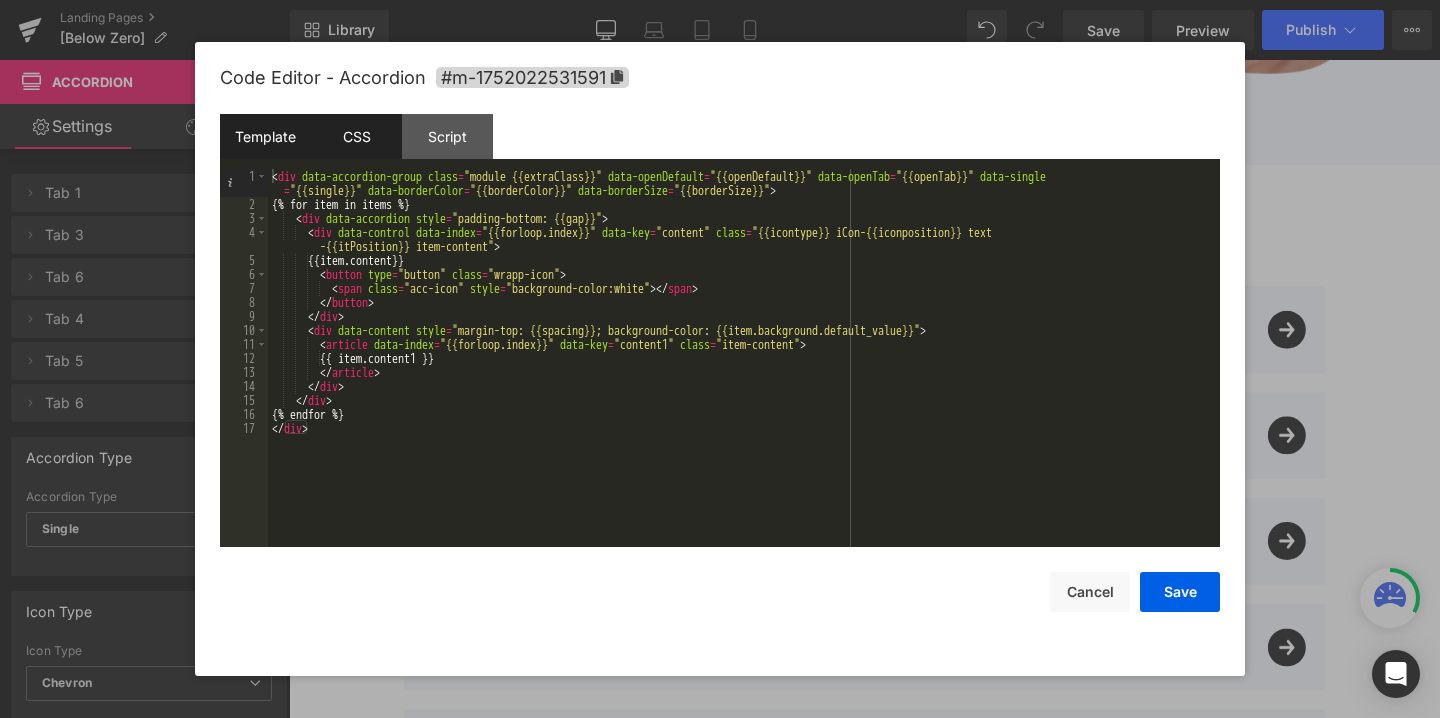 click on "CSS" at bounding box center (356, 136) 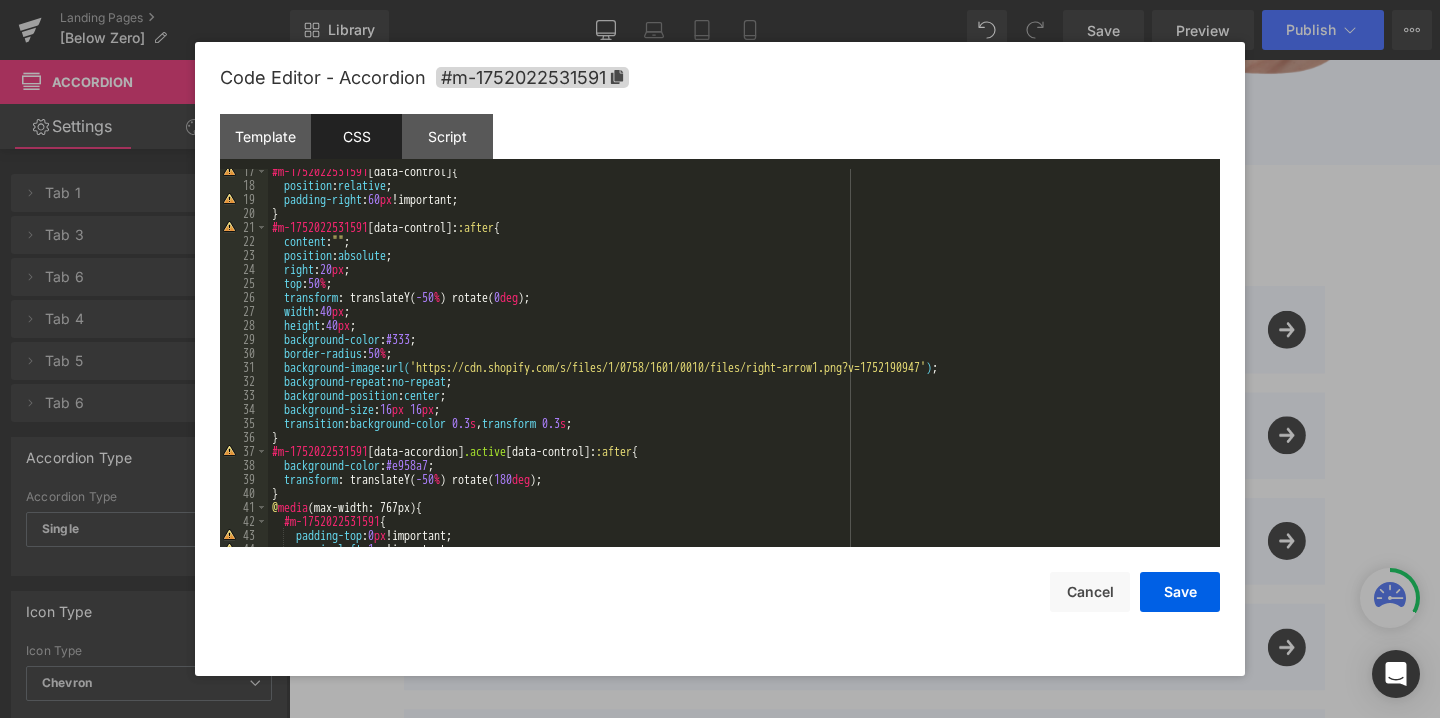 scroll, scrollTop: 233, scrollLeft: 0, axis: vertical 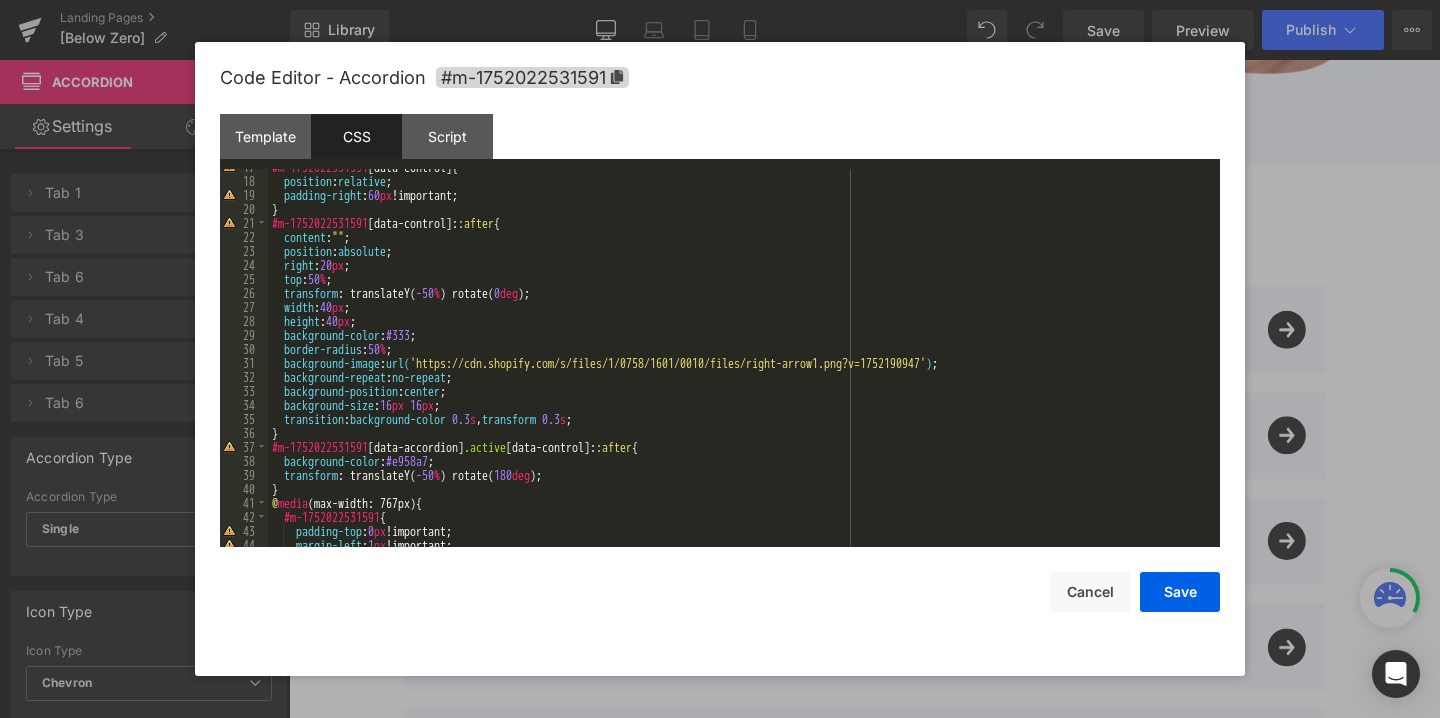 click on "#m-1752022531591  [ data-control ] {    position :  relative ;    padding-right :  60 px  !important; } #m-1752022531591  [ data-control ]: :after {    content :  " " ;    position :  absolute ;    right :  20 px ;    top :  50 % ;    transform : translateY( -50 % ) rotate( 0 deg );    width :  40 px ;    height :  40 px ;    background-color :  #333 ;    border-radius :  50 % ;    background-image :  url( 'https://cdn.shopify.com/s/files/1/0758/1601/0010/files/right-arrow1.png?v=1752190947' ) ;    background-repeat :  no-repeat ;    background-position :  center ;    background-size :  16 px   16 px ;    transition :  background-color   0.3 s ,  transform   0.3 s ; } #m-1752022531591  [ data-accordion ] .active  [ data-control ]: :after {    background-color :  #e958a7 ;    transform : translateY( -50 % ) rotate( 180 deg ); } @ media  (max-width: 767px) {    #m-1752022531591 {       padding-top :  0 px !important;       margin-left :  1 px !important;" at bounding box center (740, 363) 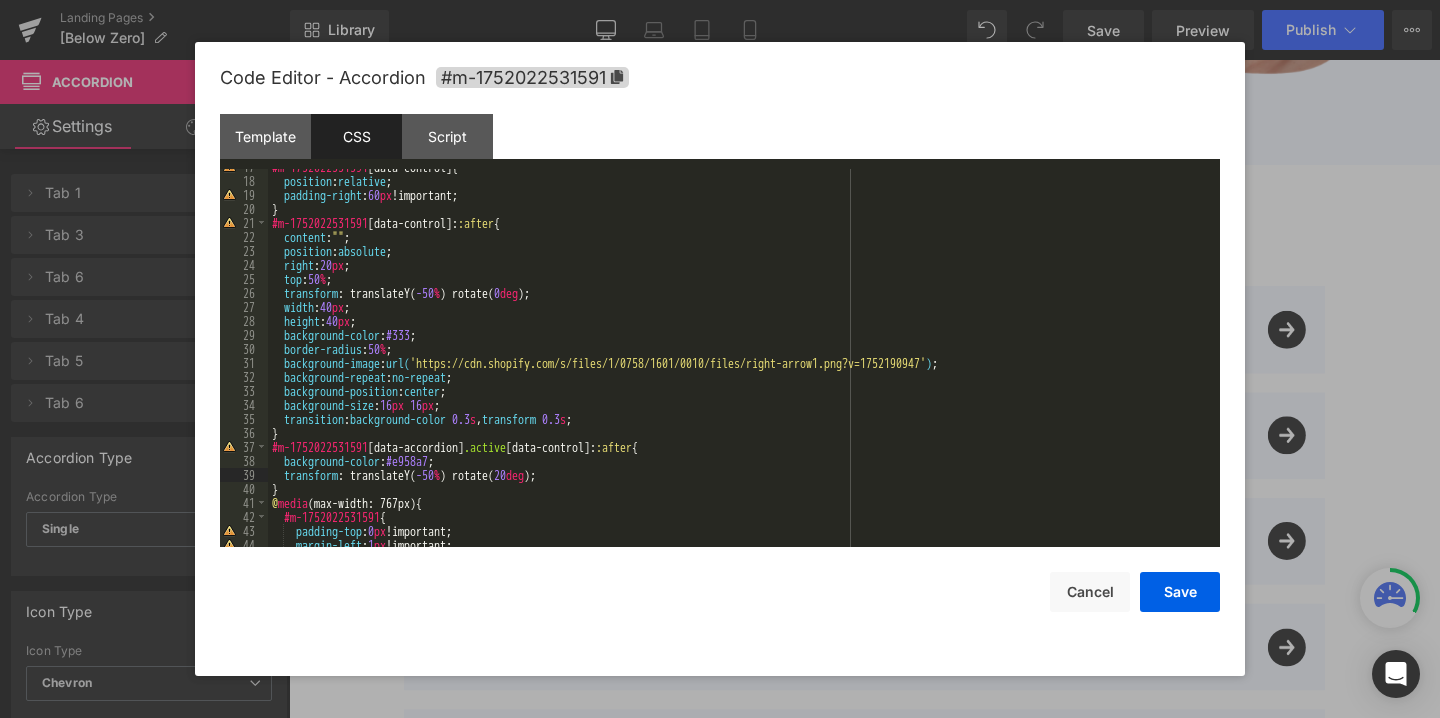 type 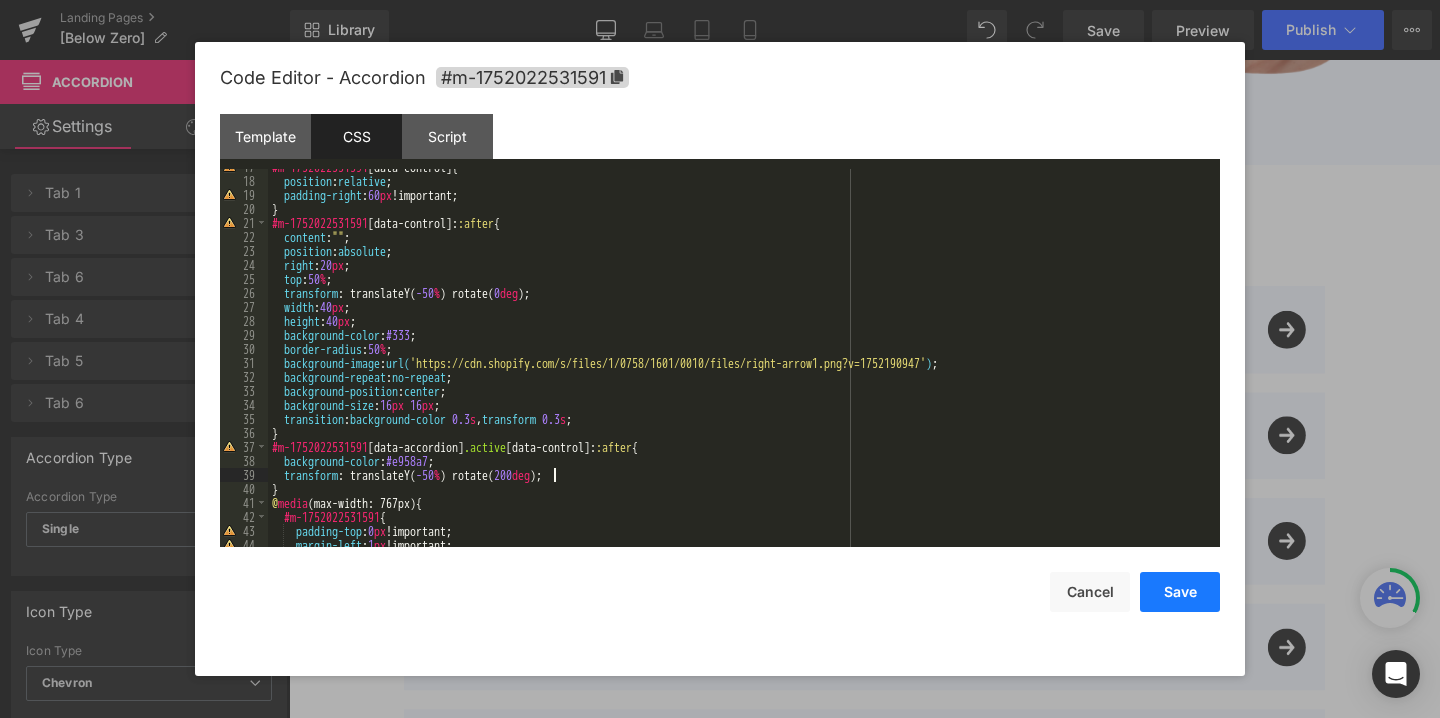 click on "Save" at bounding box center [1180, 592] 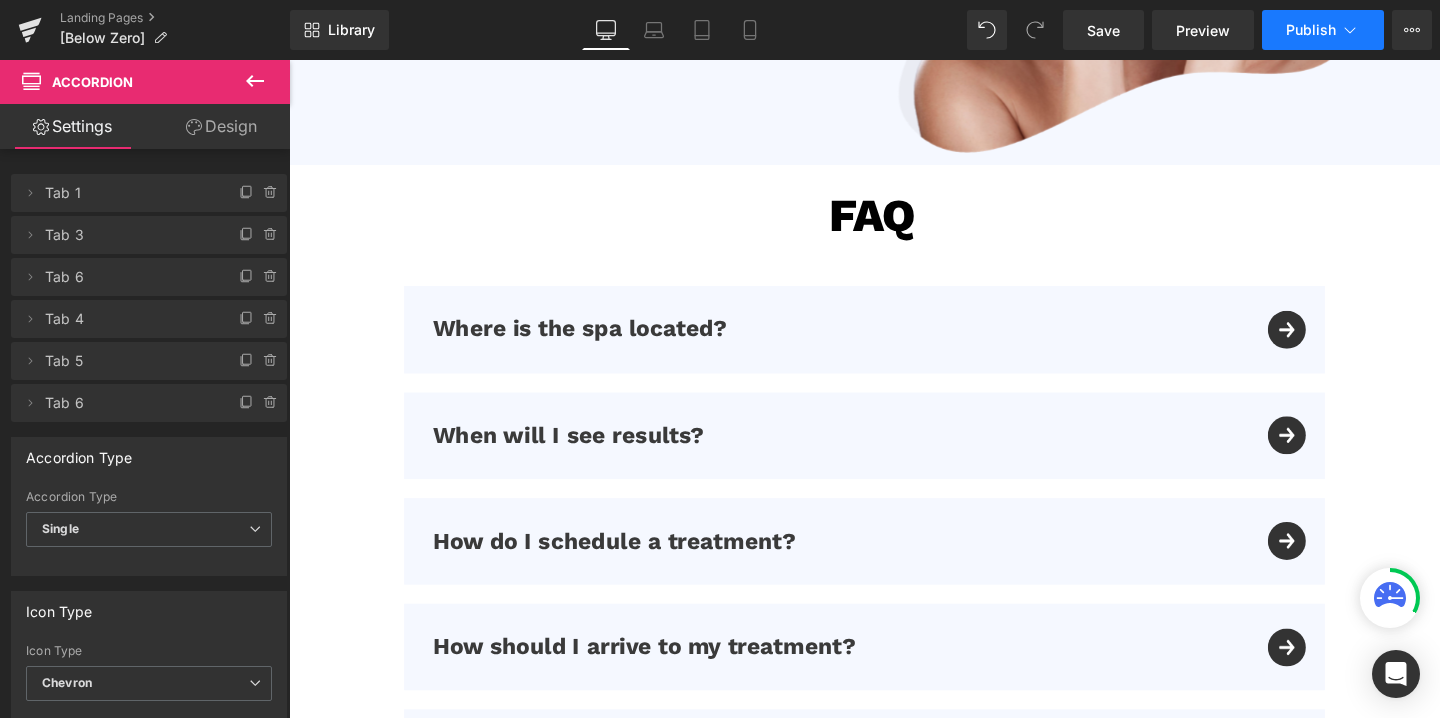 click on "Publish" at bounding box center [1323, 30] 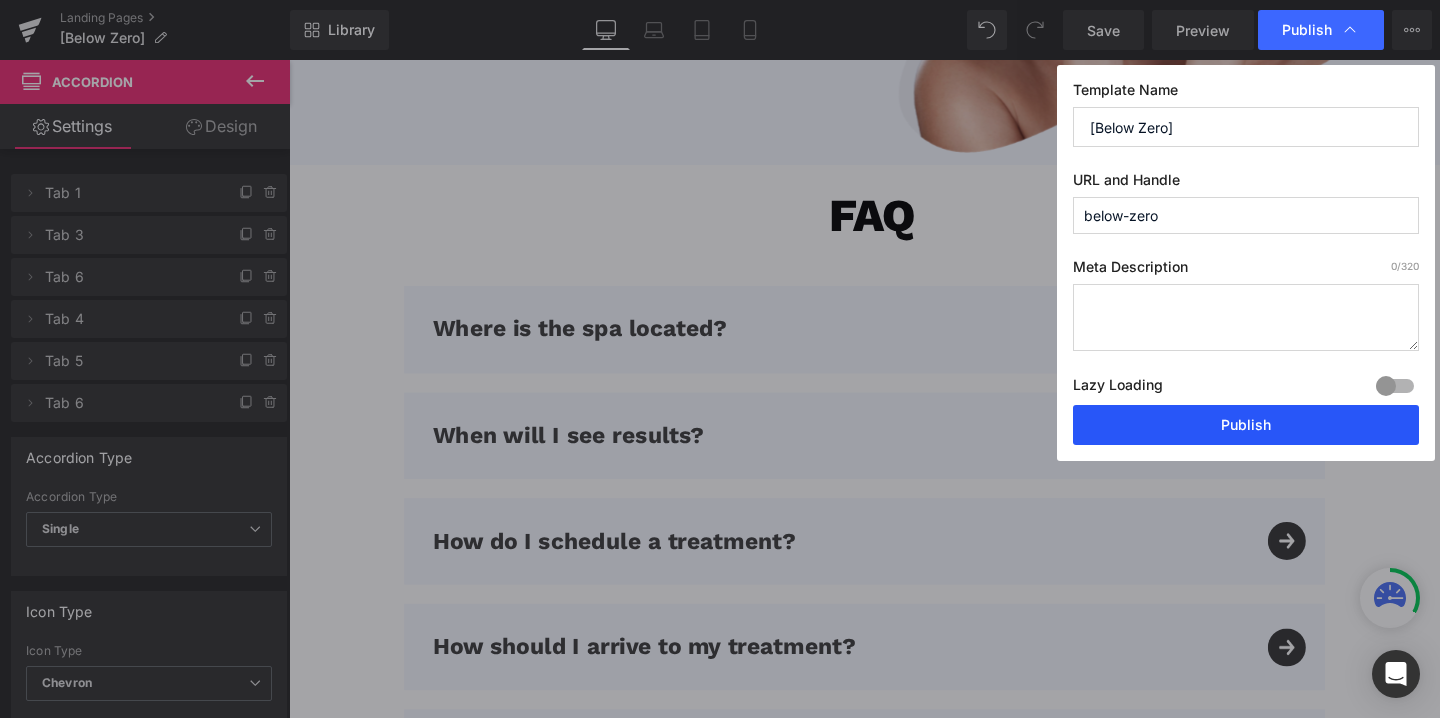 click on "Publish" at bounding box center [1246, 425] 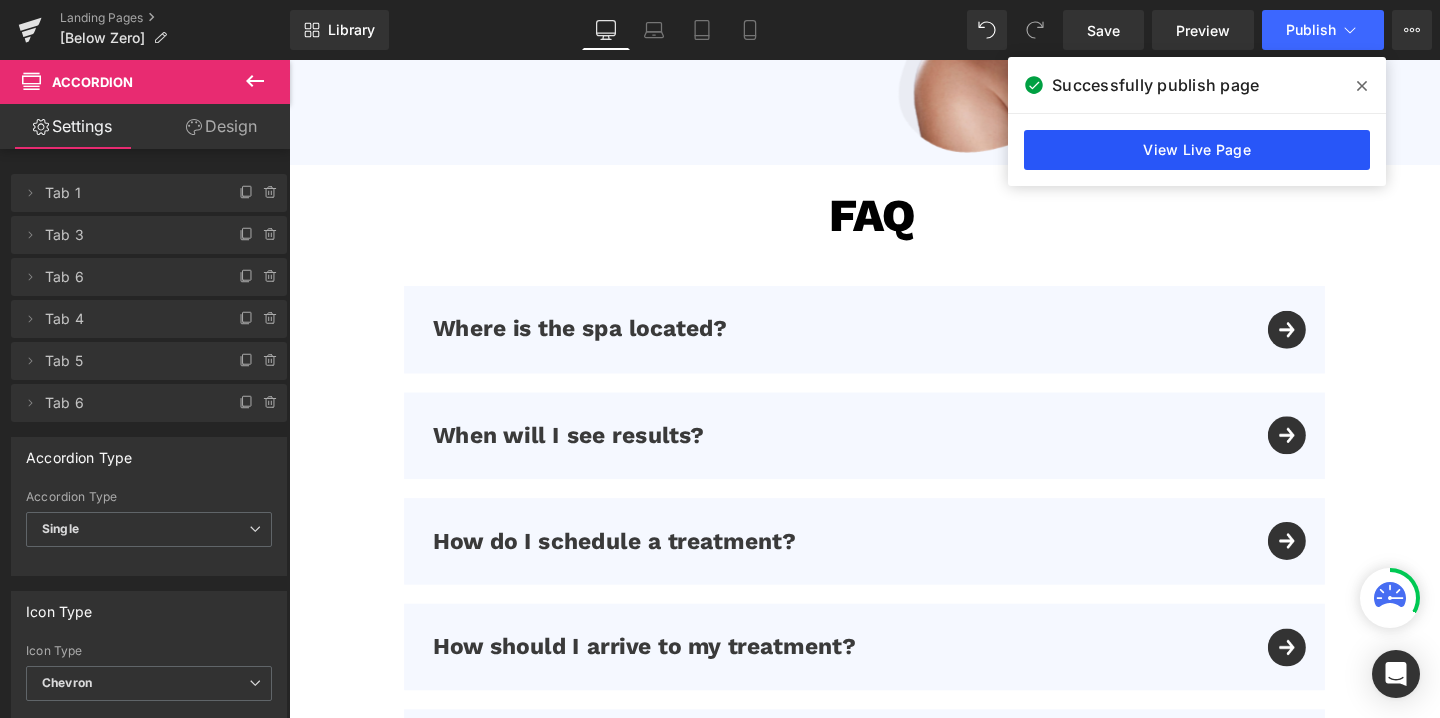 click on "View Live Page" at bounding box center (1197, 150) 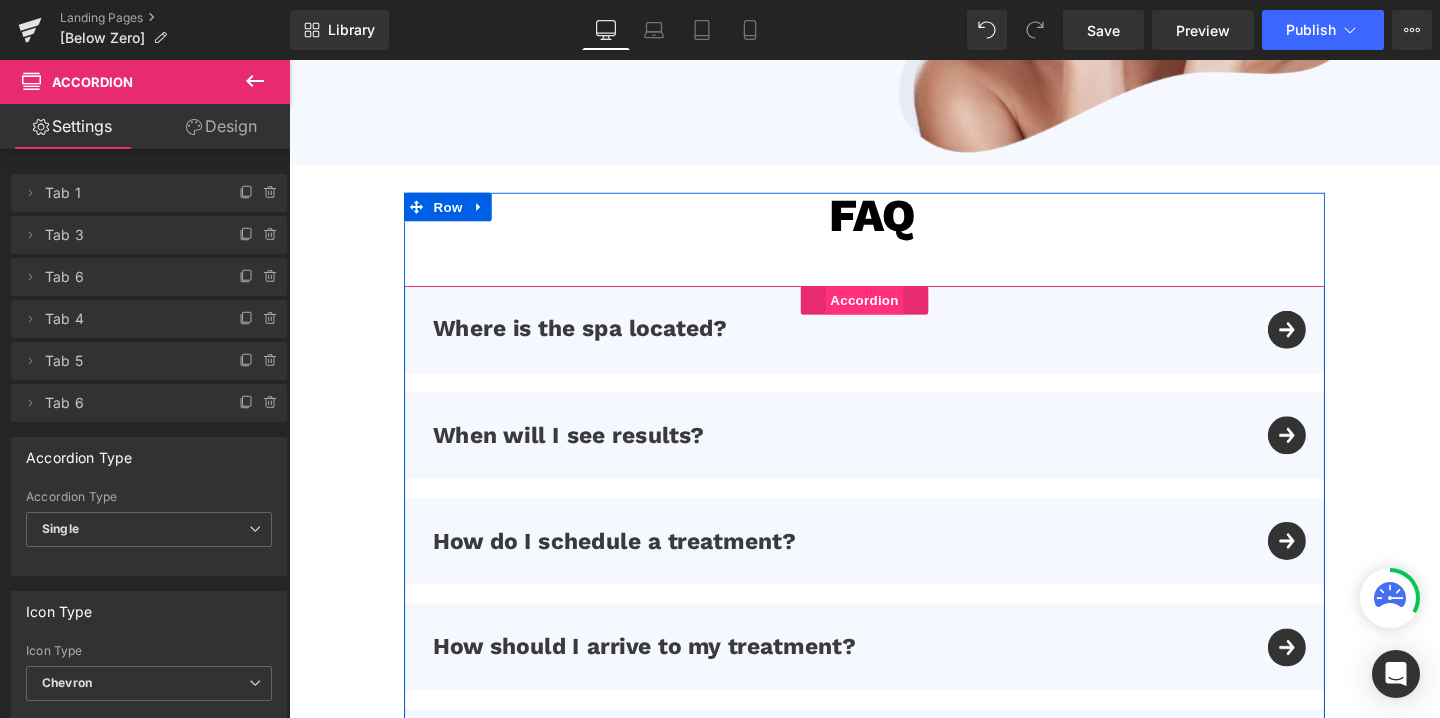 click on "Accordion" at bounding box center (894, 313) 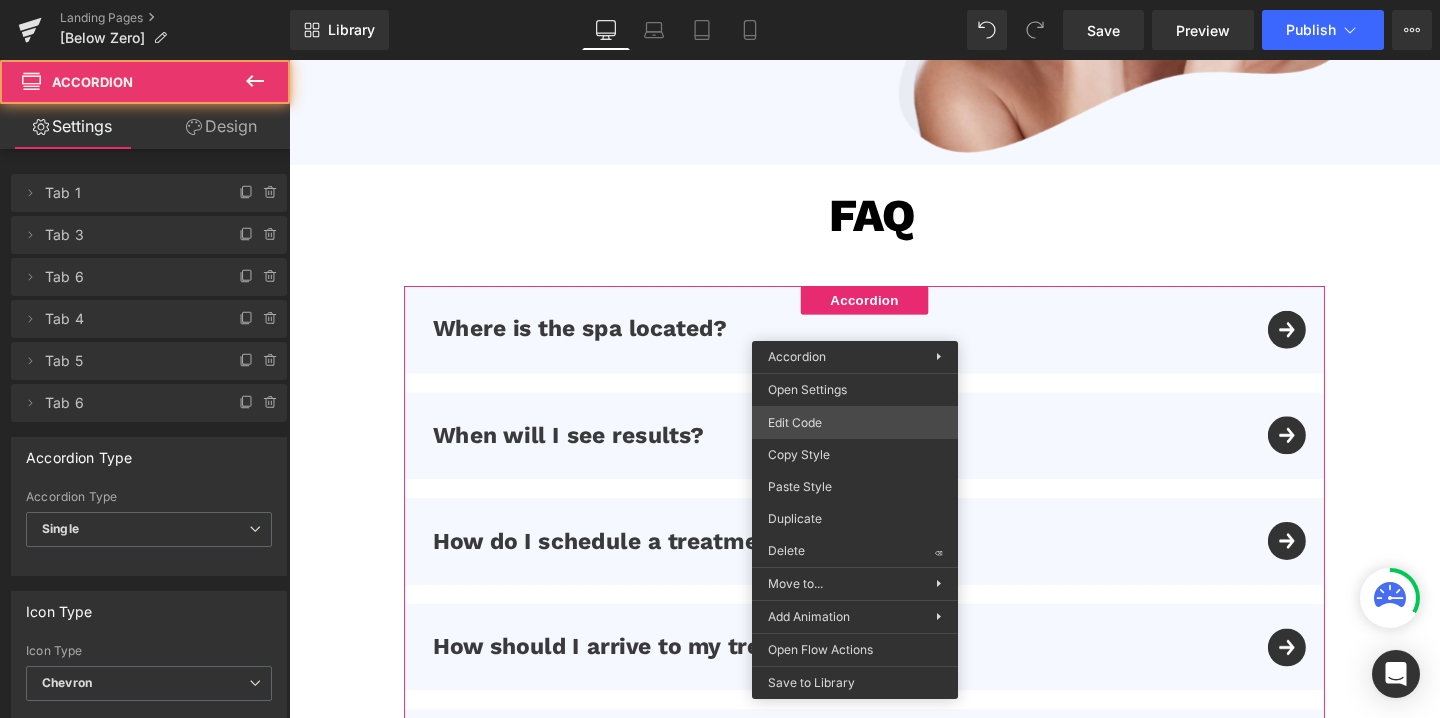 click on "Accordion  You are previewing how the   will restyle your page. You can not edit Elements in Preset Preview Mode.  Landing Pages [Below Zero] Library Desktop Desktop Laptop Tablet Mobile Save Preview Publish Scheduled View Live Page View with current Template Save Template to Library Schedule Publish  Optimize  Publish Settings Shortcuts  Your page can’t be published   You've reached the maximum number of published pages on your plan  (0/0).  You need to upgrade your plan or unpublish all your pages to get 1 publish slot.   Unpublish pages   Upgrade plan  Elements Global Style Base Row  rows, columns, layouts, div Heading  headings, titles, h1,h2,h3,h4,h5,h6 Text Block  texts, paragraphs, contents, blocks Image  images, photos, alts, uploads Icon  icons, symbols Button  button, call to action, cta Separator  separators, dividers, horizontal lines Liquid  liquid, custom code, html, javascript, css, reviews, apps, applications, embeded, iframe Banner Parallax  Hero Banner  Stack Tabs  Carousel  Pricing  List" at bounding box center [720, 0] 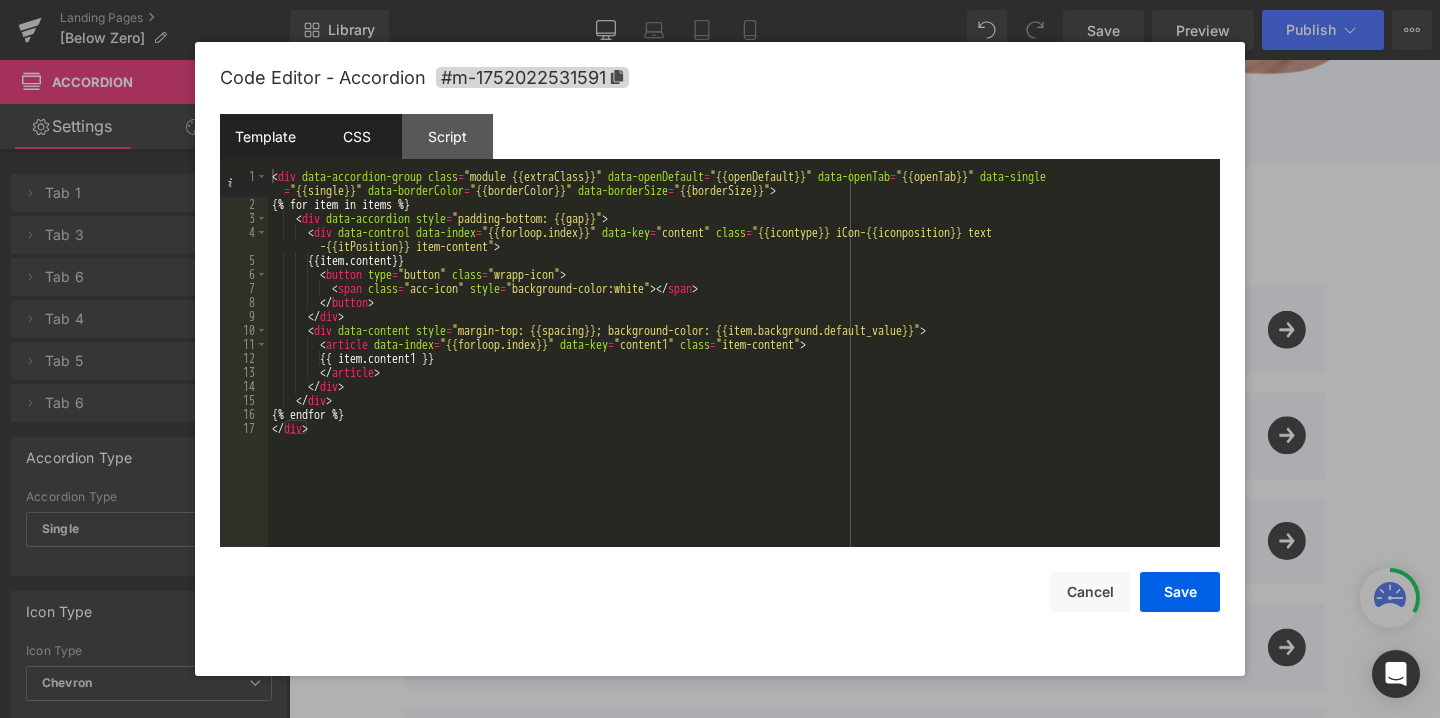 click on "CSS" at bounding box center [356, 136] 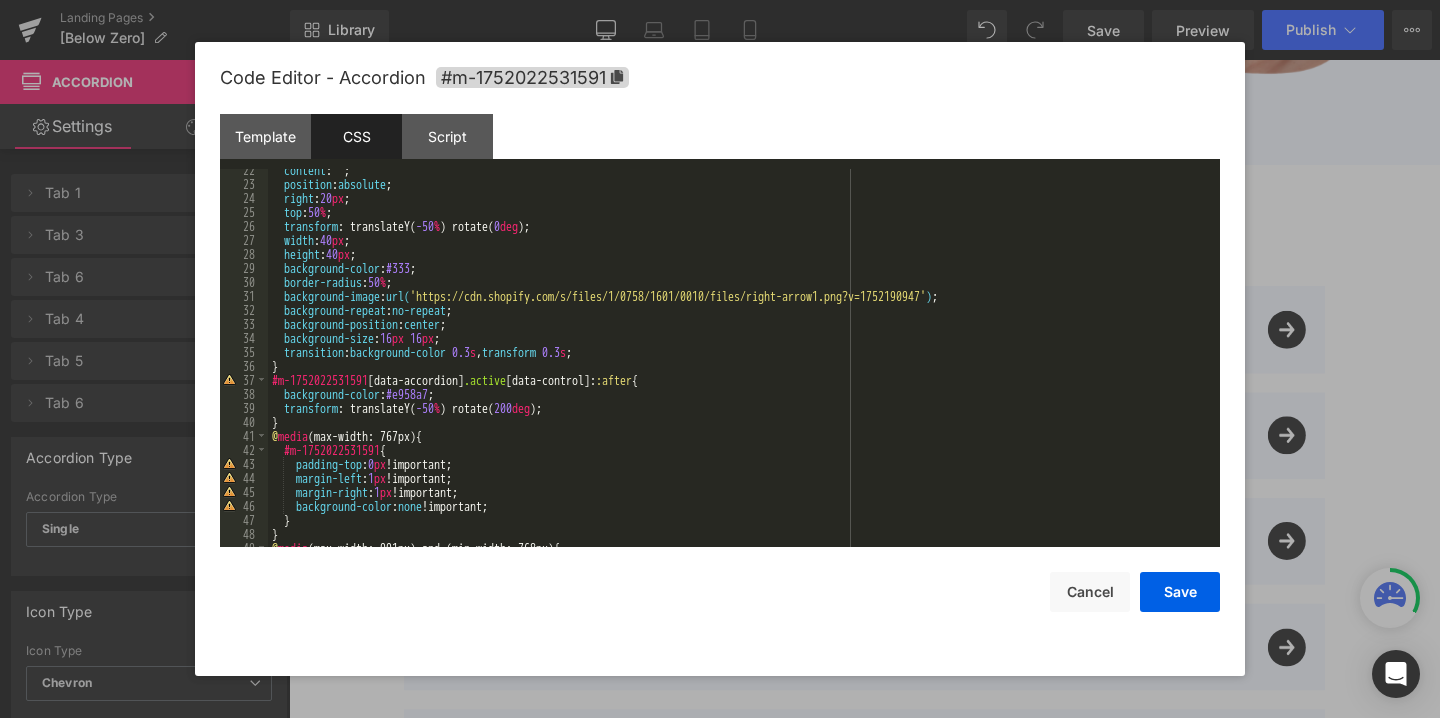 scroll, scrollTop: 290, scrollLeft: 0, axis: vertical 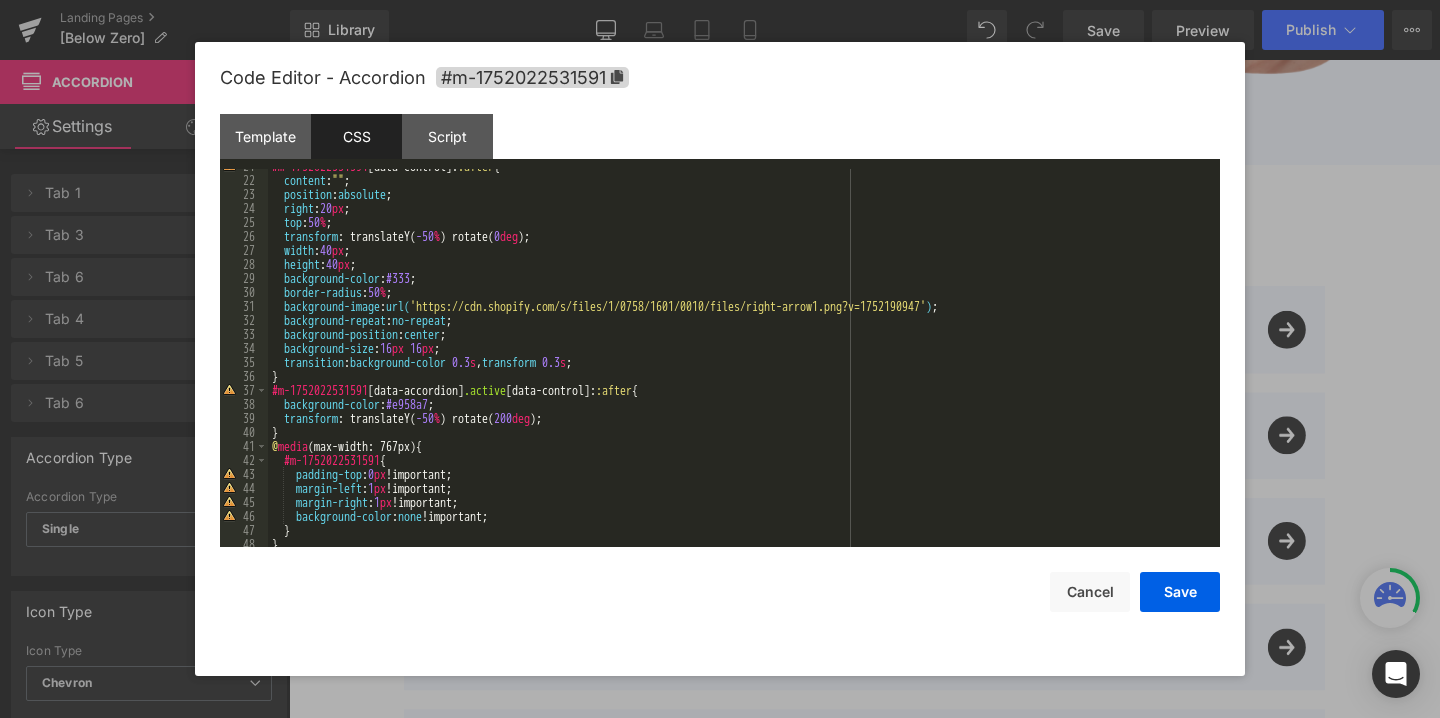 click on "#m-1752022531591  [ data-control ]: :after {    content :  " " ;    position :  absolute ;    right :  20 px ;    top :  50 % ;    transform : translateY( -50 % ) rotate( 0 deg );    width :  40 px ;    height :  40 px ;    background-color :  #333 ;    border-radius :  50 % ;    background-image :  url( 'https://cdn.shopify.com/s/files/1/0758/1601/0010/files/right-arrow1.png?v=1752190947' ) ;    background-repeat :  no-repeat ;    background-position :  center ;    background-size :  16 px   16 px ;    transition :  background-color   0.3 s ,  transform   0.3 s ; } #m-1752022531591  [ data-accordion ] .active  [ data-control ]: :after {    background-color :  #e958a7 ;    transform : translateY( -50 % ) rotate( 200 deg ); } @ media  (max-width: 767px) {    #m-1752022531591 {       padding-top :  0 px !important;       margin-left :  1 px !important;       margin-right :  1 px !important;       background-color :  none !important;" at bounding box center (740, 362) 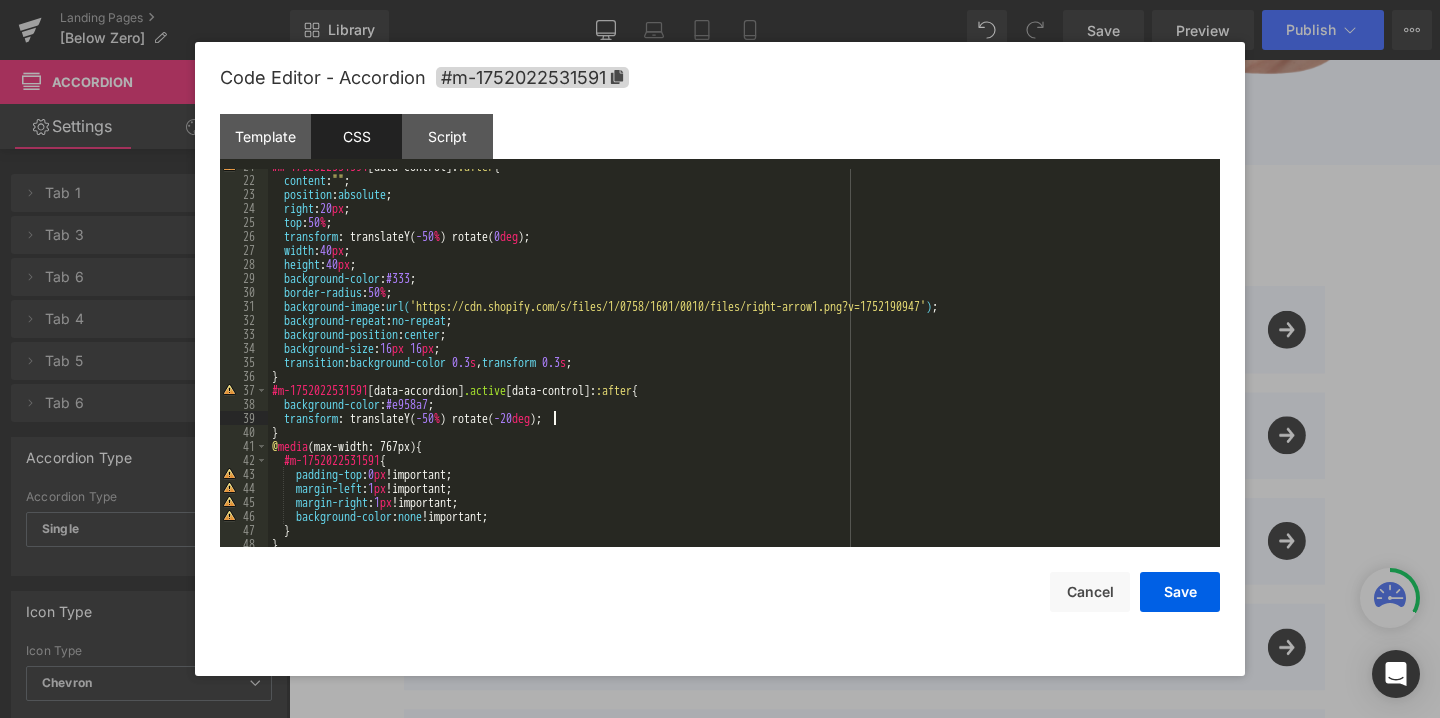 type 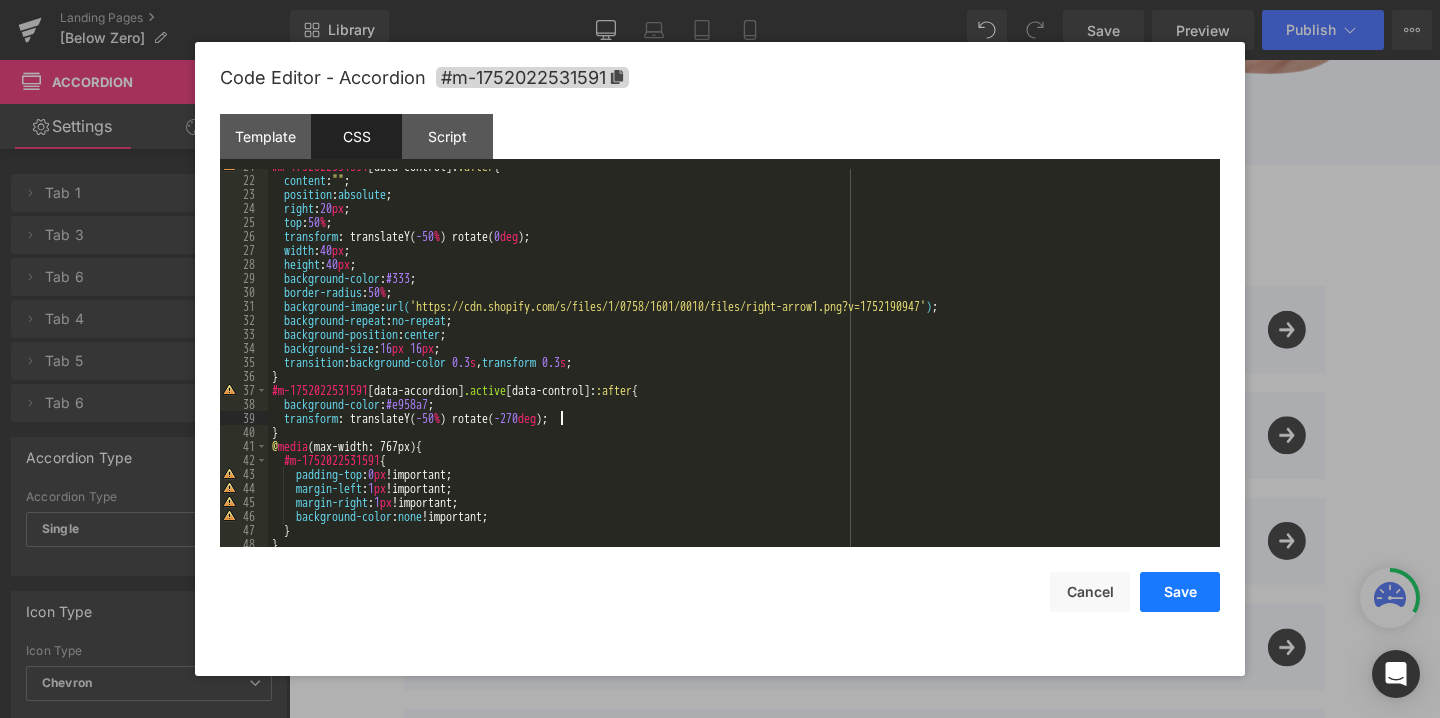 click on "Save" at bounding box center (1180, 592) 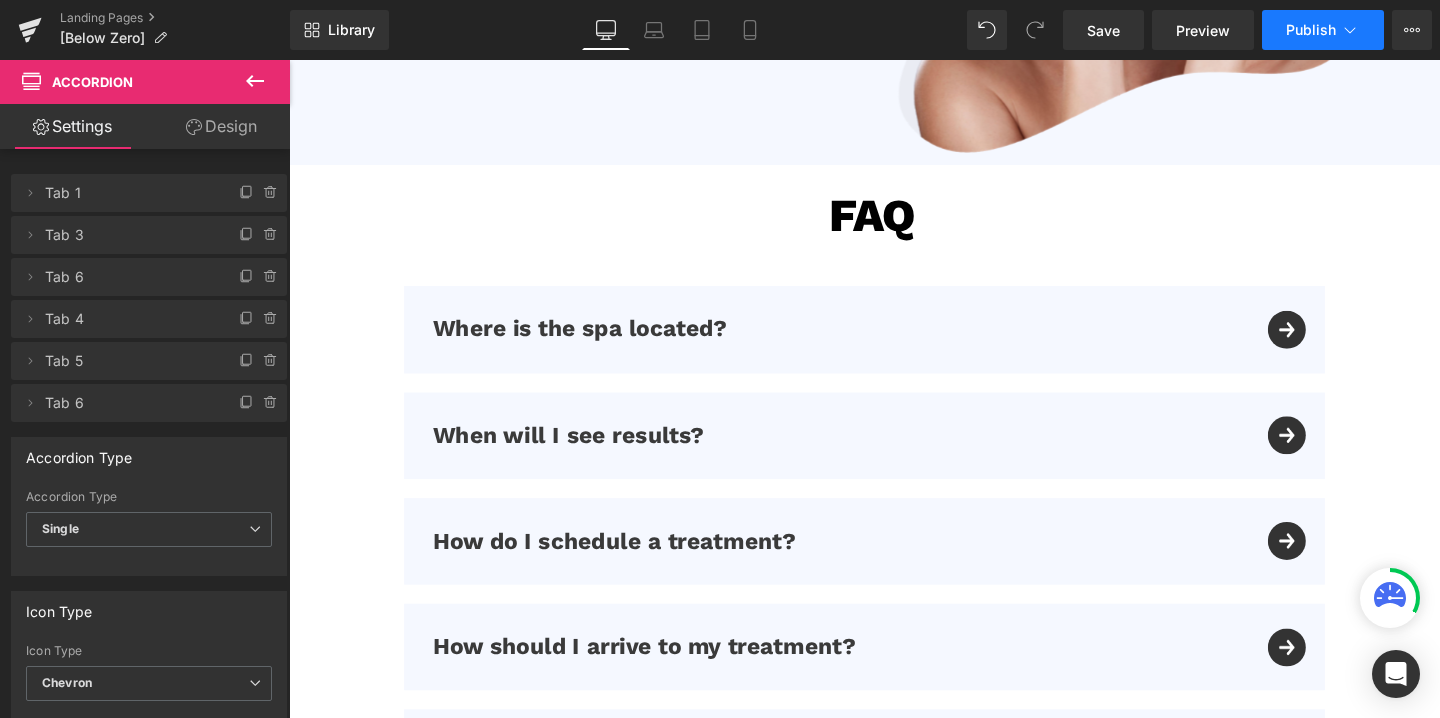 click on "Publish" at bounding box center (1311, 30) 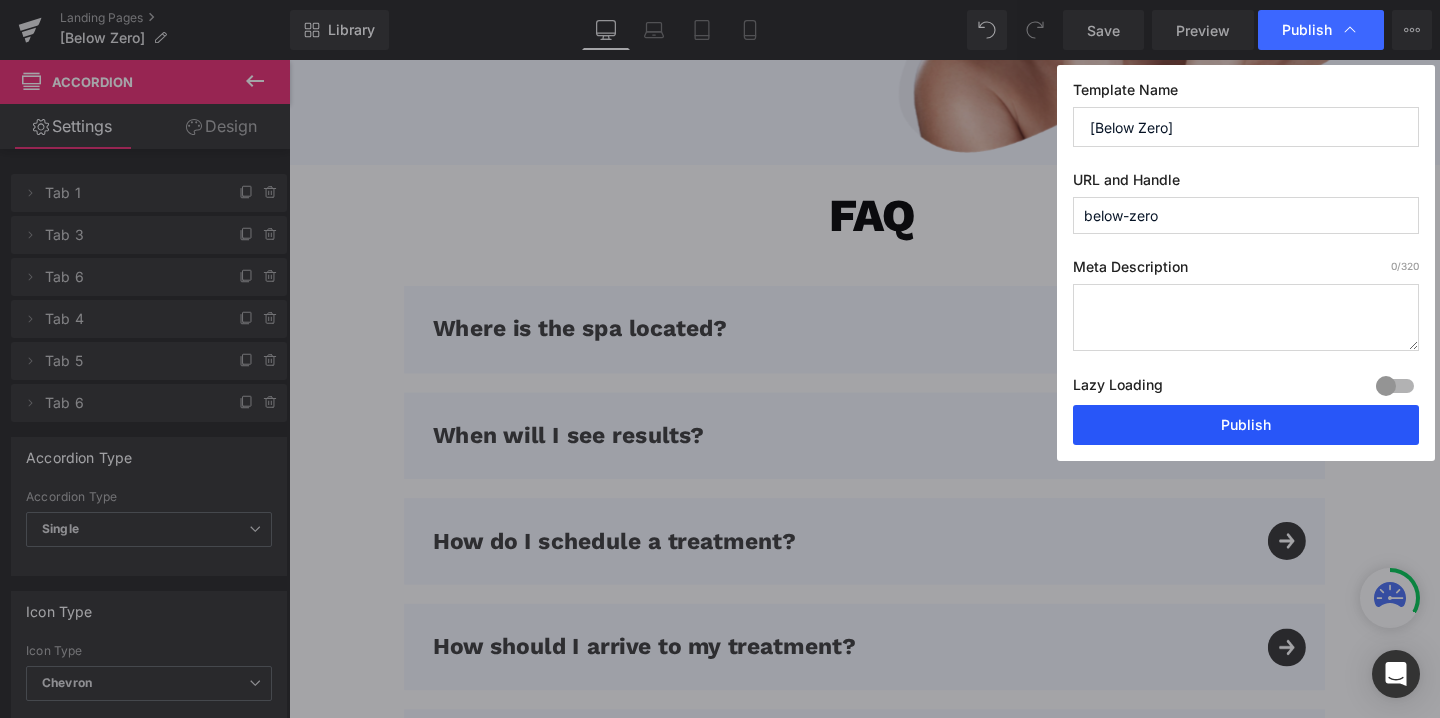 click on "Publish" at bounding box center (1246, 425) 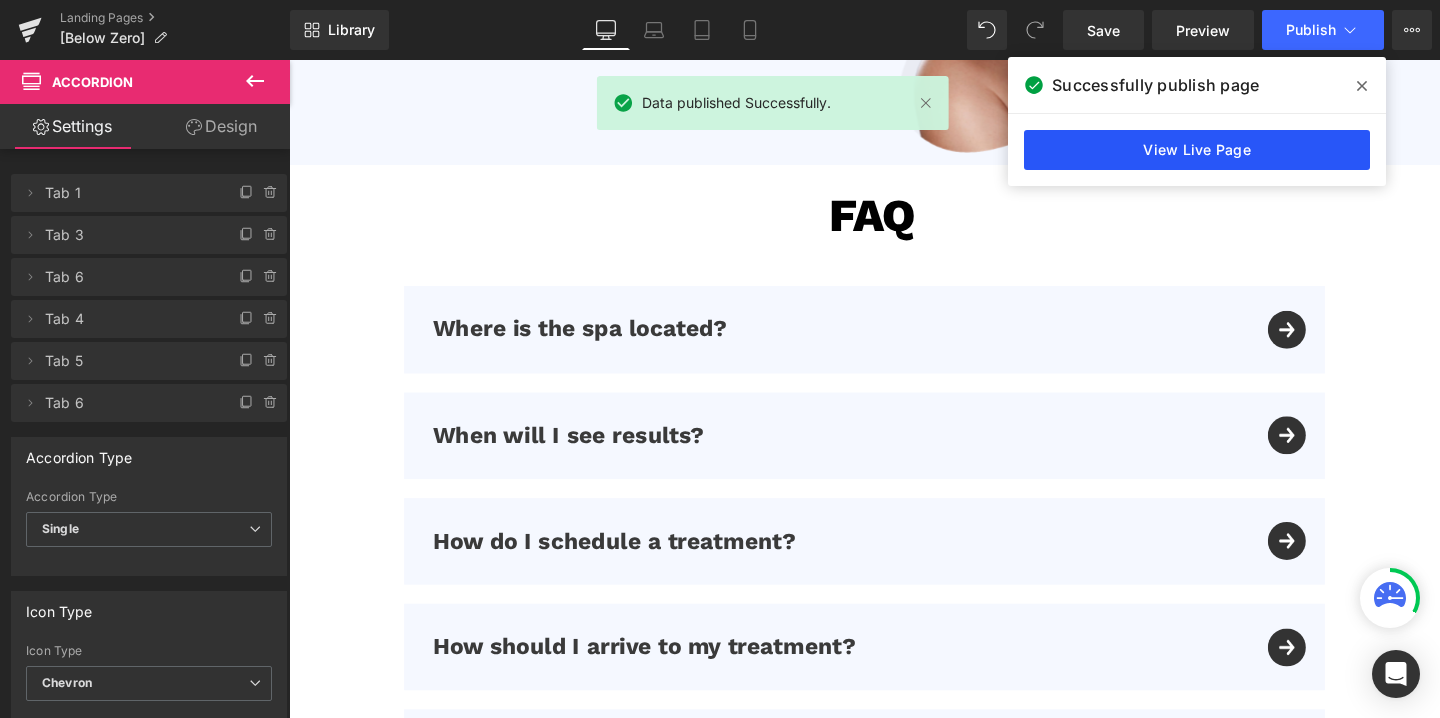 click on "View Live Page" at bounding box center [1197, 150] 